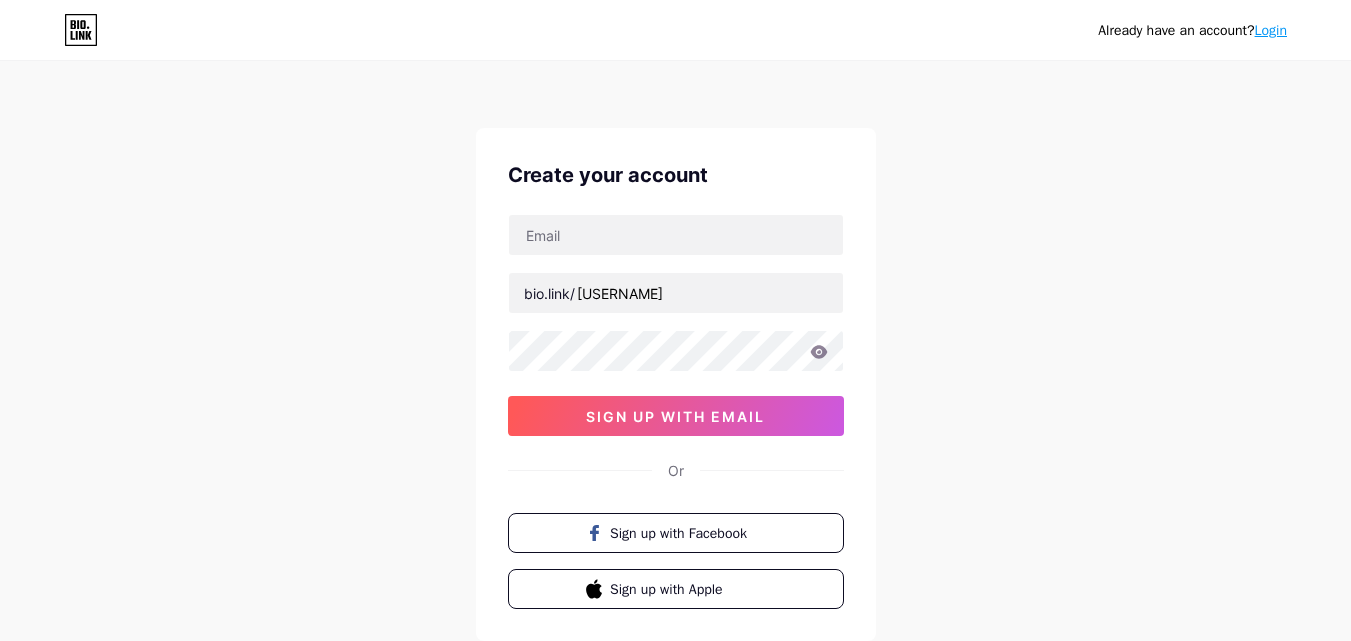 scroll, scrollTop: 0, scrollLeft: 0, axis: both 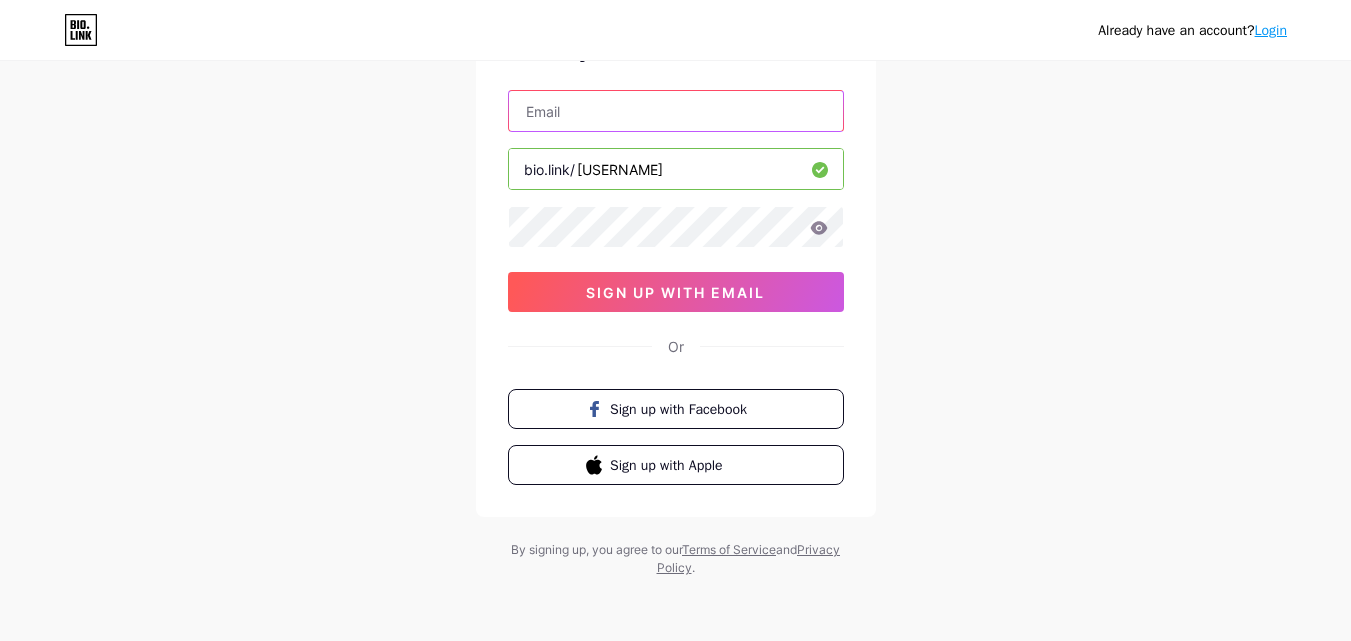 click at bounding box center [676, 111] 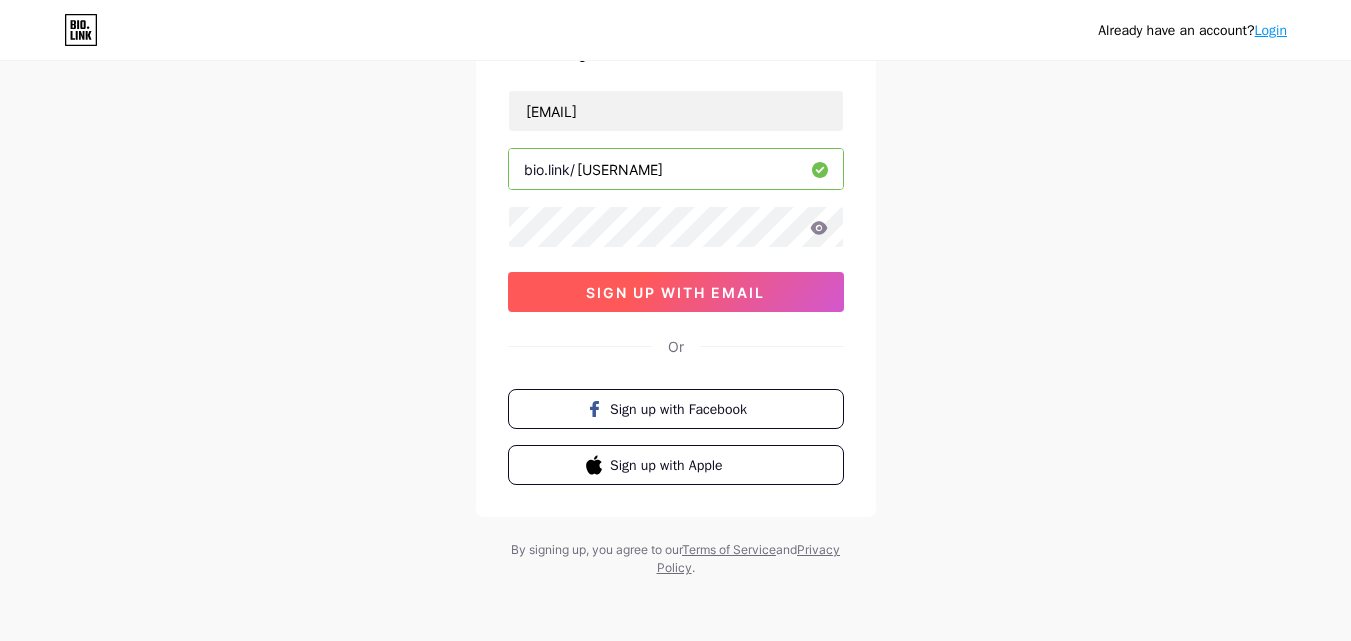 click on "sign up with email" at bounding box center [675, 292] 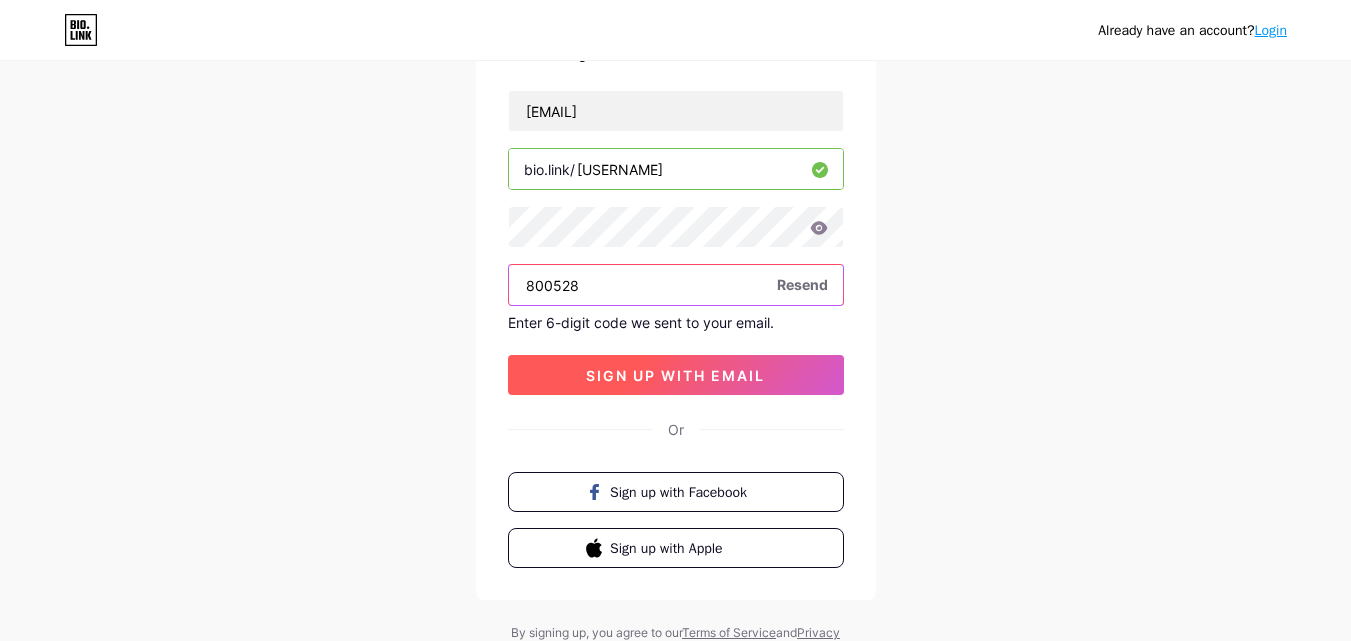 type on "800528" 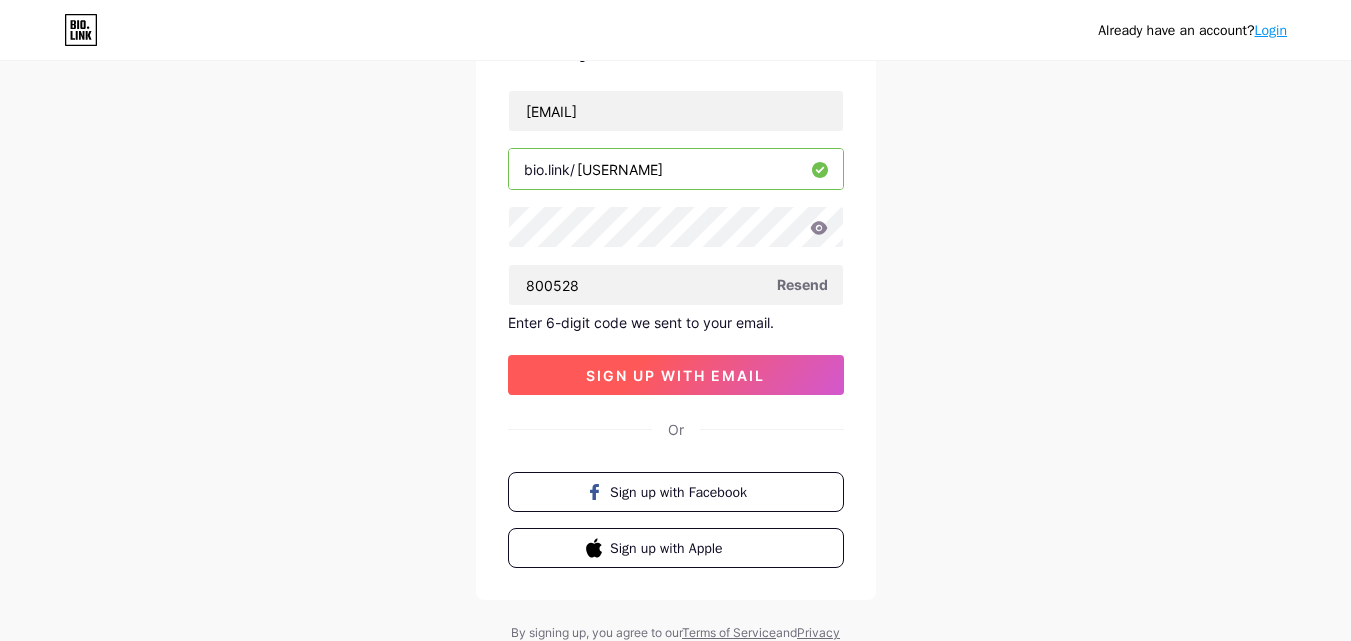 click on "sign up with email" at bounding box center (676, 375) 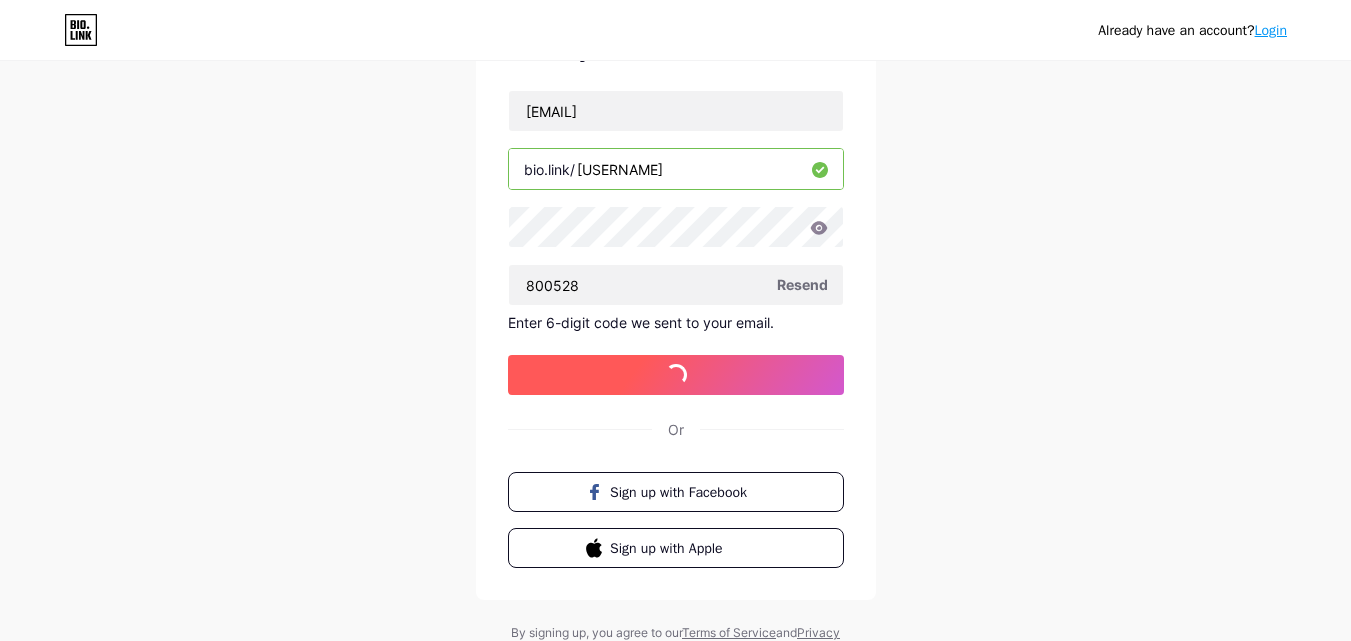 scroll, scrollTop: 0, scrollLeft: 0, axis: both 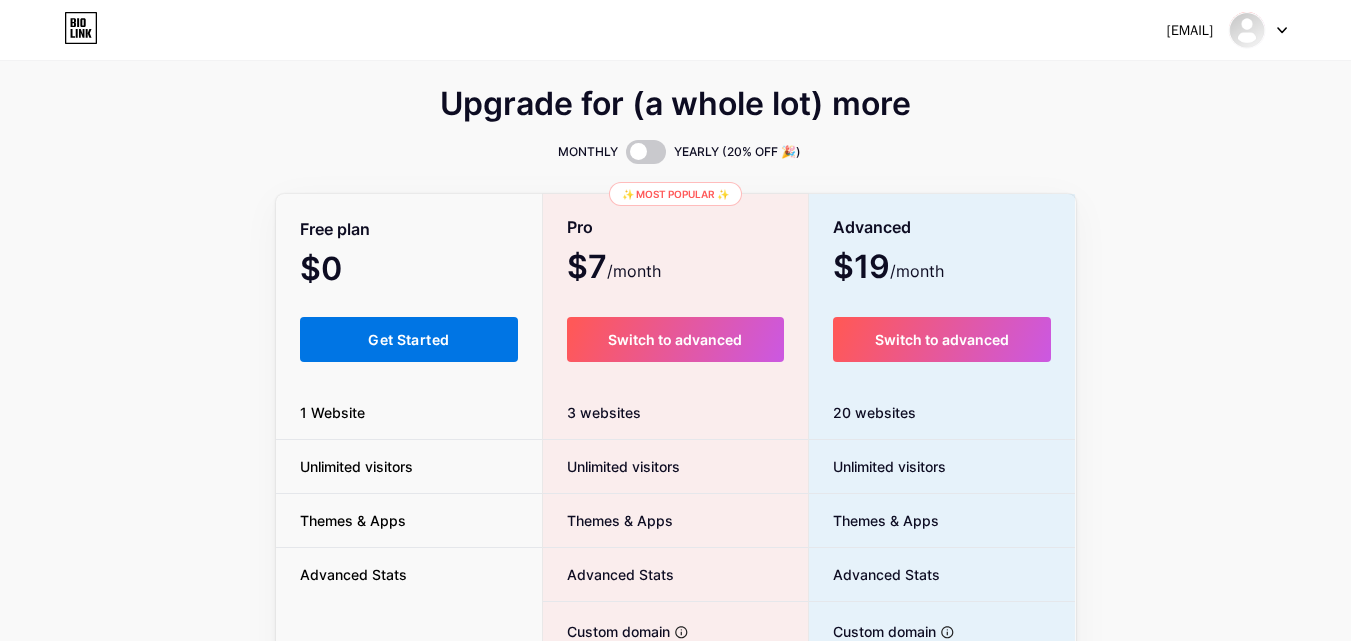 click on "Get Started" at bounding box center (408, 339) 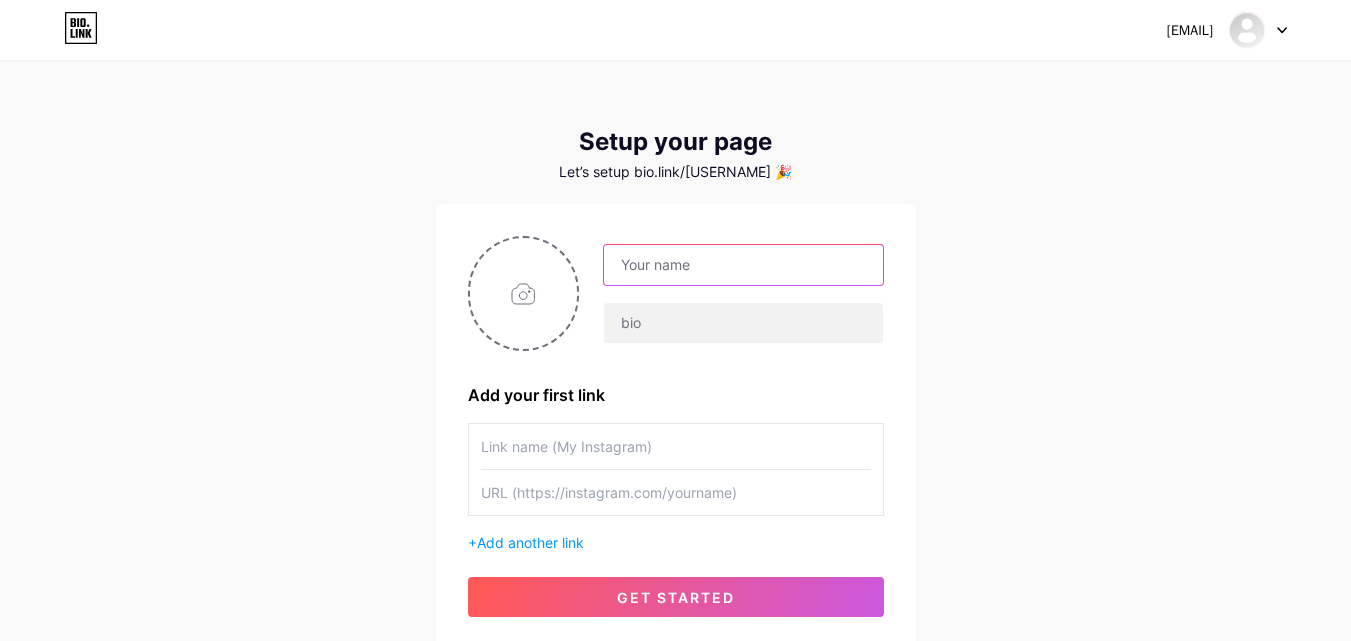 click at bounding box center [743, 265] 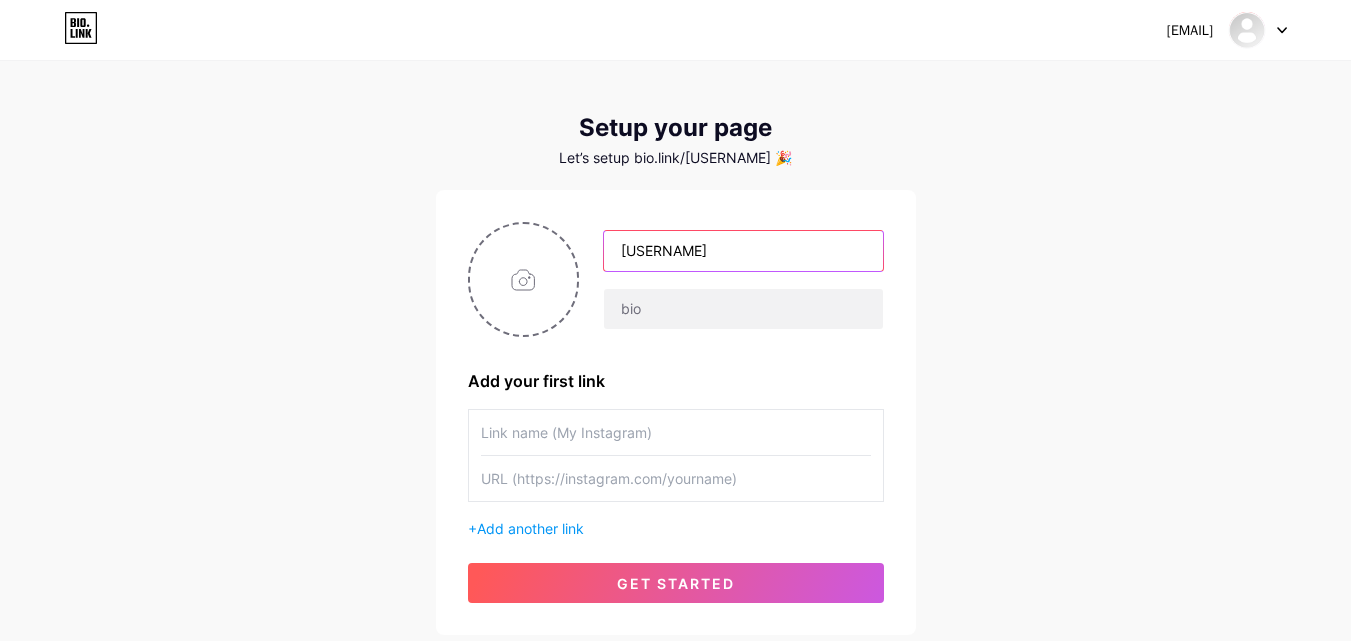 scroll, scrollTop: 0, scrollLeft: 0, axis: both 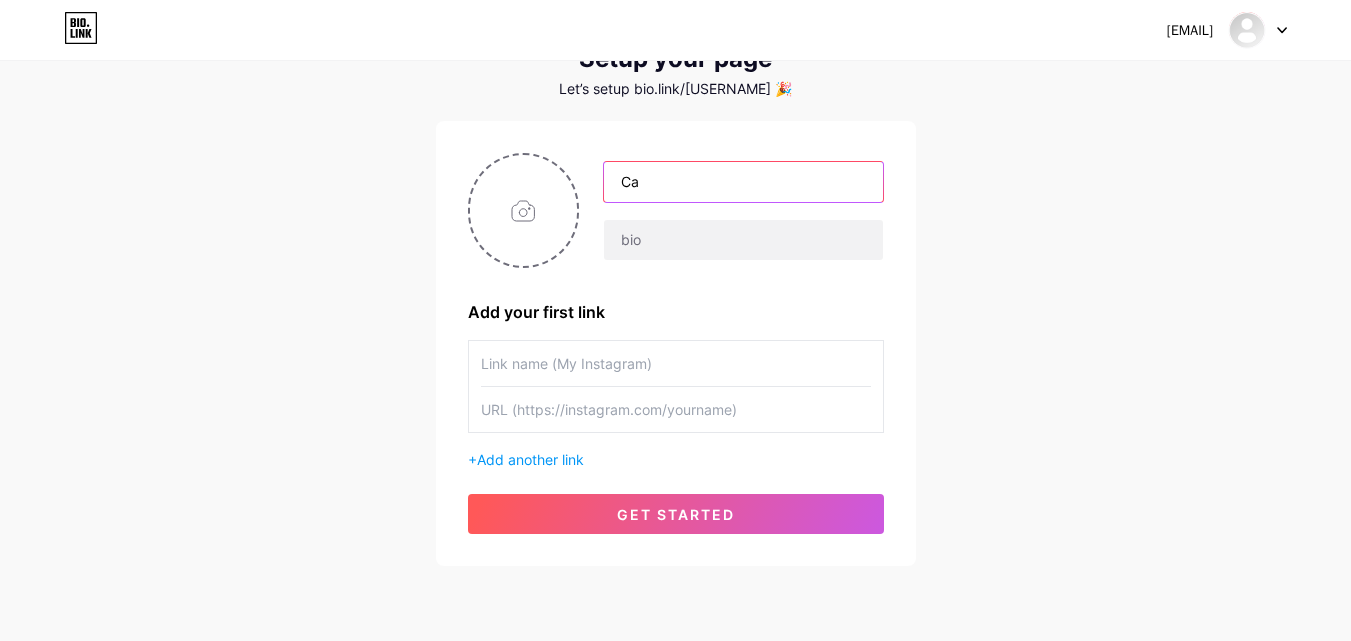 type on "C" 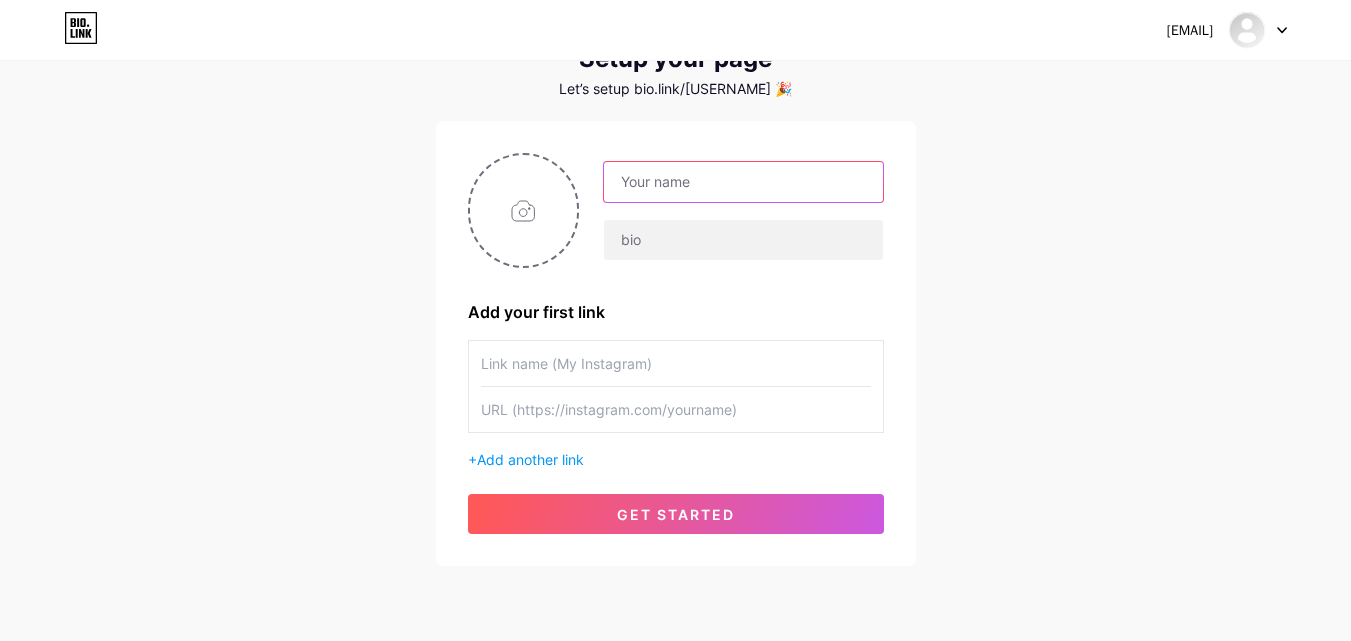 type 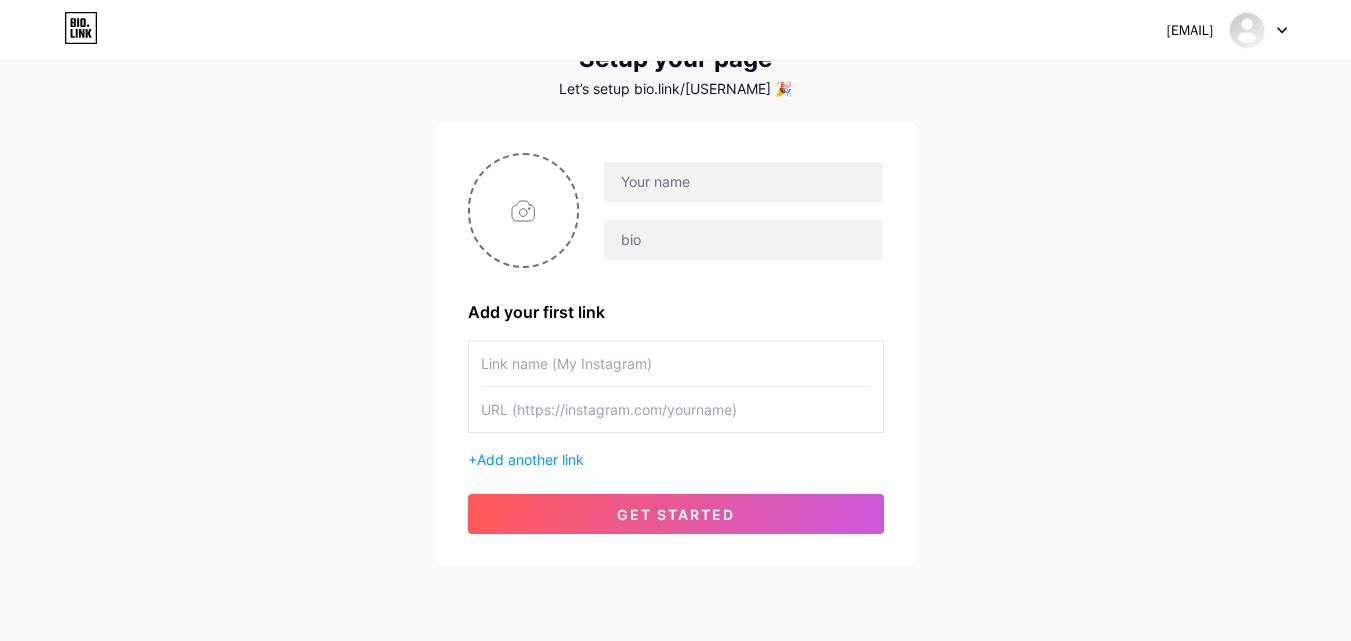 click at bounding box center (676, 363) 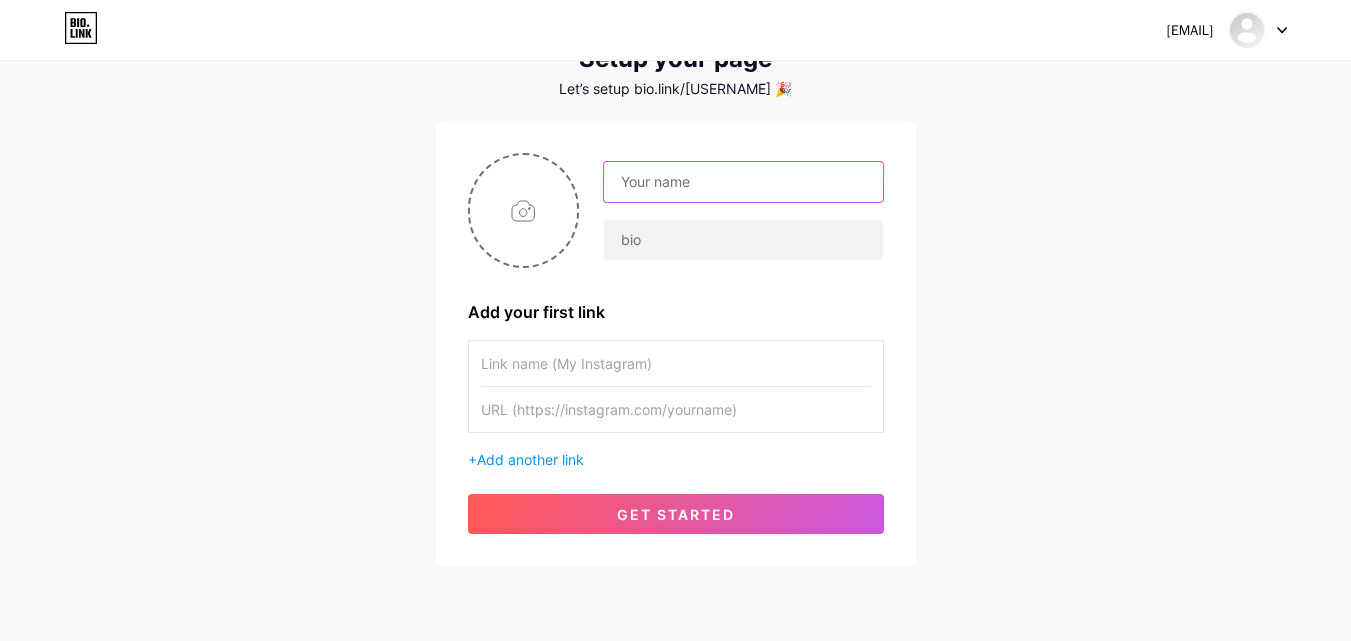 click at bounding box center (743, 182) 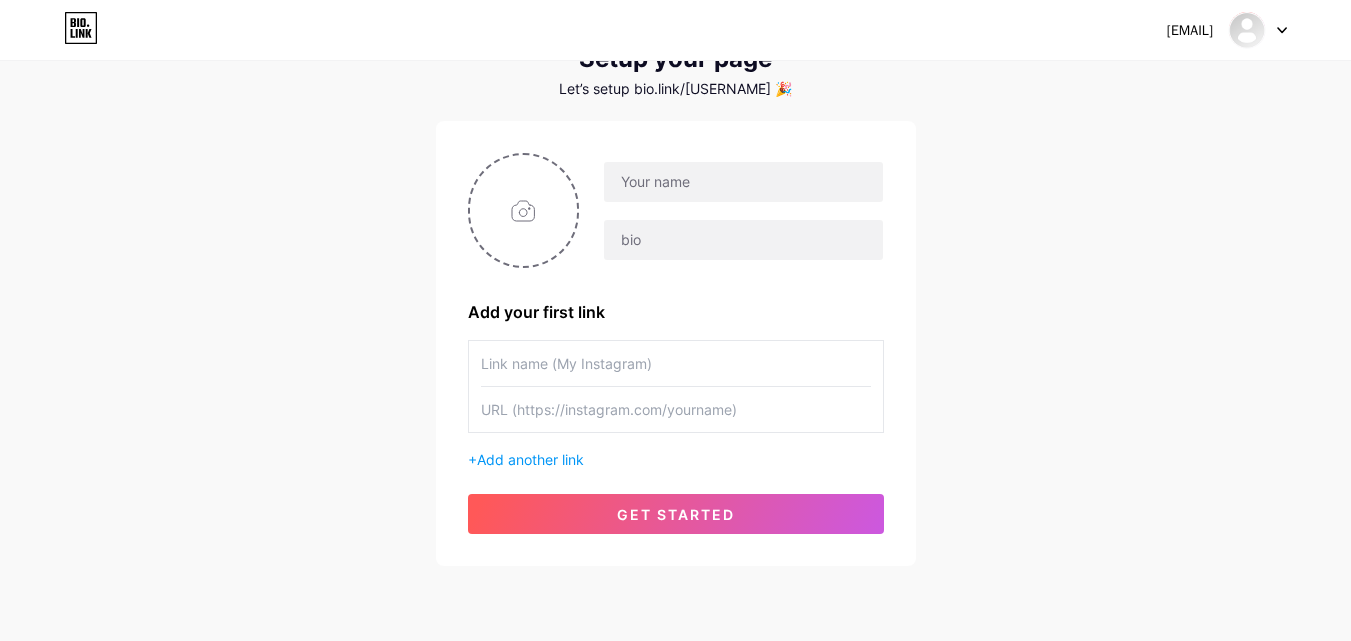 click at bounding box center (676, 363) 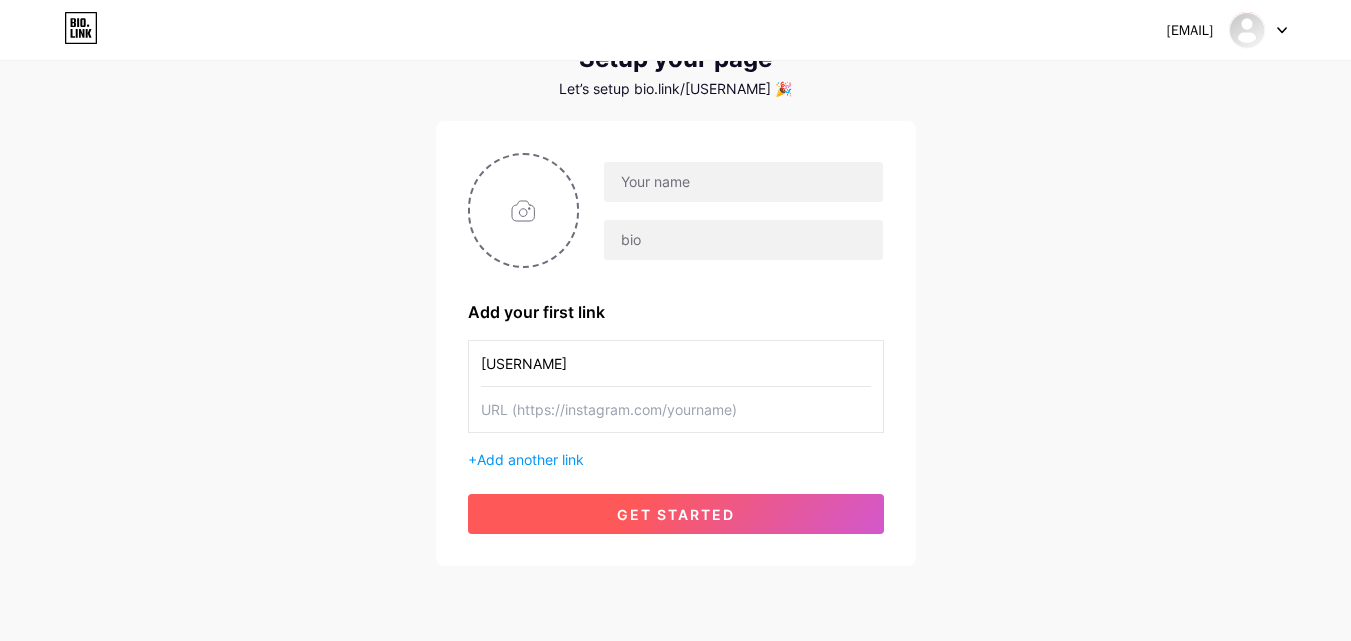 type on "[USERNAME]" 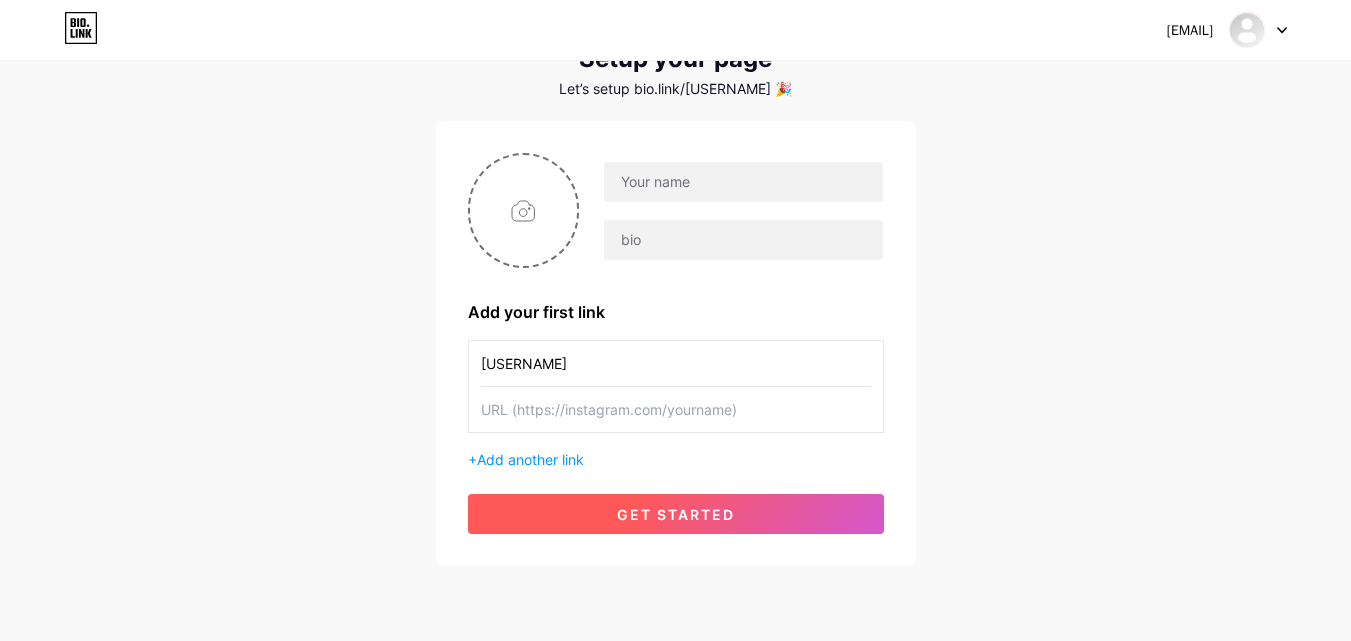 click on "get started" at bounding box center [676, 514] 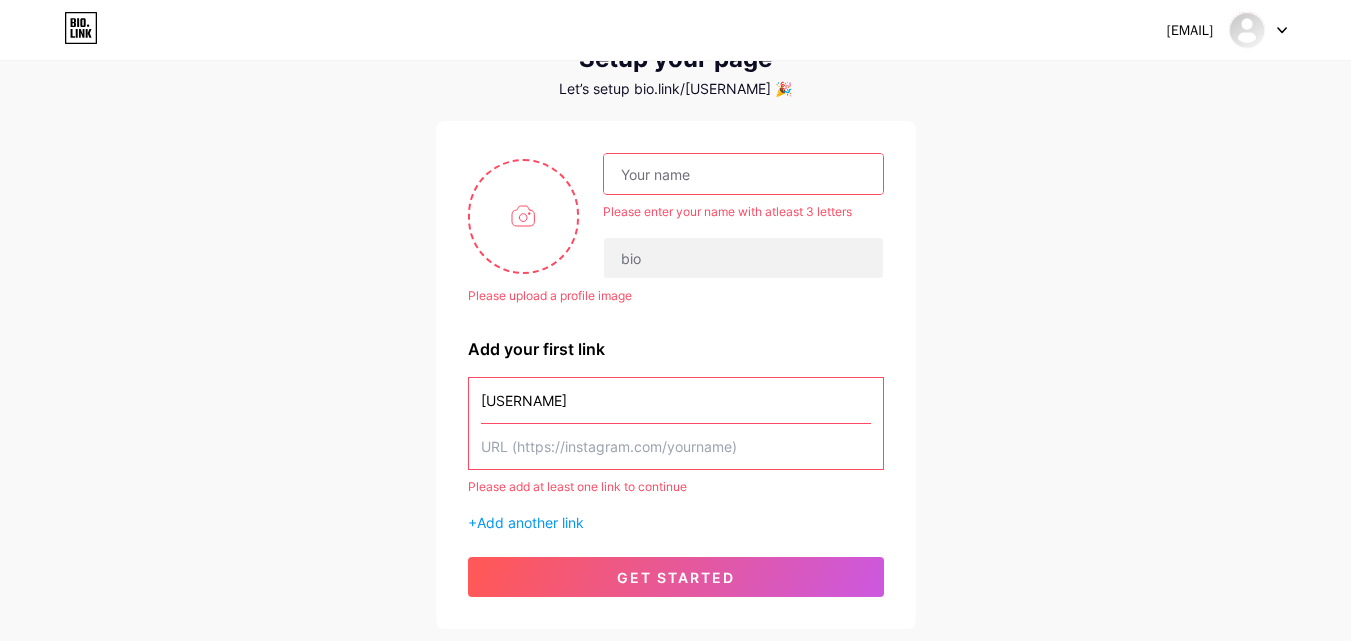 click at bounding box center [743, 174] 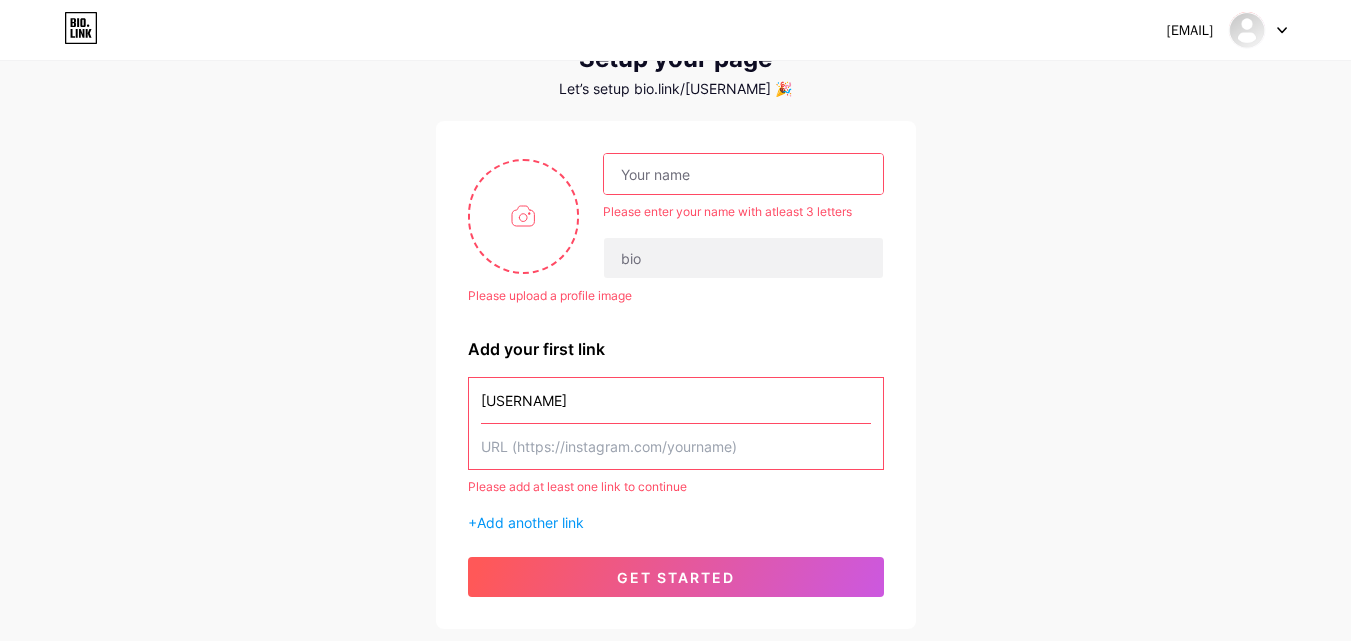 click at bounding box center (676, 446) 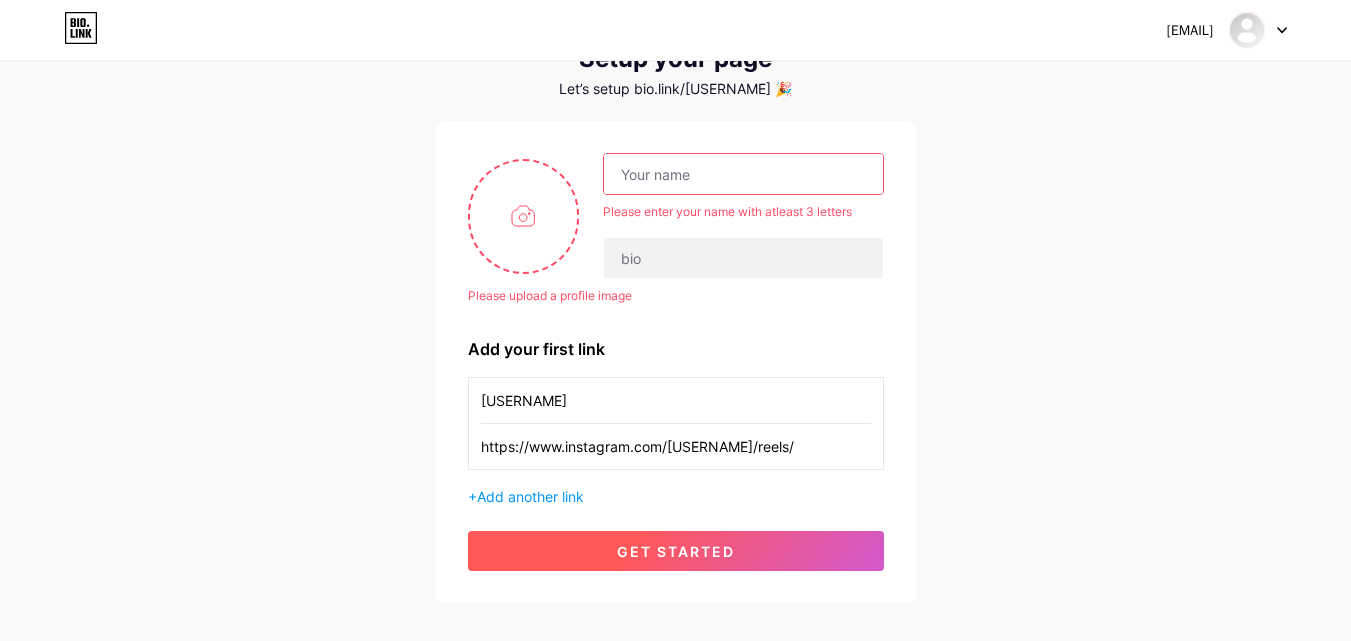 type on "https://www.instagram.com/[USERNAME]/reels/" 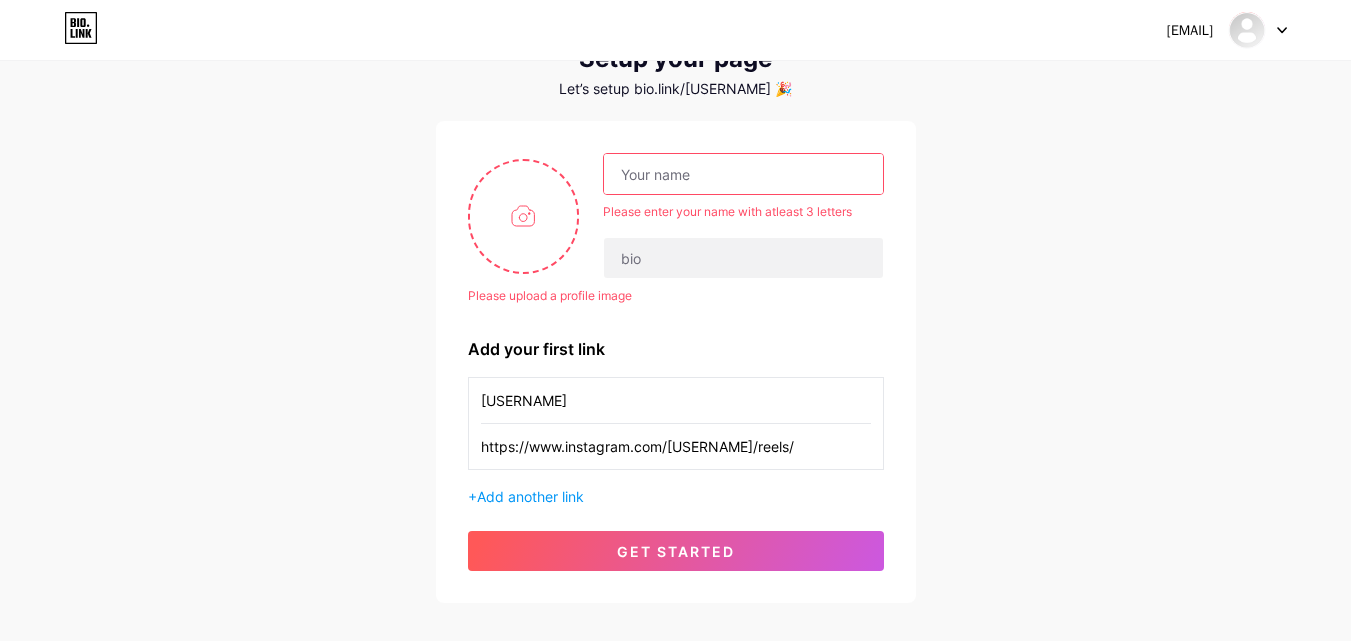 click at bounding box center [743, 174] 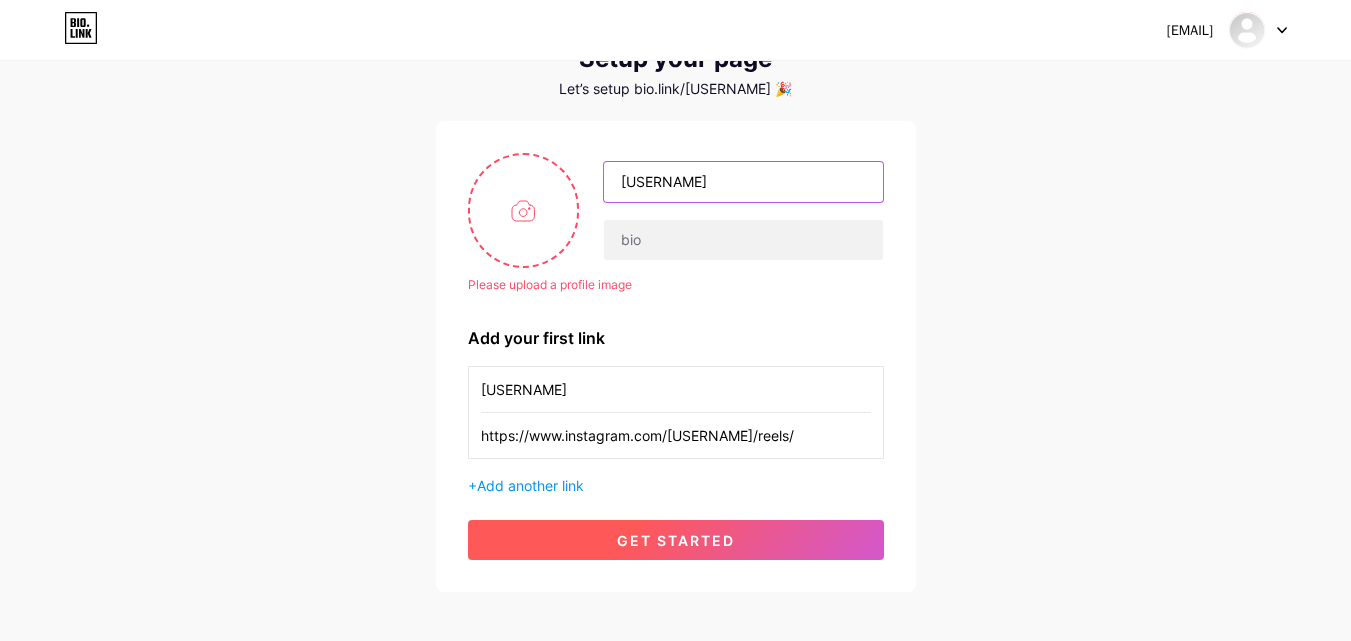 type on "[USERNAME]" 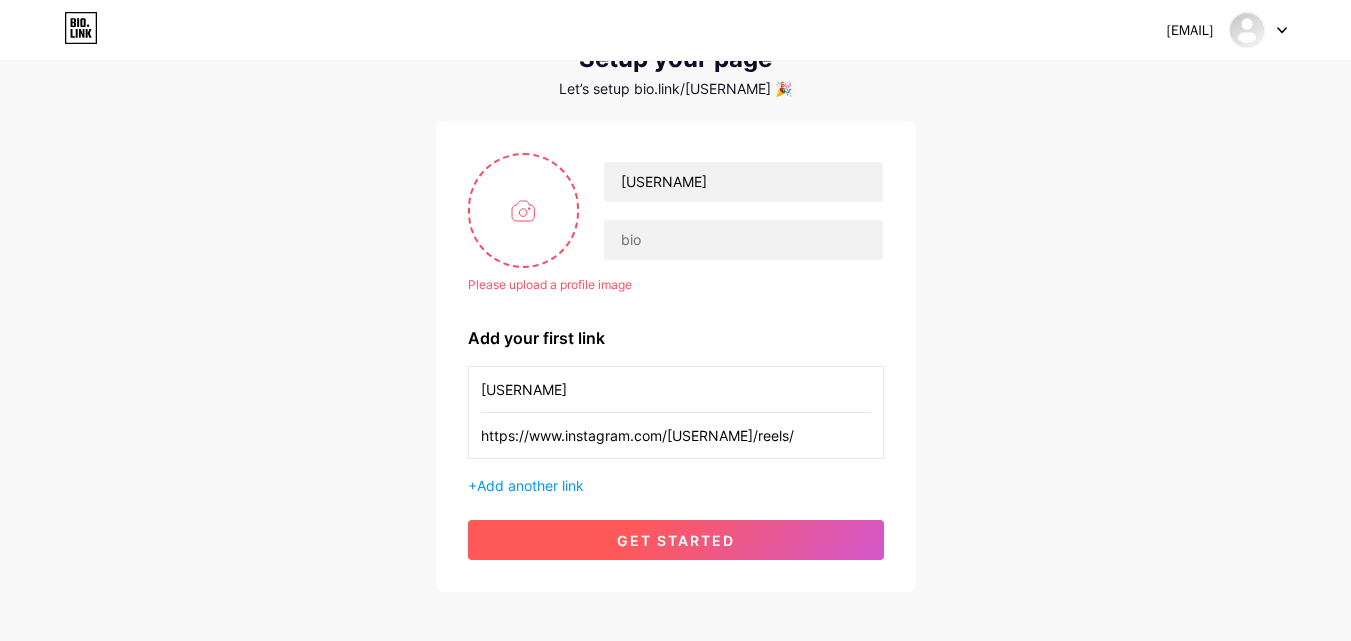 click on "get started" at bounding box center (676, 540) 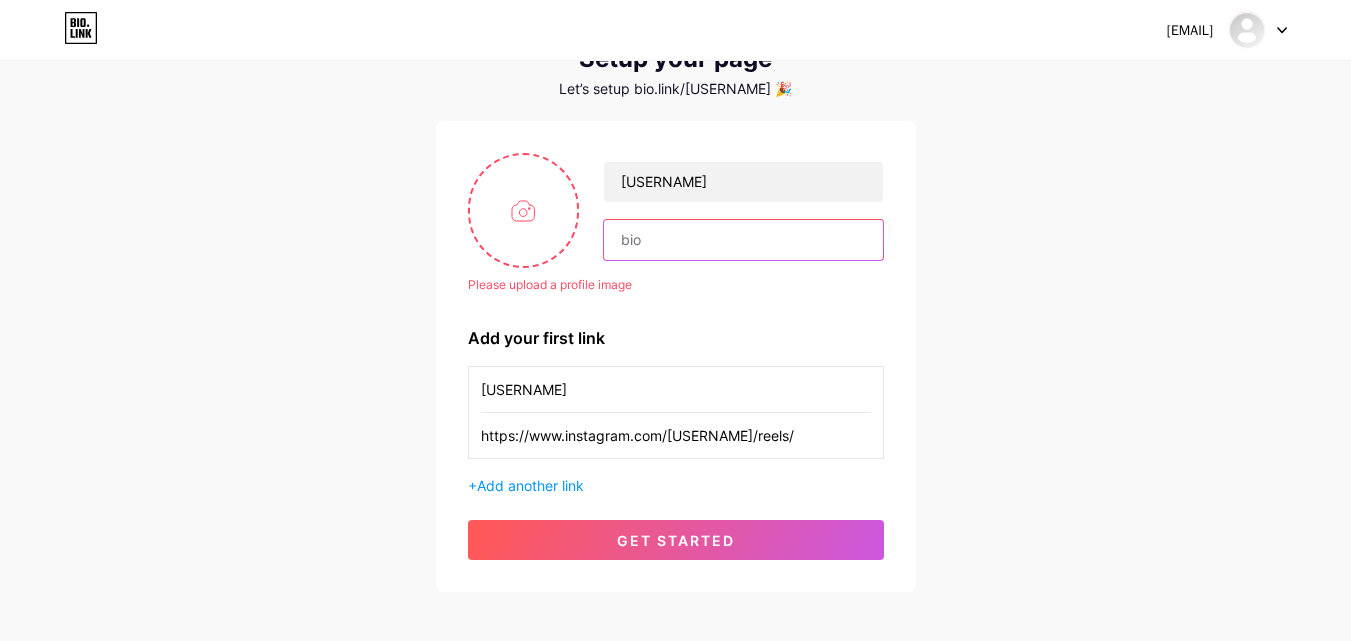 click at bounding box center [743, 240] 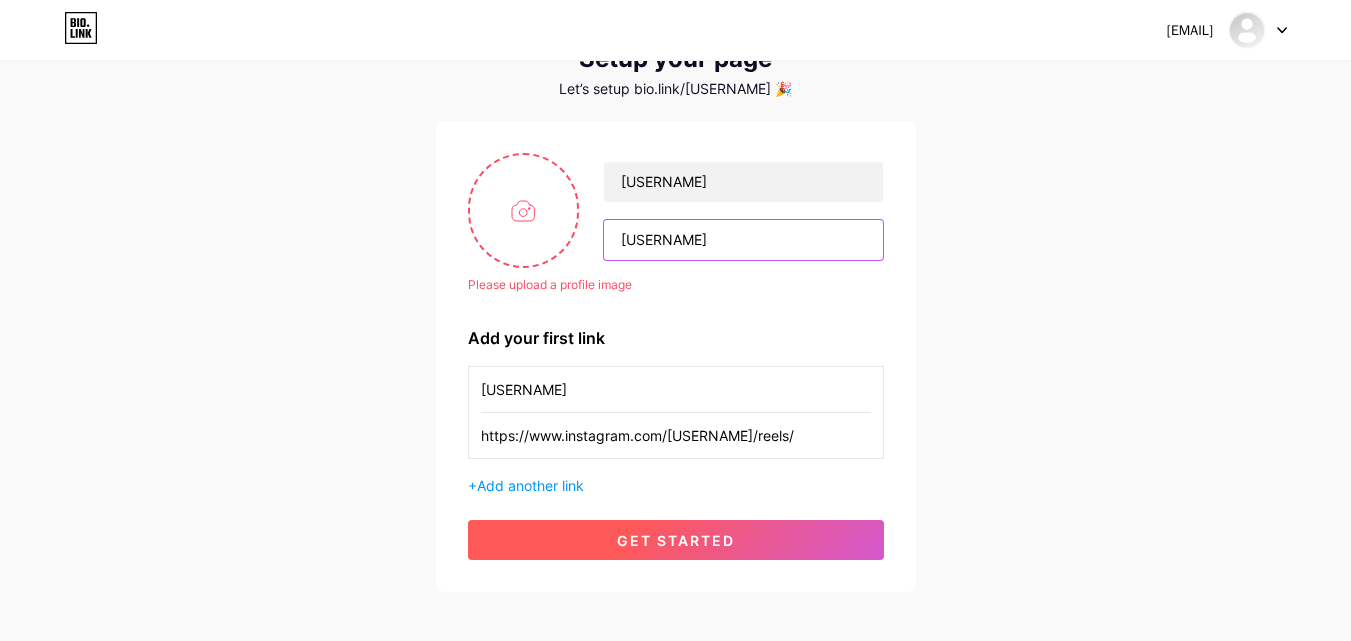 type on "[USERNAME]" 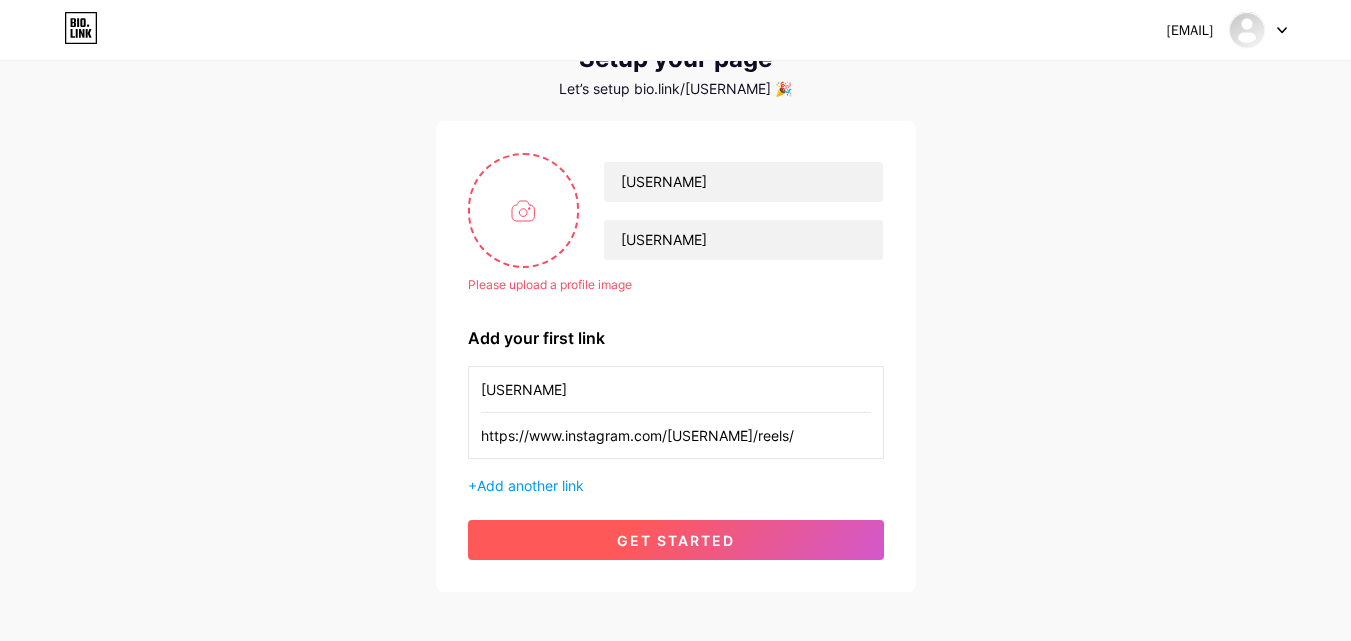 click on "get started" at bounding box center [676, 540] 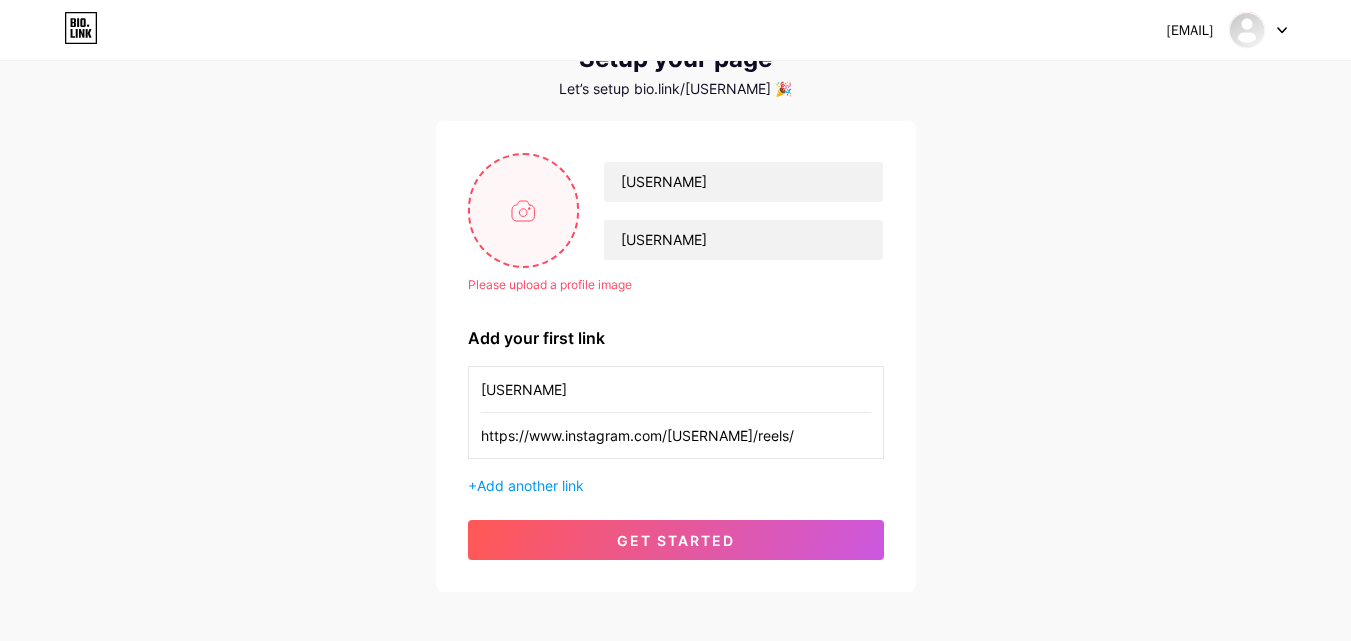 click at bounding box center [524, 210] 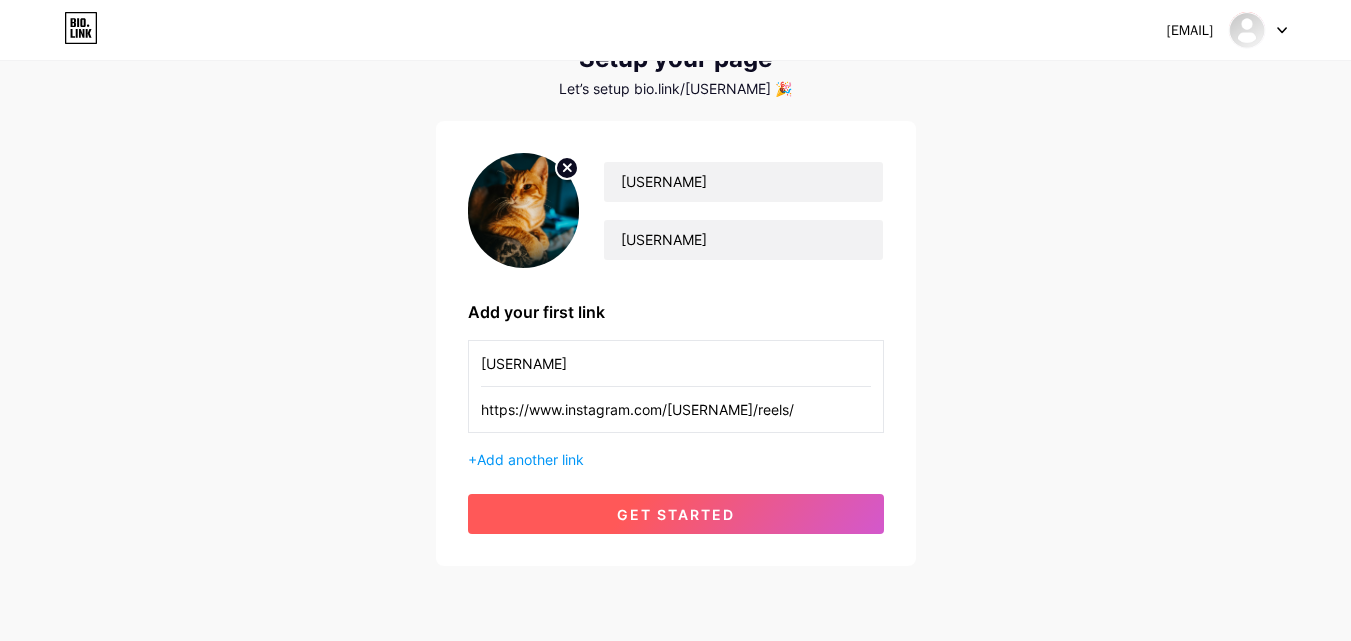 click on "get started" at bounding box center (676, 514) 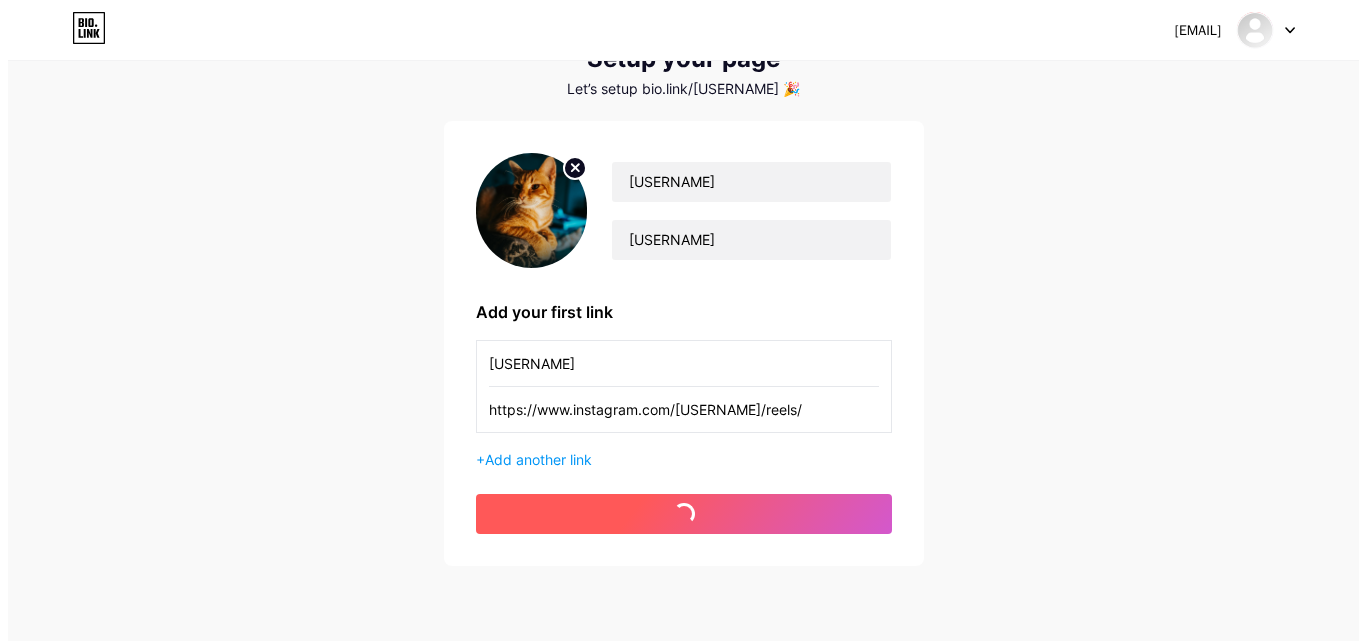 scroll, scrollTop: 0, scrollLeft: 0, axis: both 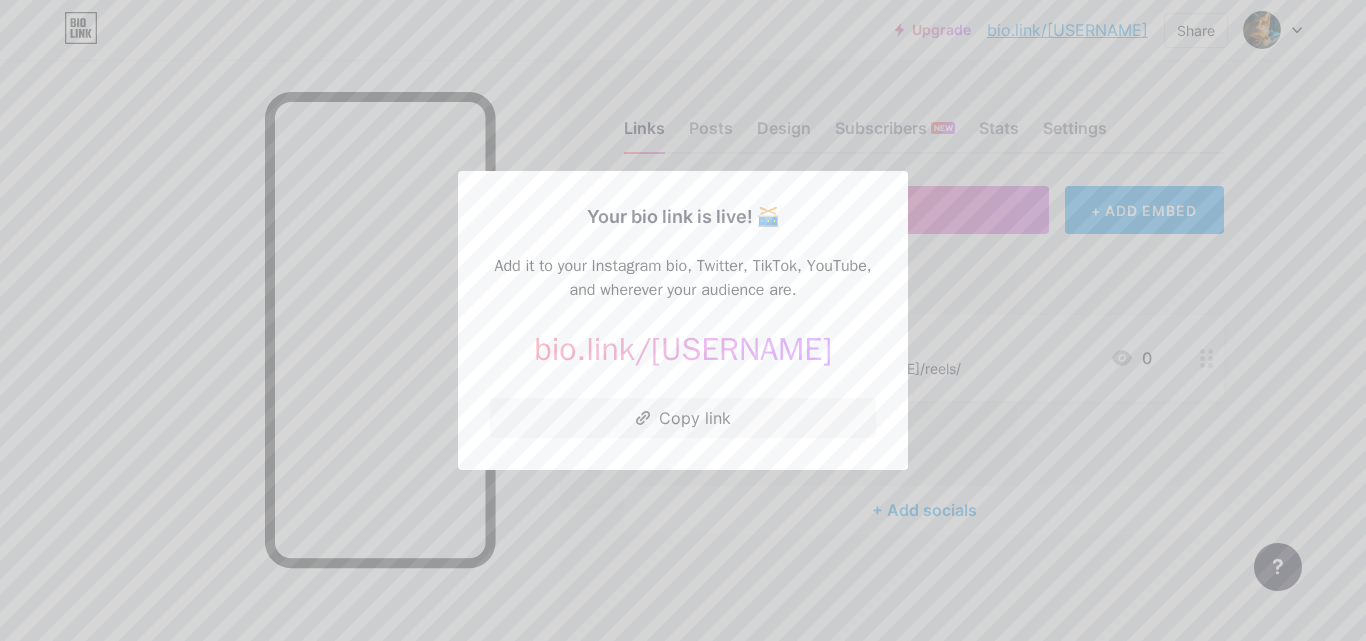 click at bounding box center [683, 320] 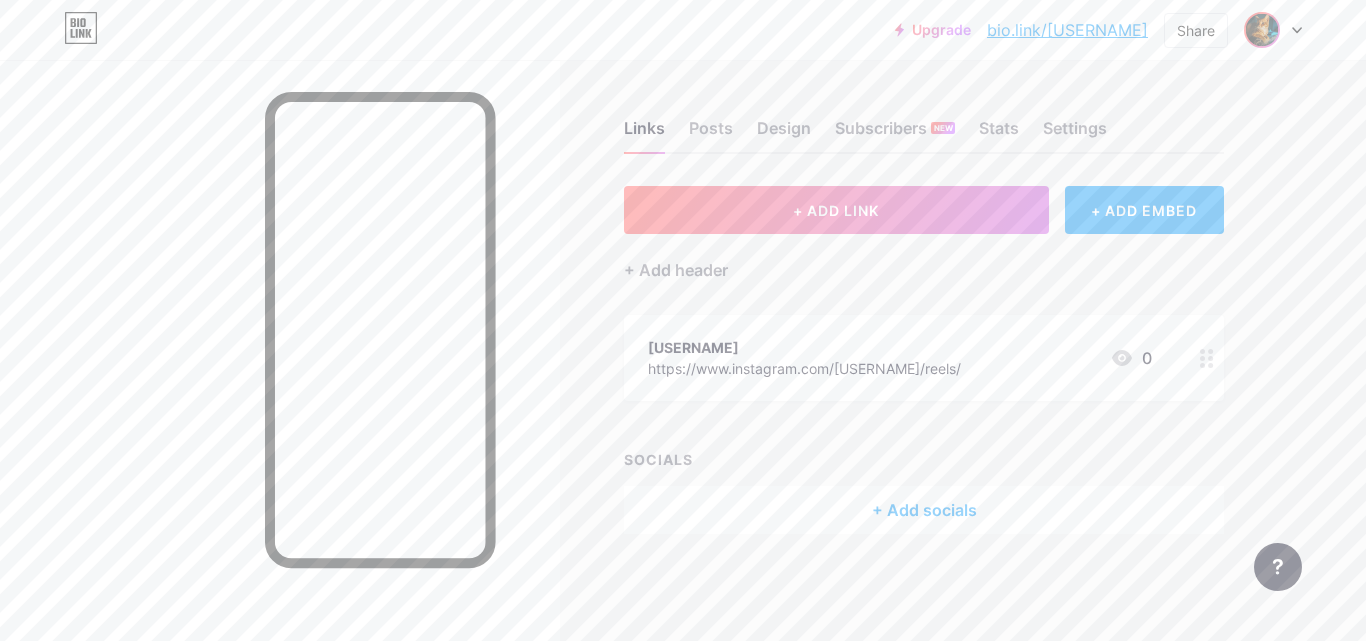 click at bounding box center (1262, 30) 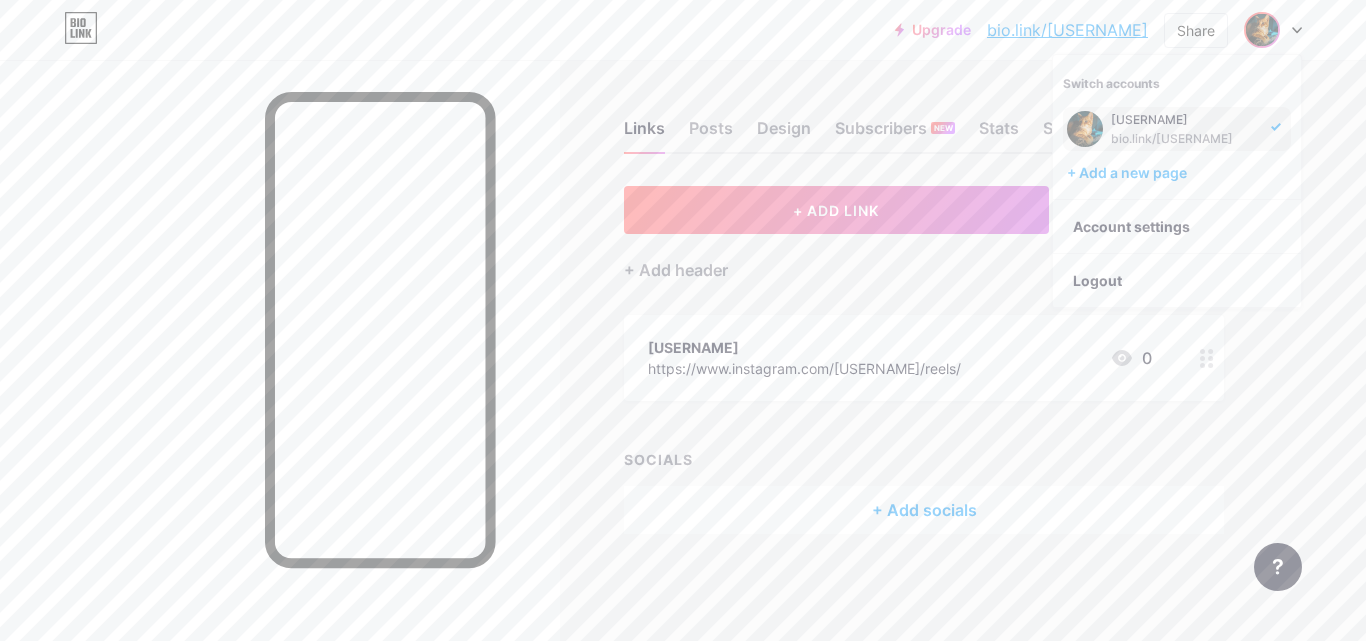 click on "bio.link/[USERNAME]" at bounding box center [1185, 139] 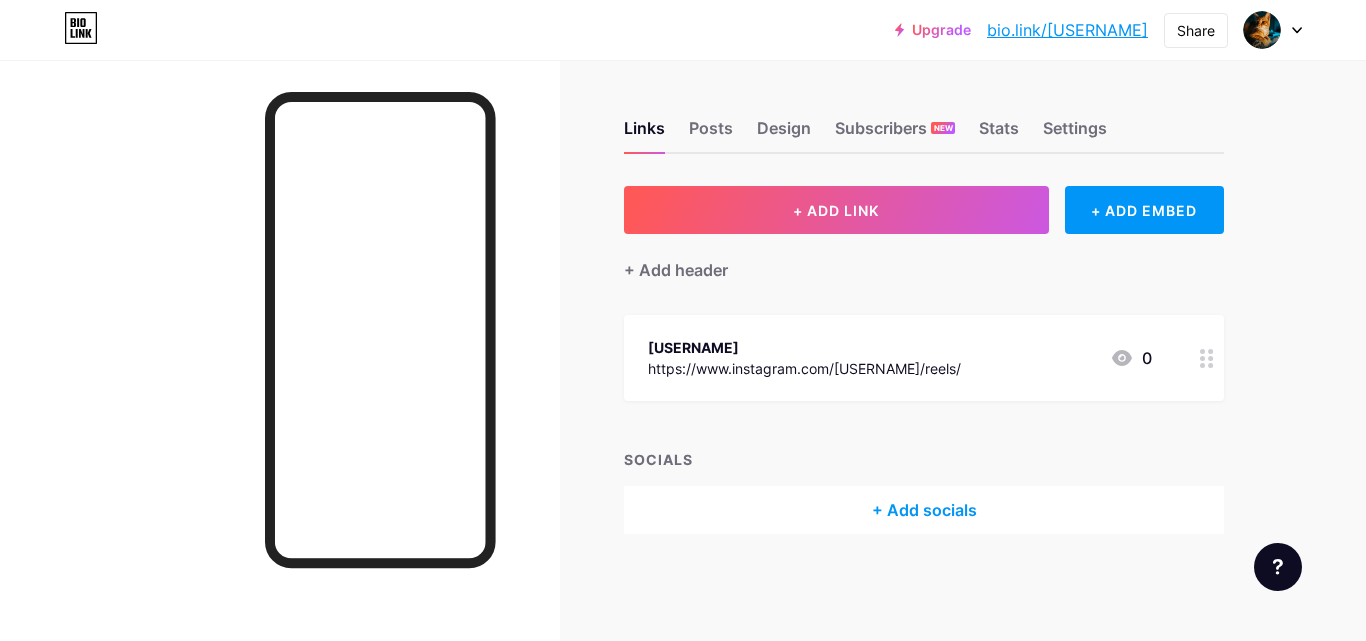 scroll, scrollTop: 0, scrollLeft: 0, axis: both 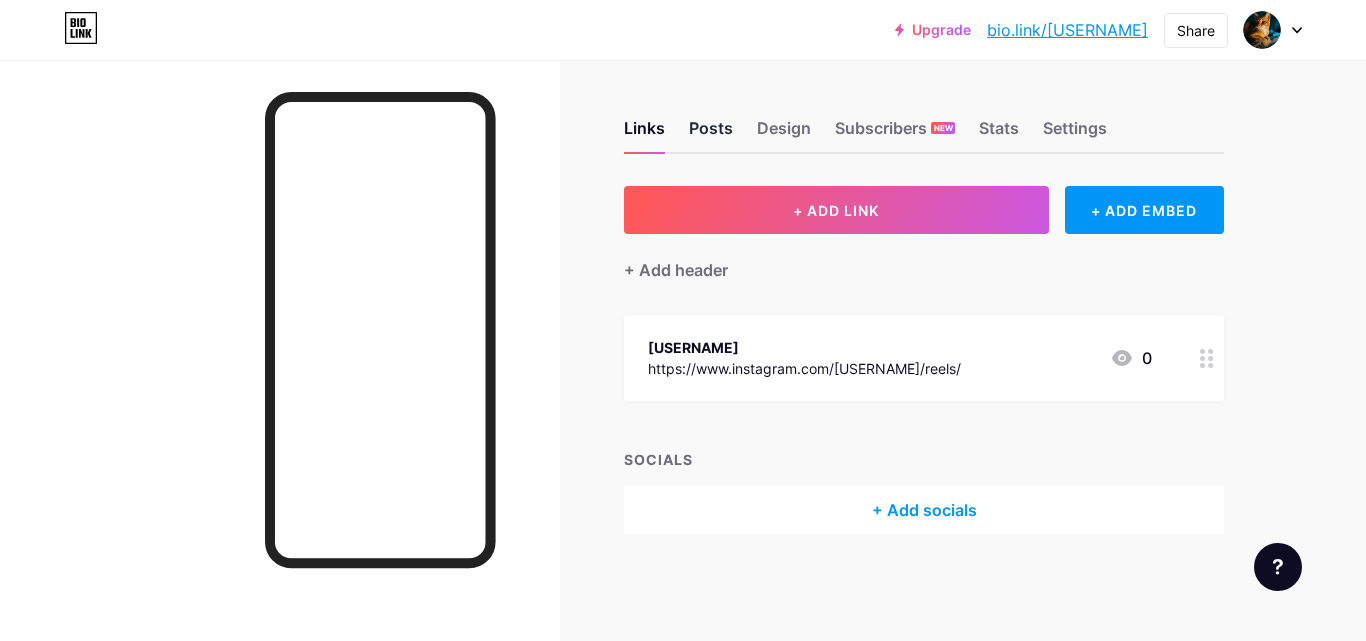 click on "Posts" at bounding box center [711, 134] 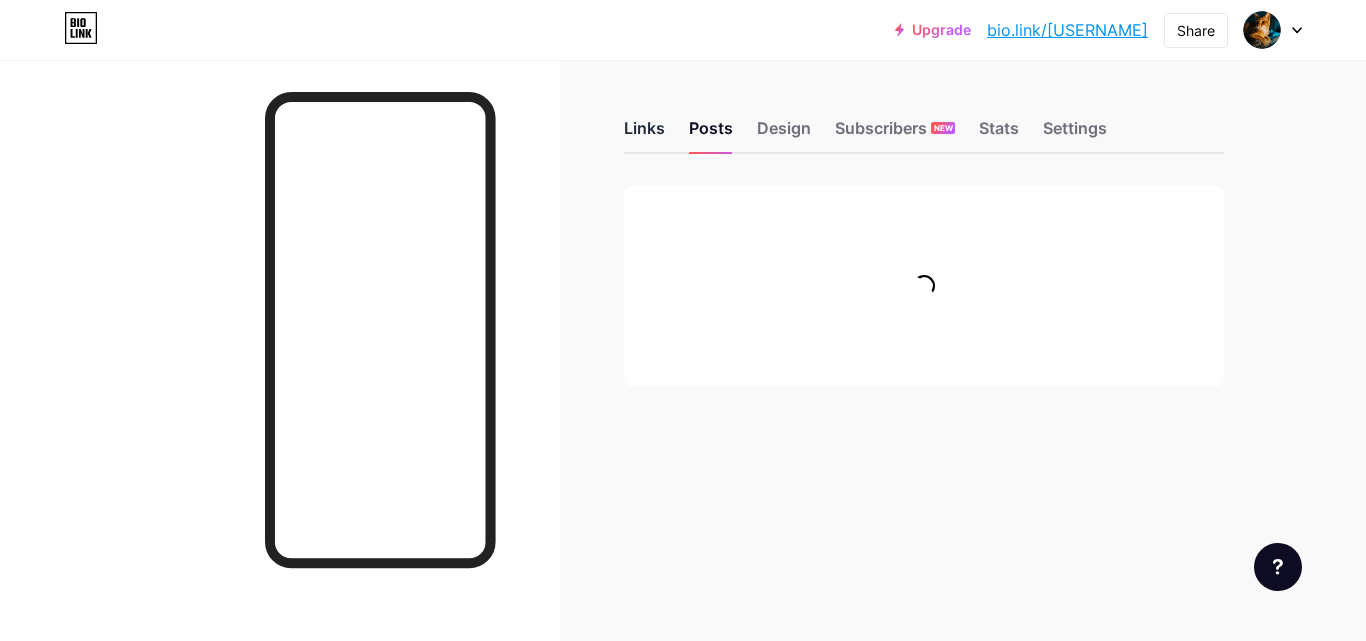 click on "Links" at bounding box center (644, 134) 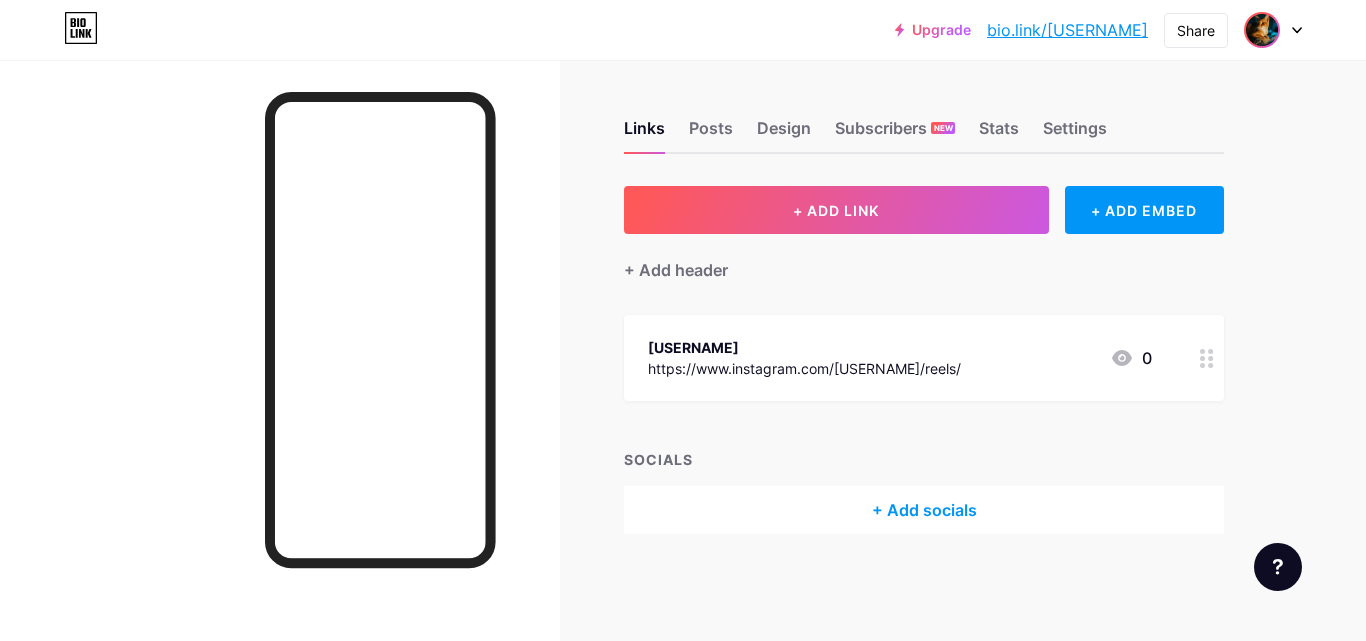 click at bounding box center (1262, 30) 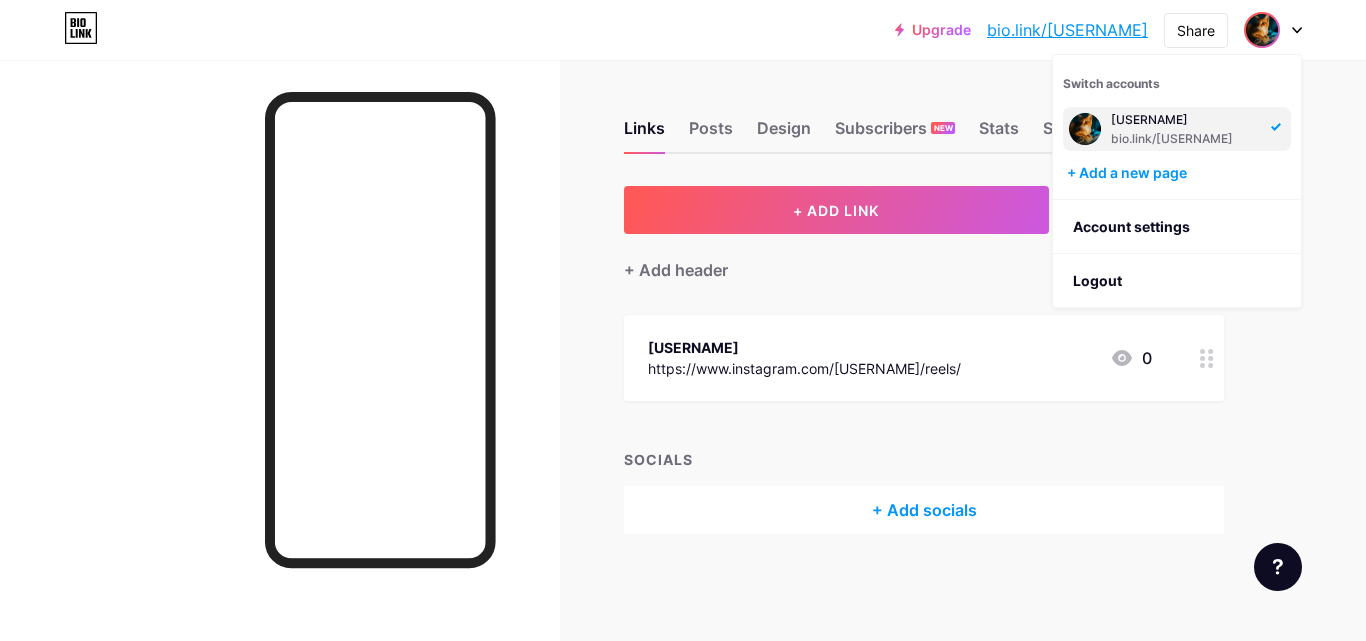 click at bounding box center (1085, 129) 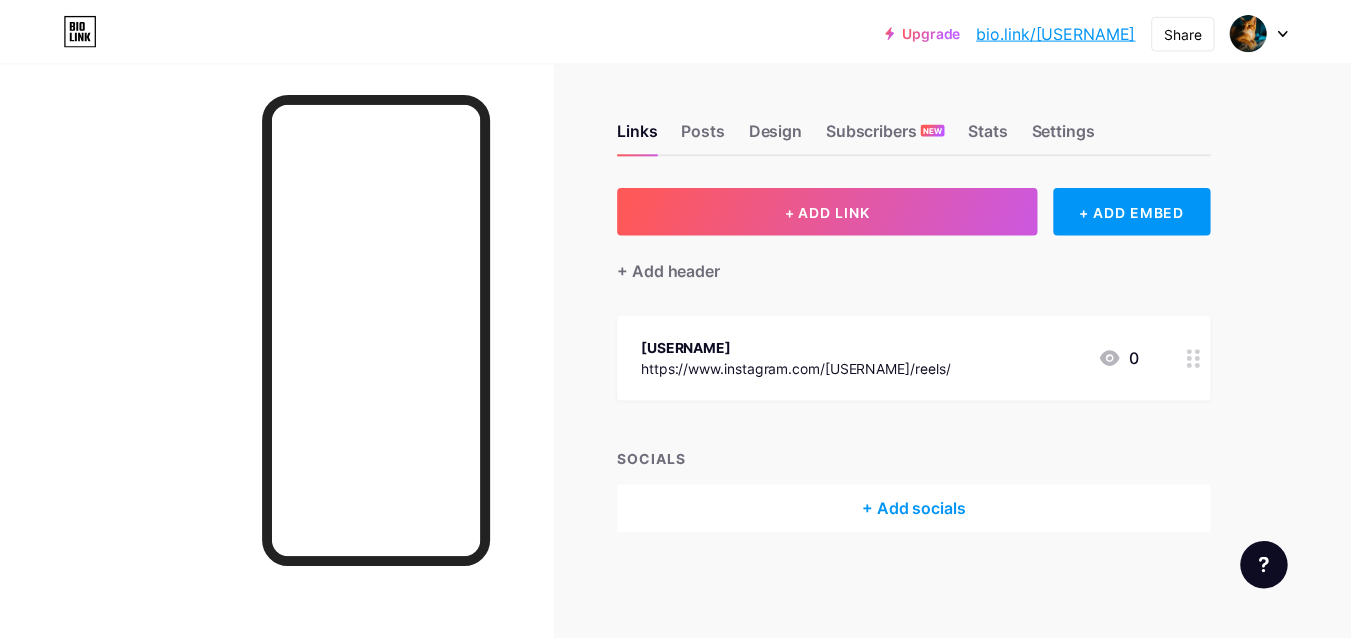scroll, scrollTop: 0, scrollLeft: 0, axis: both 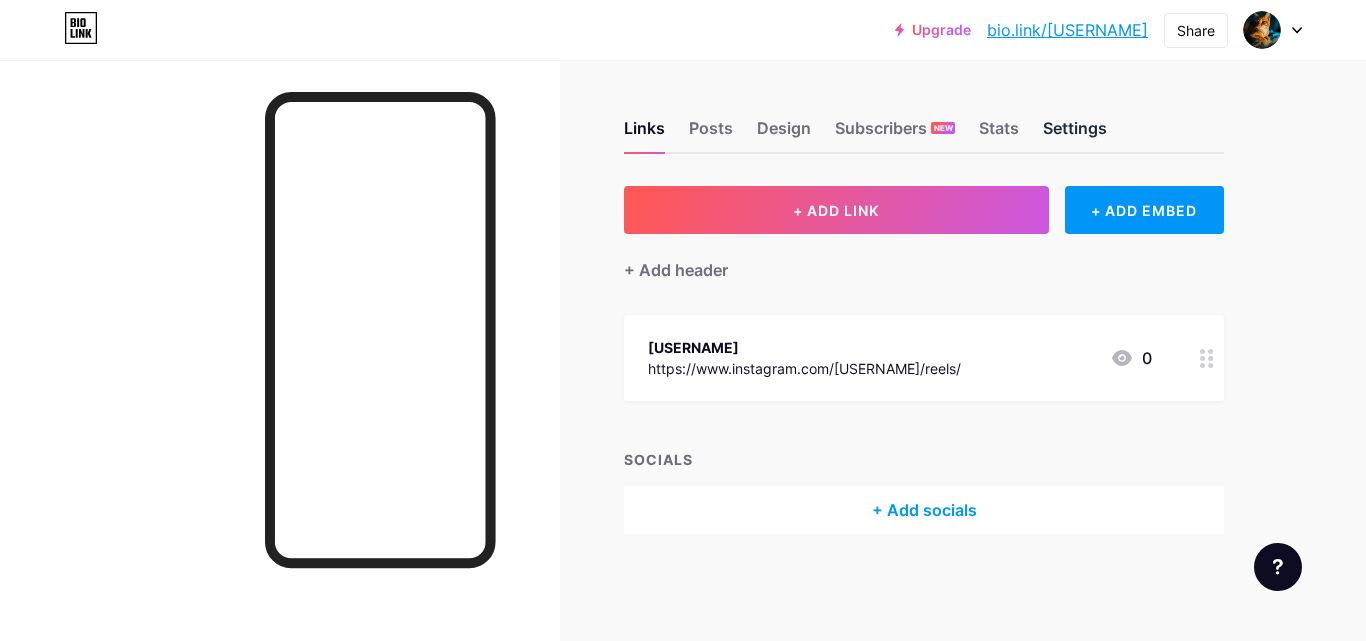 click on "Settings" at bounding box center (1075, 134) 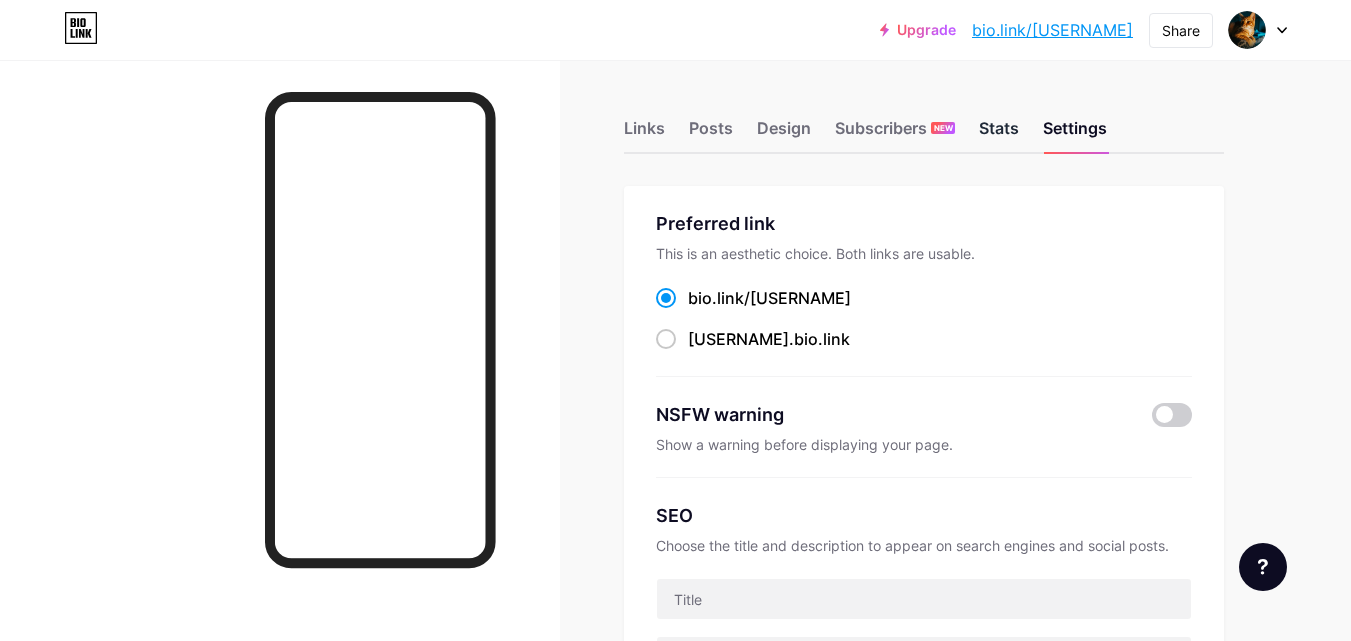 click on "Stats" at bounding box center (999, 134) 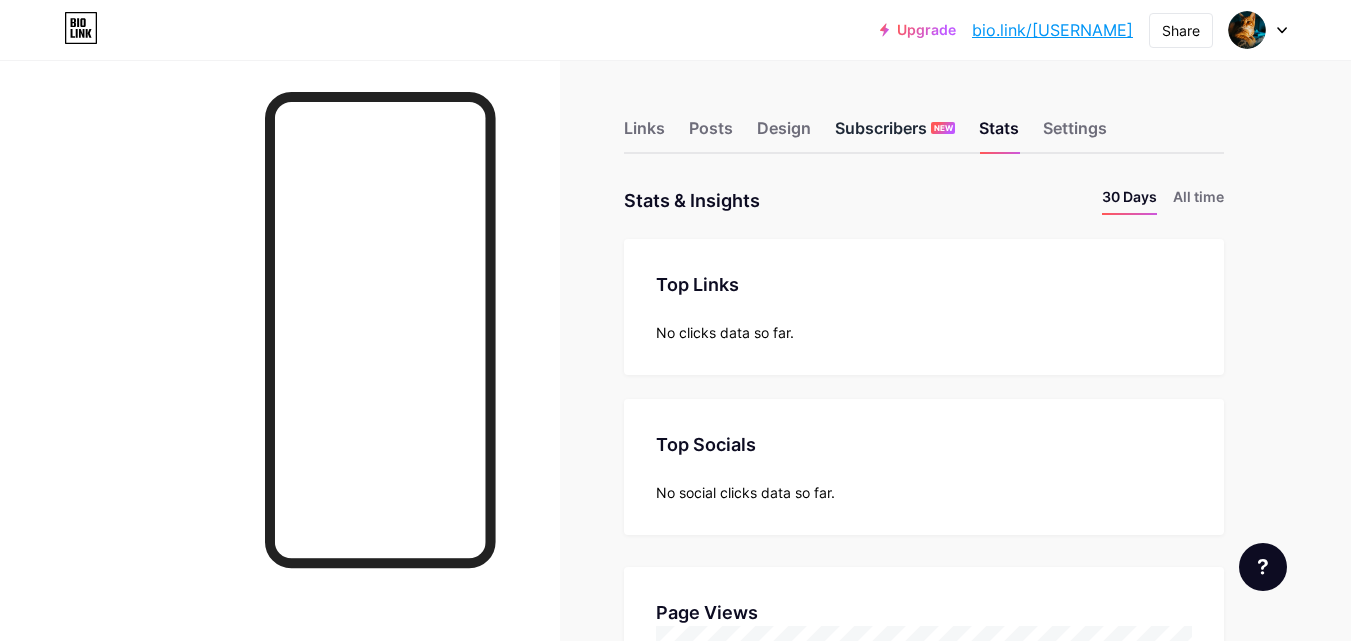 scroll, scrollTop: 999359, scrollLeft: 998649, axis: both 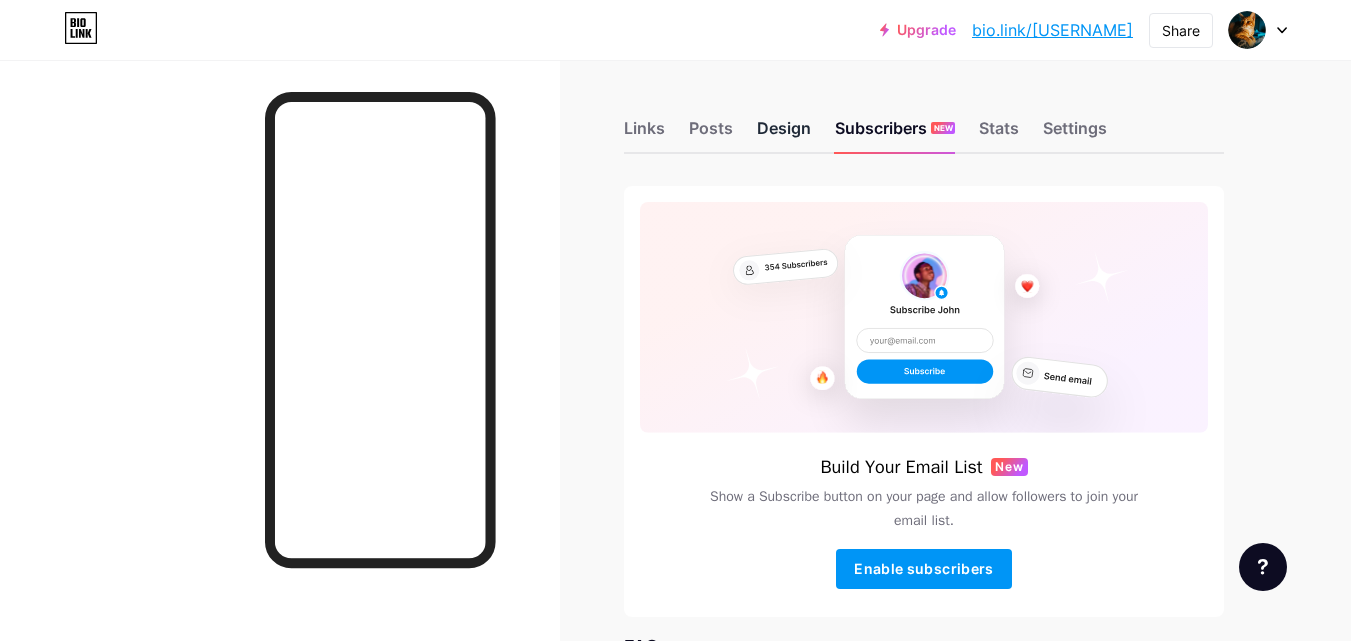 click on "Design" at bounding box center [784, 134] 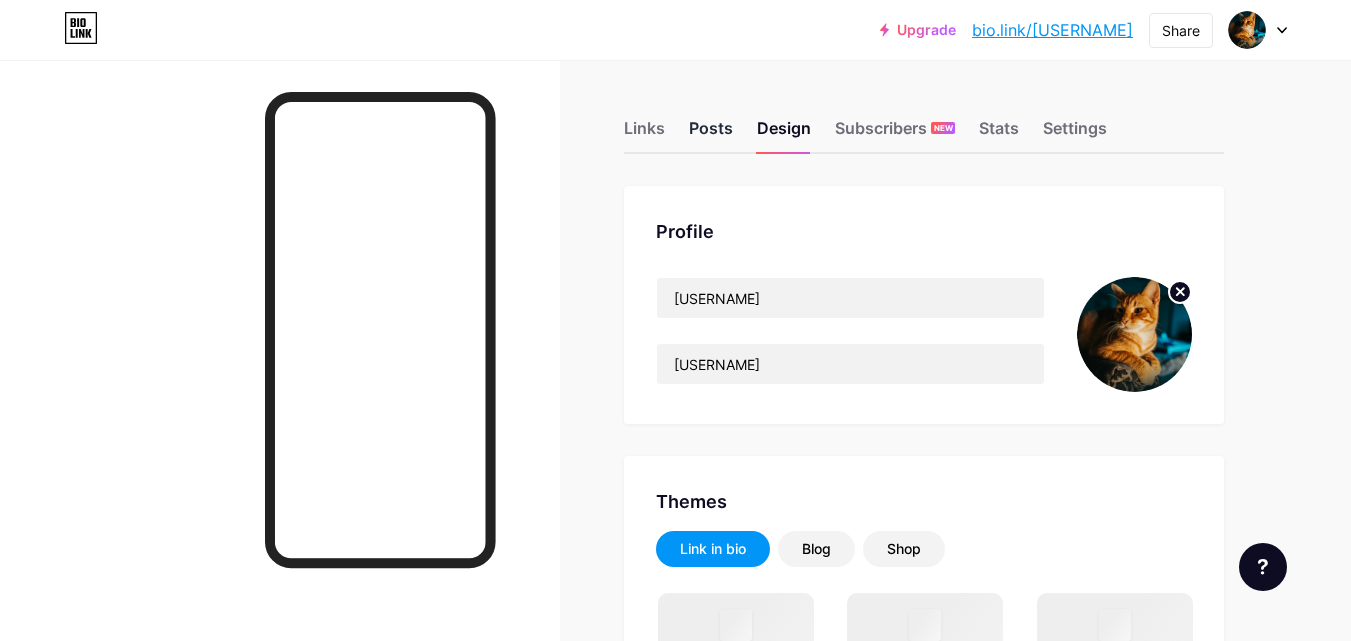 click on "Posts" at bounding box center (711, 134) 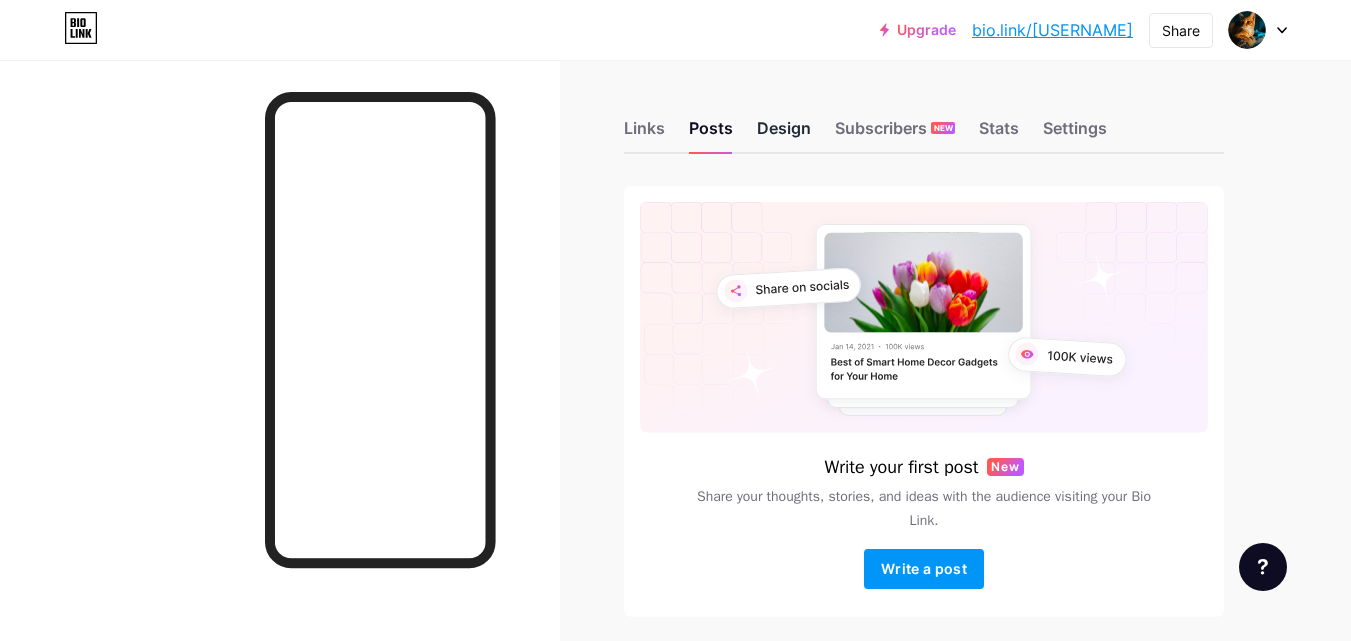 click on "Design" at bounding box center (784, 134) 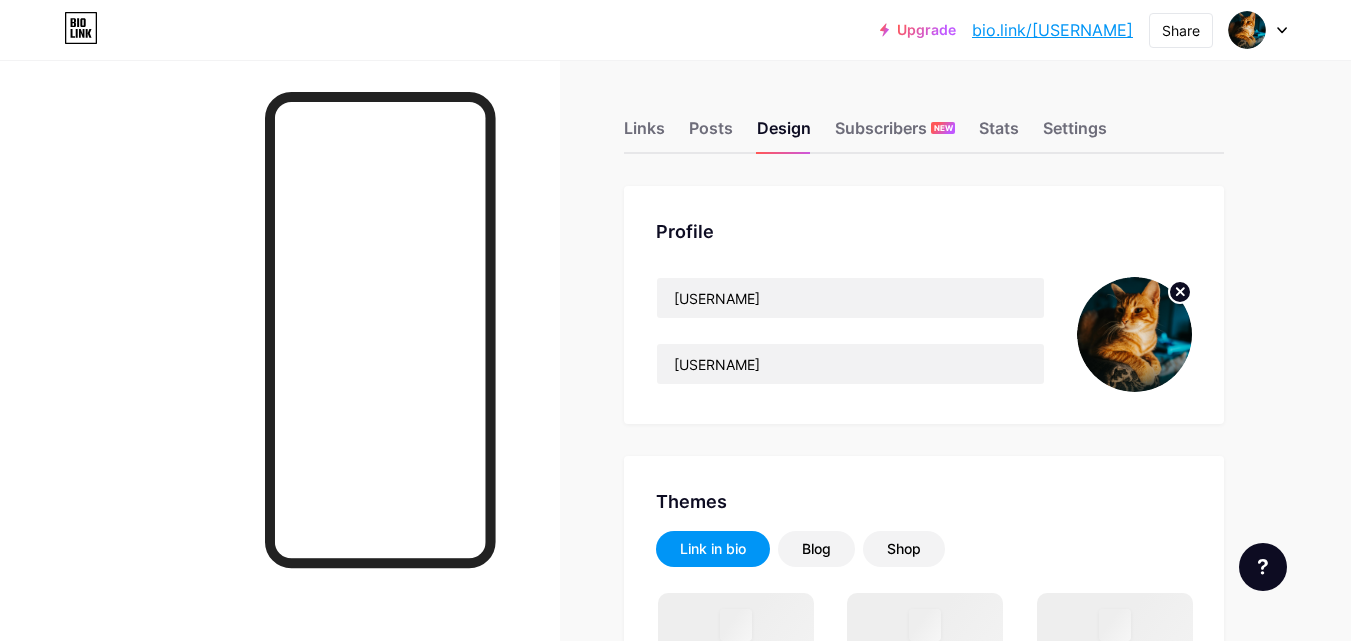 click 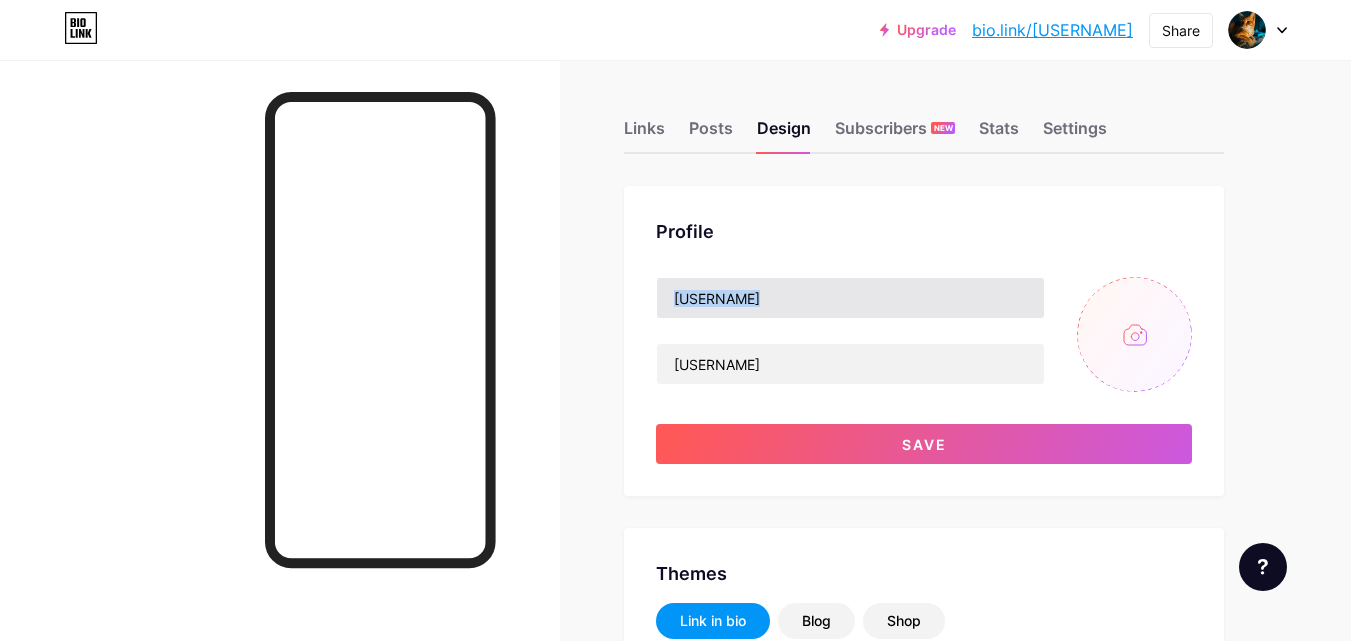drag, startPoint x: 793, startPoint y: 331, endPoint x: 791, endPoint y: 315, distance: 16.124516 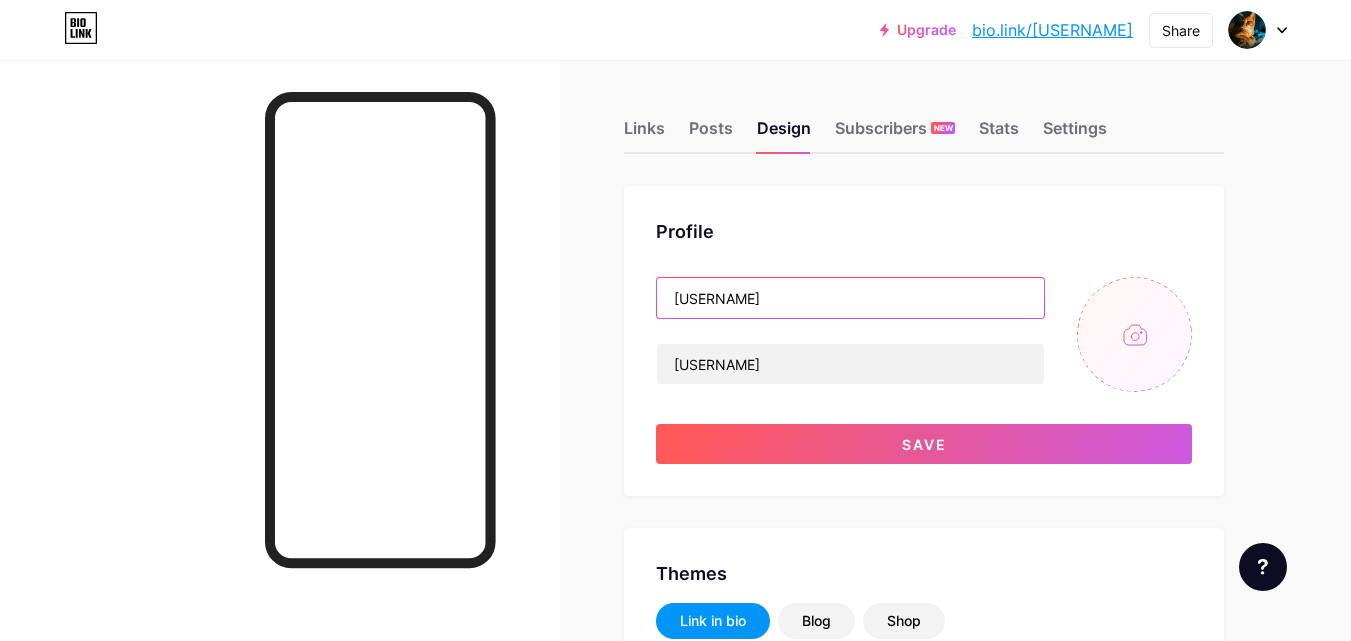 drag, startPoint x: 791, startPoint y: 315, endPoint x: 685, endPoint y: 273, distance: 114.01754 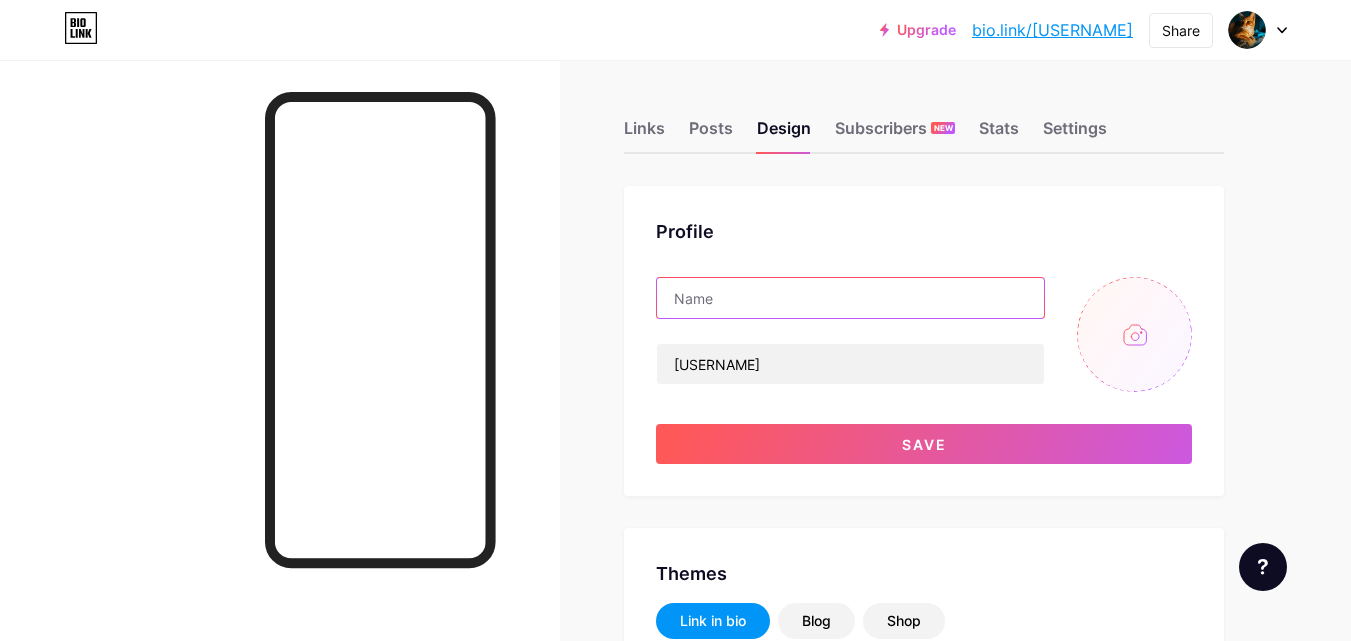 paste on "Get Your Chewy Gift Card Now!" 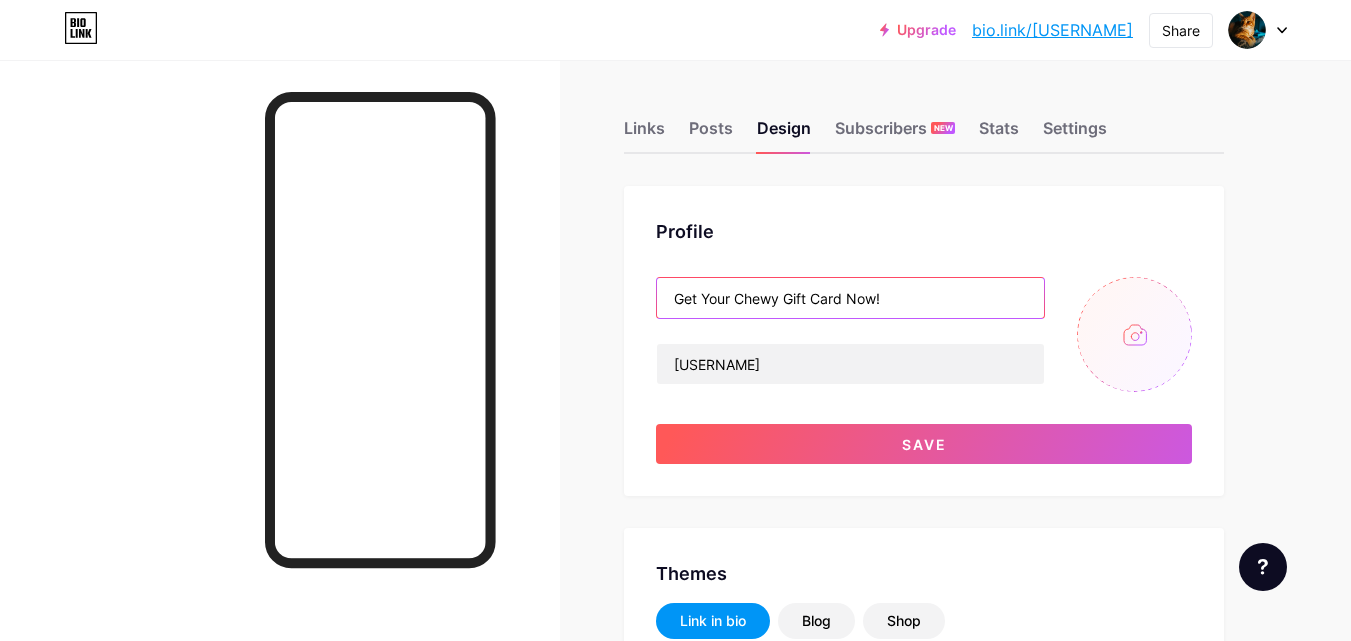 type on "Get Your Chewy Gift Card Now!" 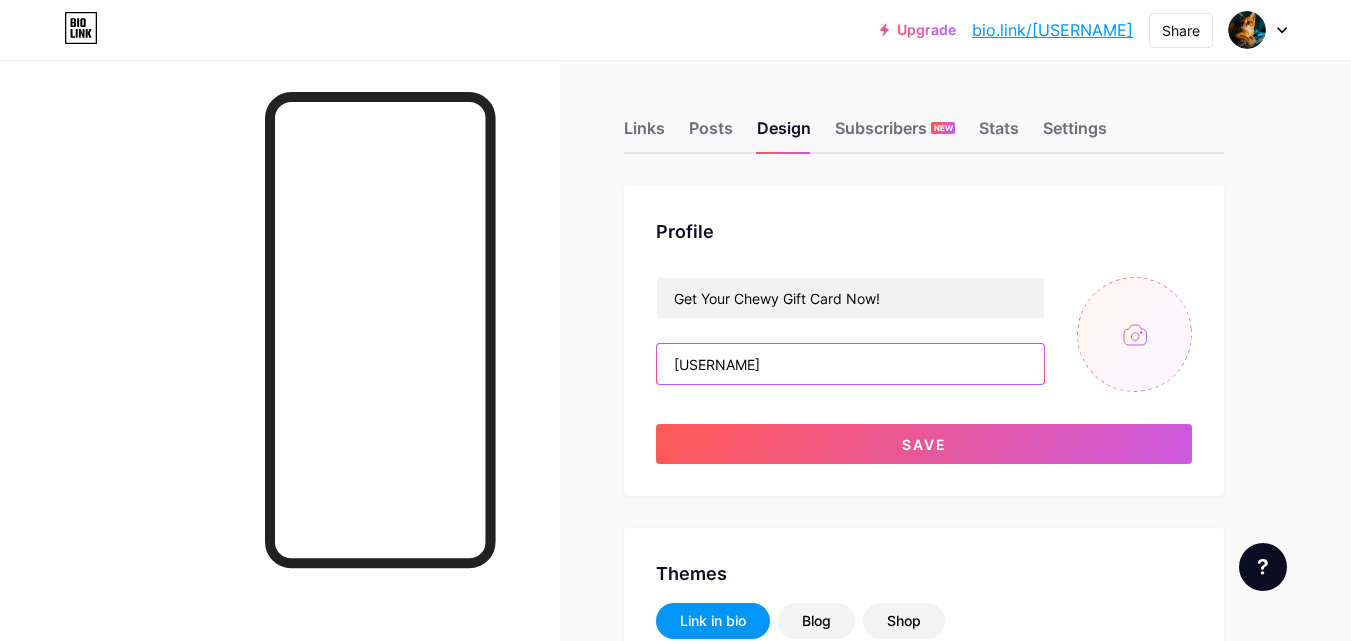 drag, startPoint x: 804, startPoint y: 372, endPoint x: 619, endPoint y: 370, distance: 185.0108 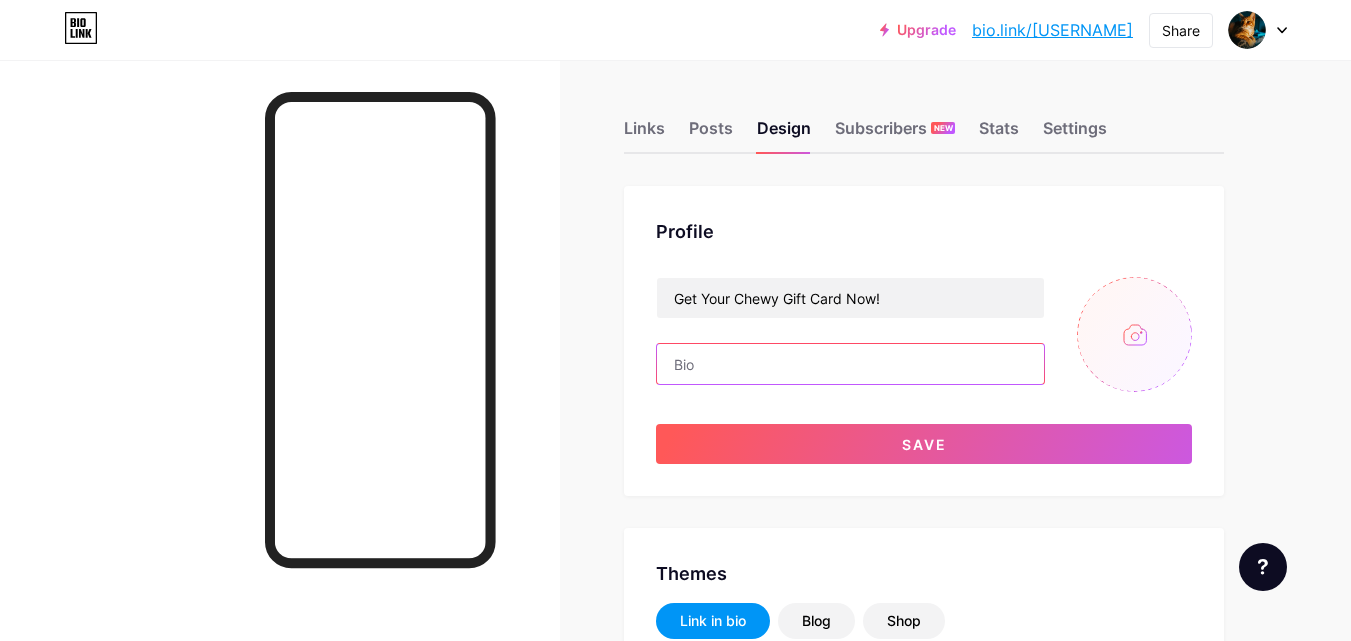 paste on "Click, sign up , complete Recommended Deals & claim now!" 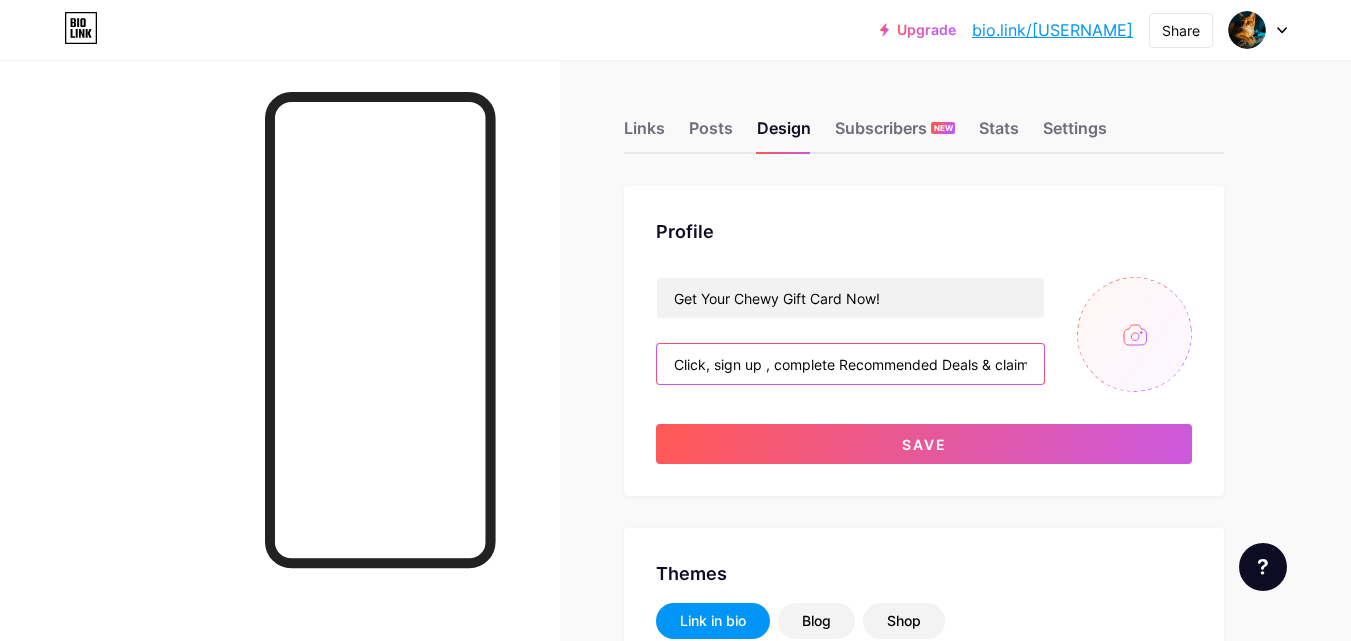 scroll, scrollTop: 0, scrollLeft: 39, axis: horizontal 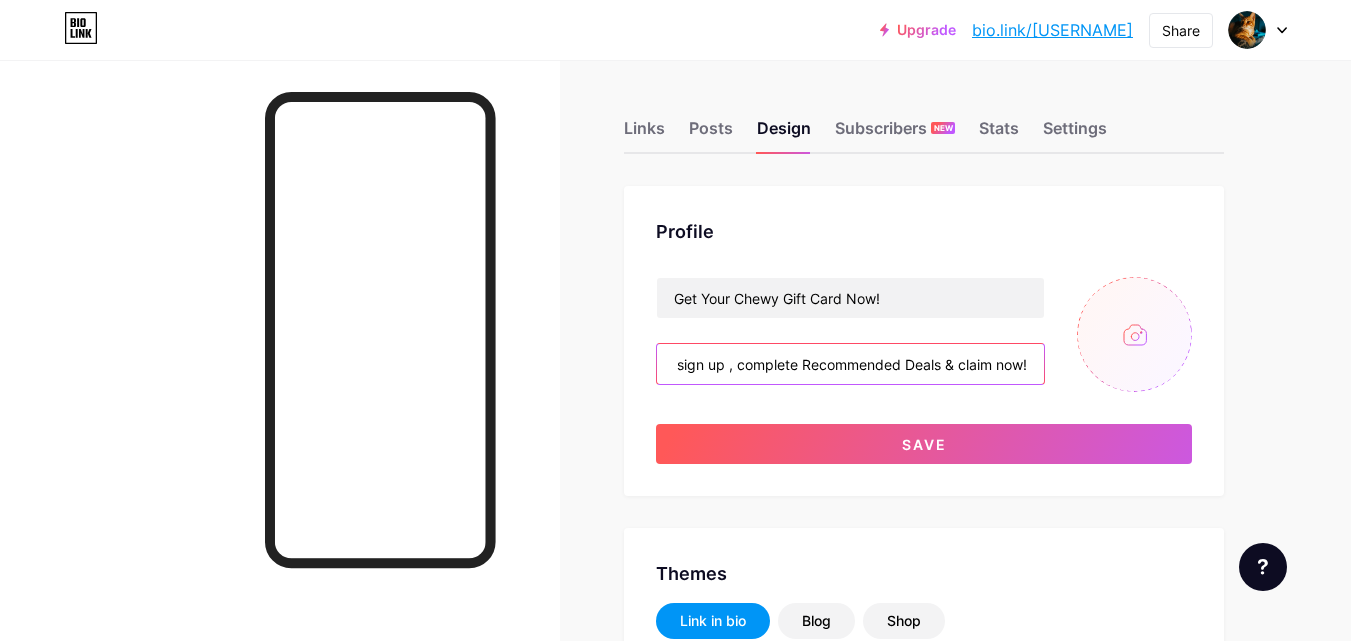 type on "Click, sign up , complete Recommended Deals & claim now!" 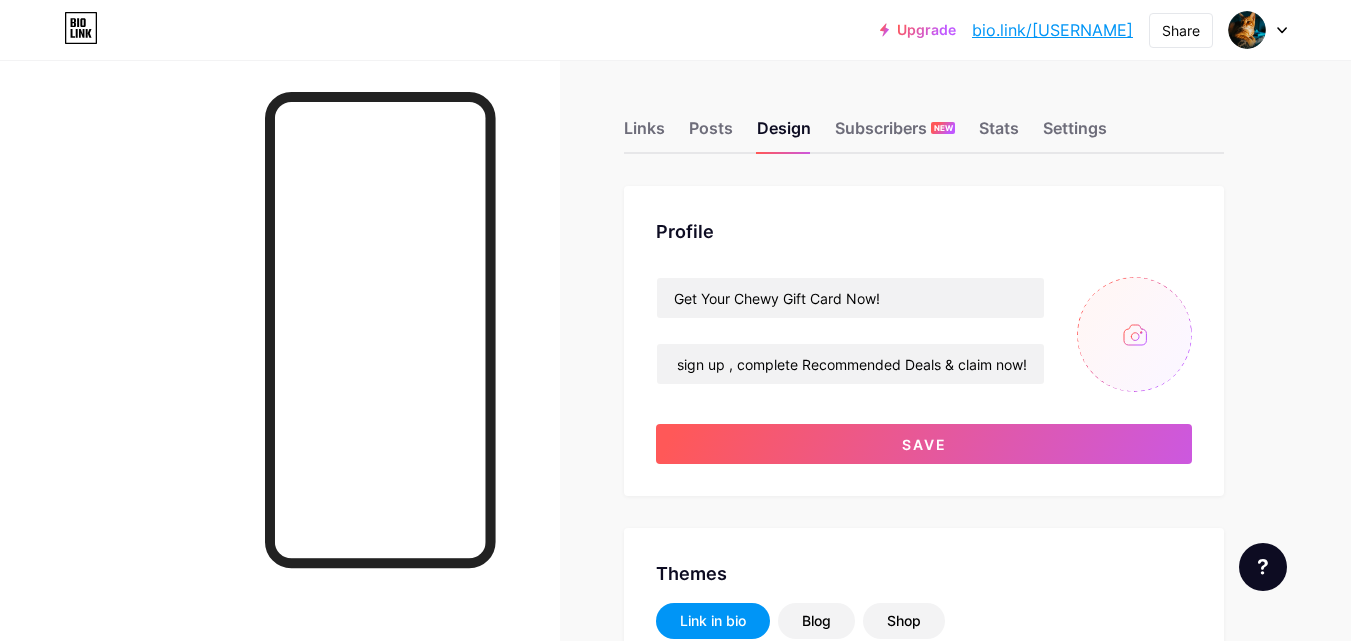 scroll, scrollTop: 0, scrollLeft: 0, axis: both 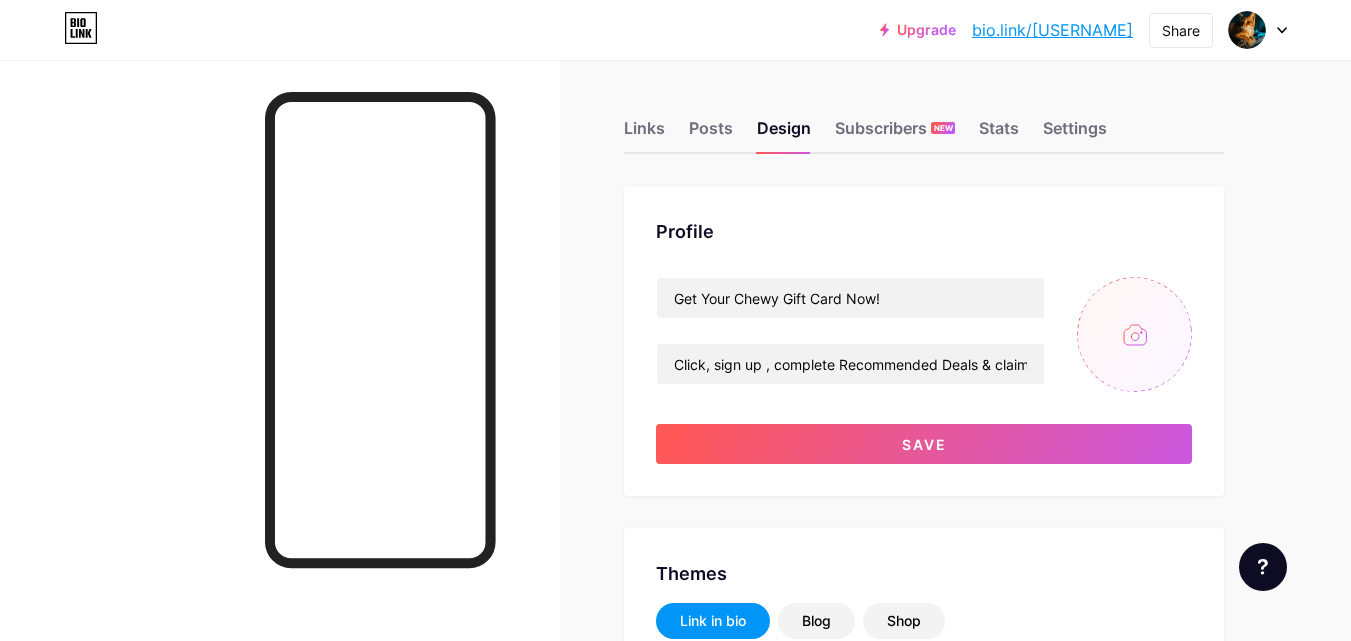 click on "Links Posts Design Subscribers NEW Stats Settings Profile Get Your Chewy Gift Card Now! Click, sign up , complete Recommended Deals & claim now! Save Themes Link in bio Blog Shop Basics Carbon Xmas 23 Pride Glitch Winter · Live Glassy · Live Chameleon · Live Rainy Night · Live Neon · Live Summer Retro Strawberry · Live Desert Sunny Autumn Leaf Clear Sky Blush Unicorn Minimal Cloudy Shadow Create your own Changes saved Position to display socials Top Bottom Disable Bio Link branding Will hide the Bio Link branding from homepage Display Share button Enables social sharing options on your page including a QR code. Changes saved" at bounding box center [654, 1764] 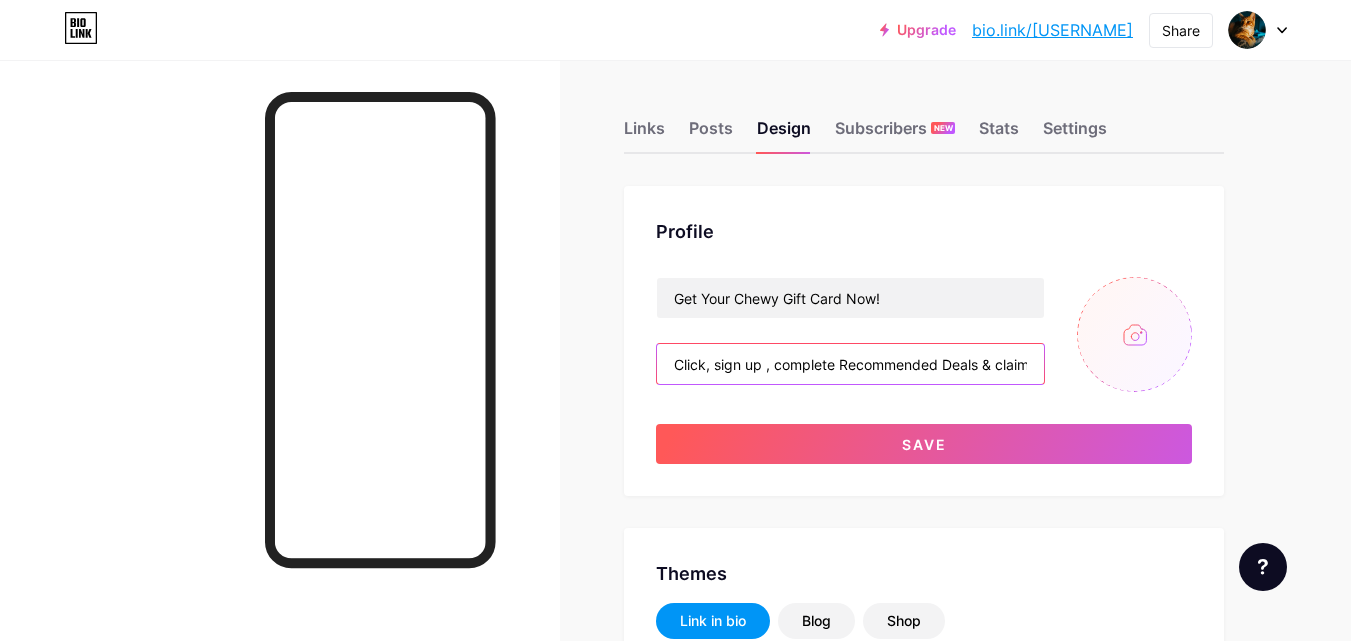 click on "Click, sign up , complete Recommended Deals & claim now!" at bounding box center (850, 364) 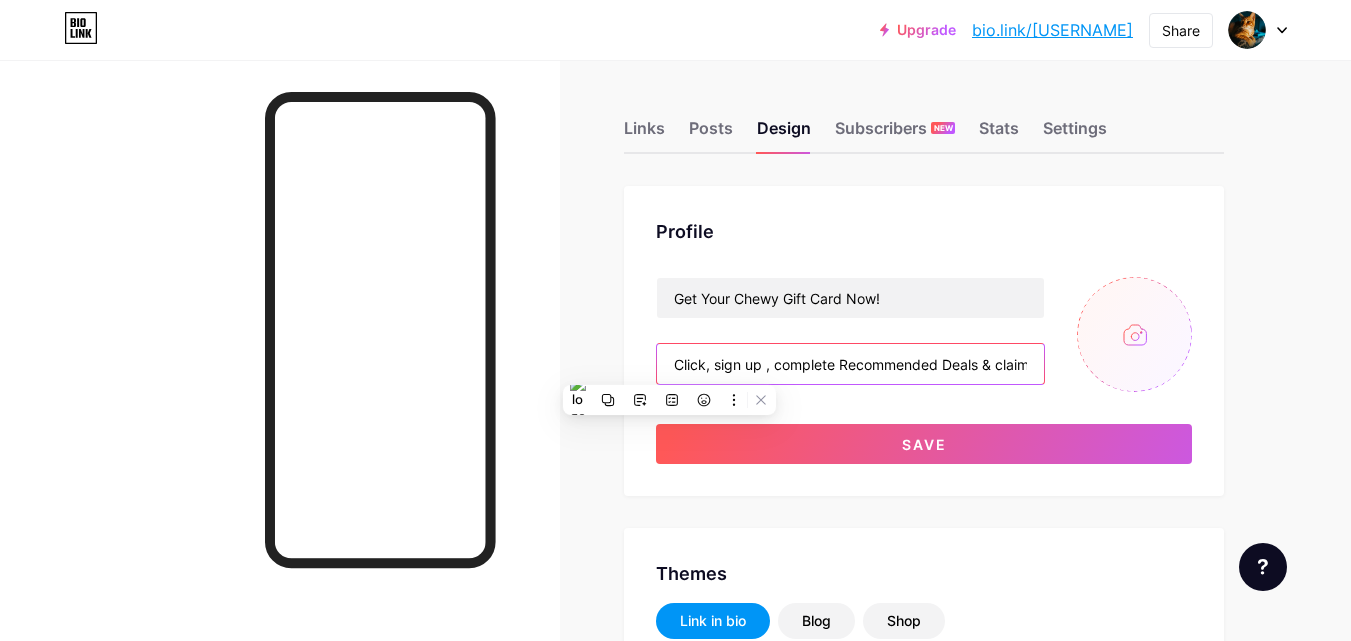 click on "Click, sign up , complete Recommended Deals & claim now!" at bounding box center [850, 364] 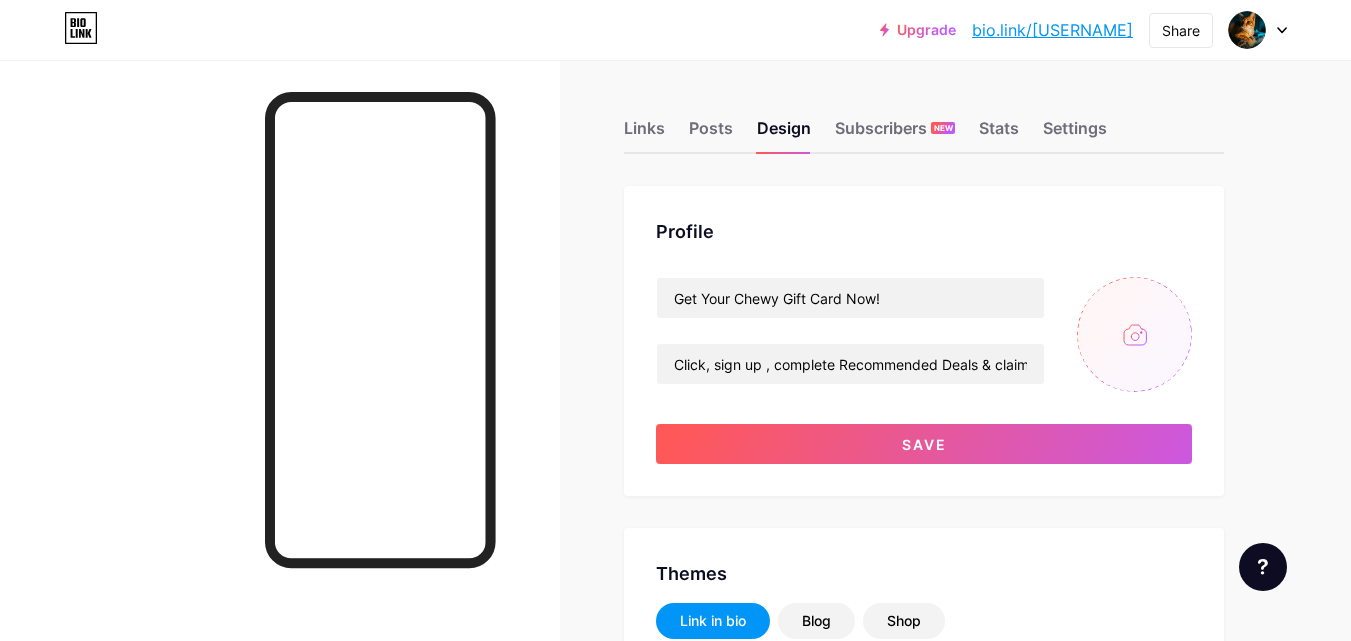 click on "Links Posts Design Subscribers NEW Stats Settings Profile Get Your Chewy Gift Card Now! Click, sign up , complete Recommended Deals & claim now! Save Themes Link in bio Blog Shop Basics Carbon Xmas 23 Pride Glitch Winter · Live Glassy · Live Chameleon · Live Rainy Night · Live Neon · Live Summer Retro Strawberry · Live Desert Sunny Autumn Leaf Clear Sky Blush Unicorn Minimal Cloudy Shadow Create your own Changes saved Position to display socials Top Bottom Disable Bio Link branding Will hide the Bio Link branding from homepage Display Share button Enables social sharing options on your page including a QR code. Changes saved" at bounding box center (654, 1764) 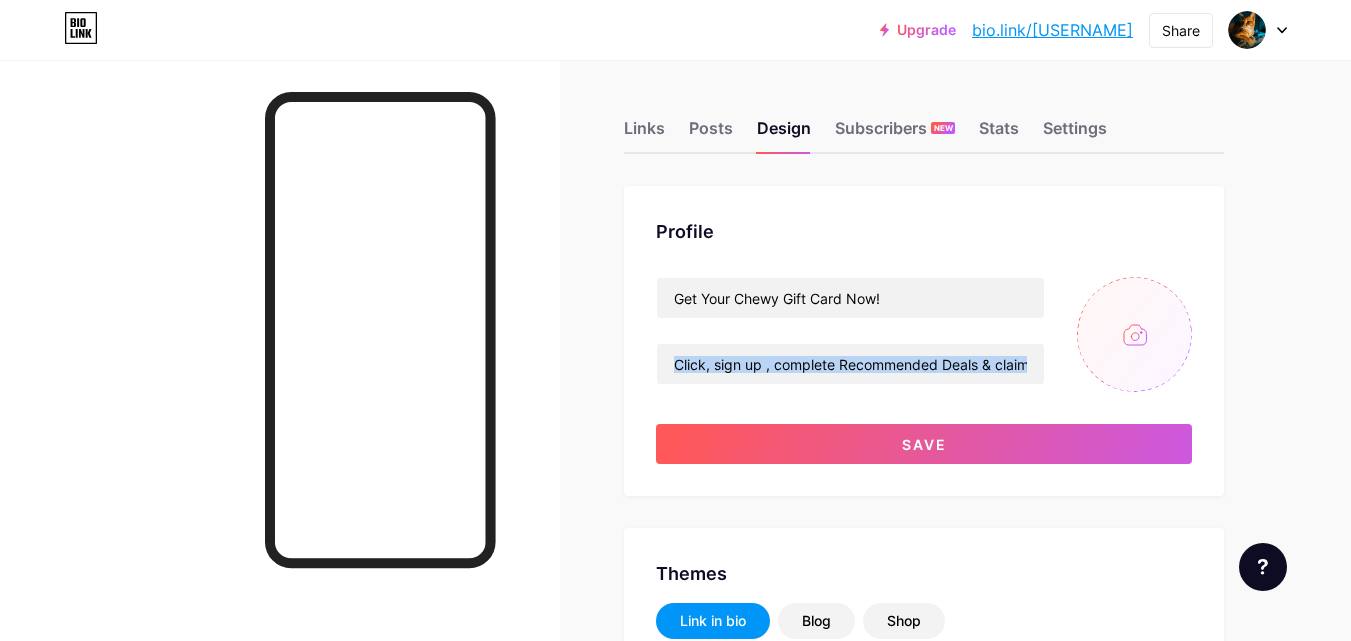 click on "Links Posts Design Subscribers NEW Stats Settings Profile Get Your Chewy Gift Card Now! Click, sign up , complete Recommended Deals & claim now! Save Themes Link in bio Blog Shop Basics Carbon Xmas 23 Pride Glitch Winter · Live Glassy · Live Chameleon · Live Rainy Night · Live Neon · Live Summer Retro Strawberry · Live Desert Sunny Autumn Leaf Clear Sky Blush Unicorn Minimal Cloudy Shadow Create your own Changes saved Position to display socials Top Bottom Disable Bio Link branding Will hide the Bio Link branding from homepage Display Share button Enables social sharing options on your page including a QR code. Changes saved" at bounding box center (654, 1764) 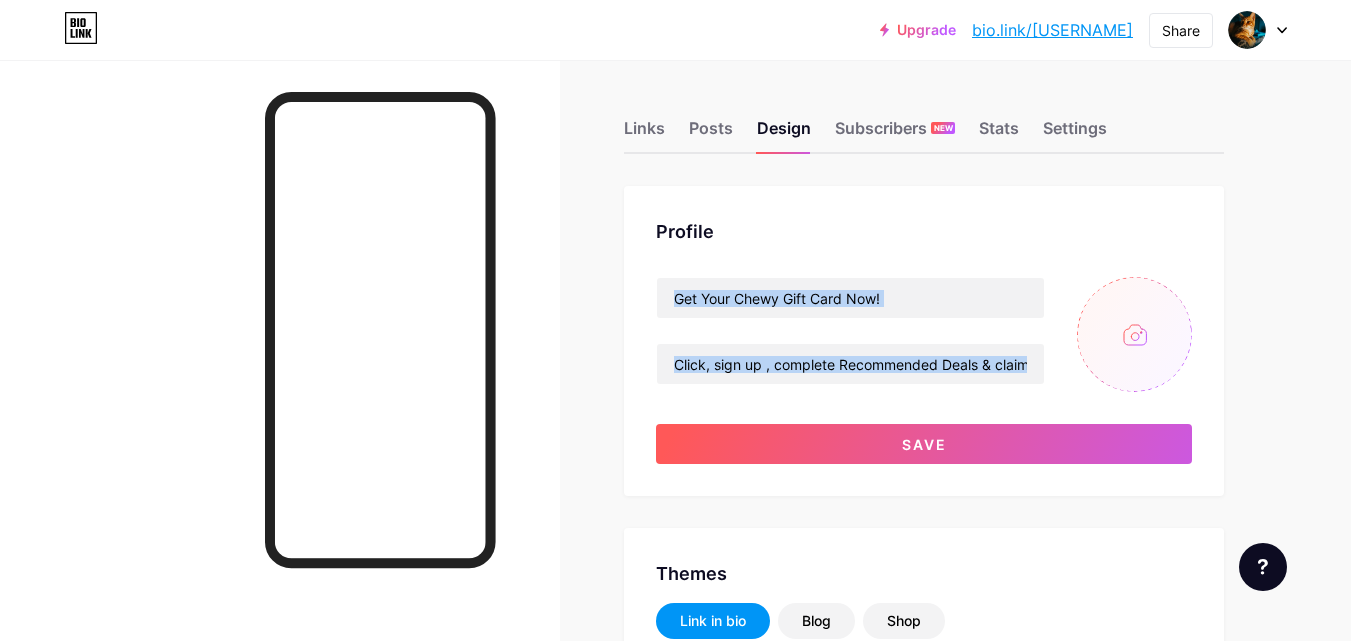click on "Links Posts Design Subscribers NEW Stats Settings Profile Get Your Chewy Gift Card Now! Click, sign up , complete Recommended Deals & claim now! Save Themes Link in bio Blog Shop Basics Carbon Xmas 23 Pride Glitch Winter · Live Glassy · Live Chameleon · Live Rainy Night · Live Neon · Live Summer Retro Strawberry · Live Desert Sunny Autumn Leaf Clear Sky Blush Unicorn Minimal Cloudy Shadow Create your own Changes saved Position to display socials Top Bottom Disable Bio Link branding Will hide the Bio Link branding from homepage Display Share button Enables social sharing options on your page including a QR code. Changes saved" at bounding box center [654, 1764] 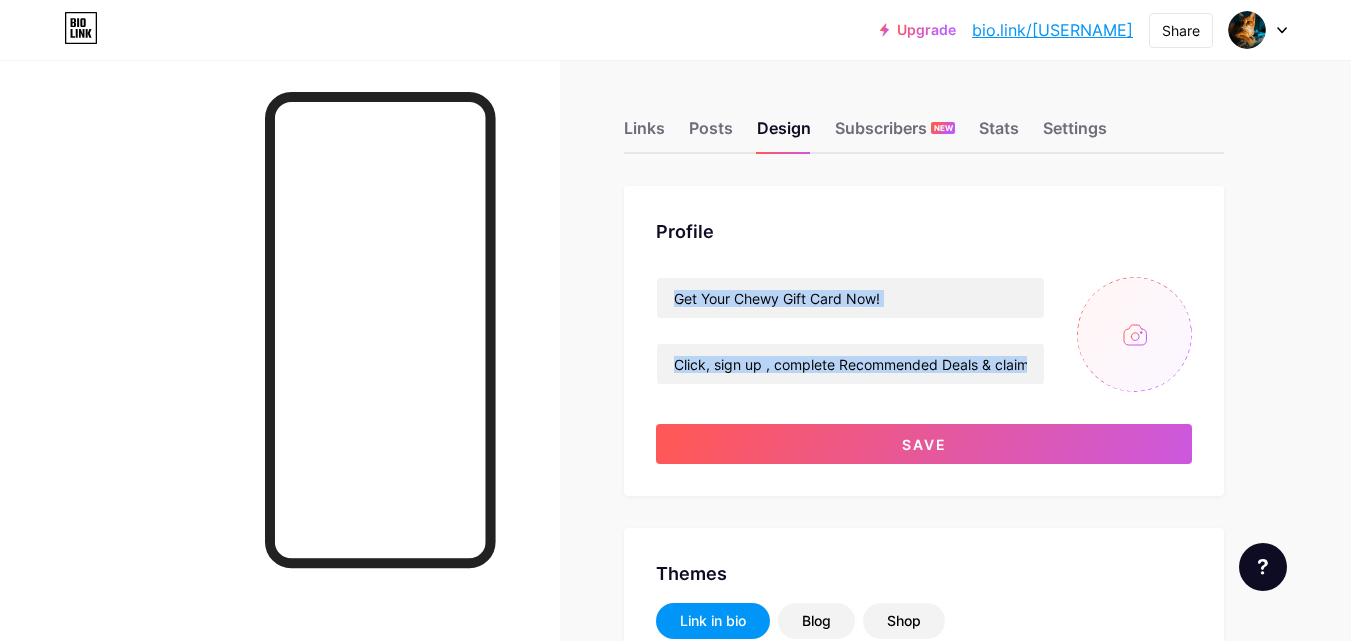 type on "C:\fakepath\images (1).png" 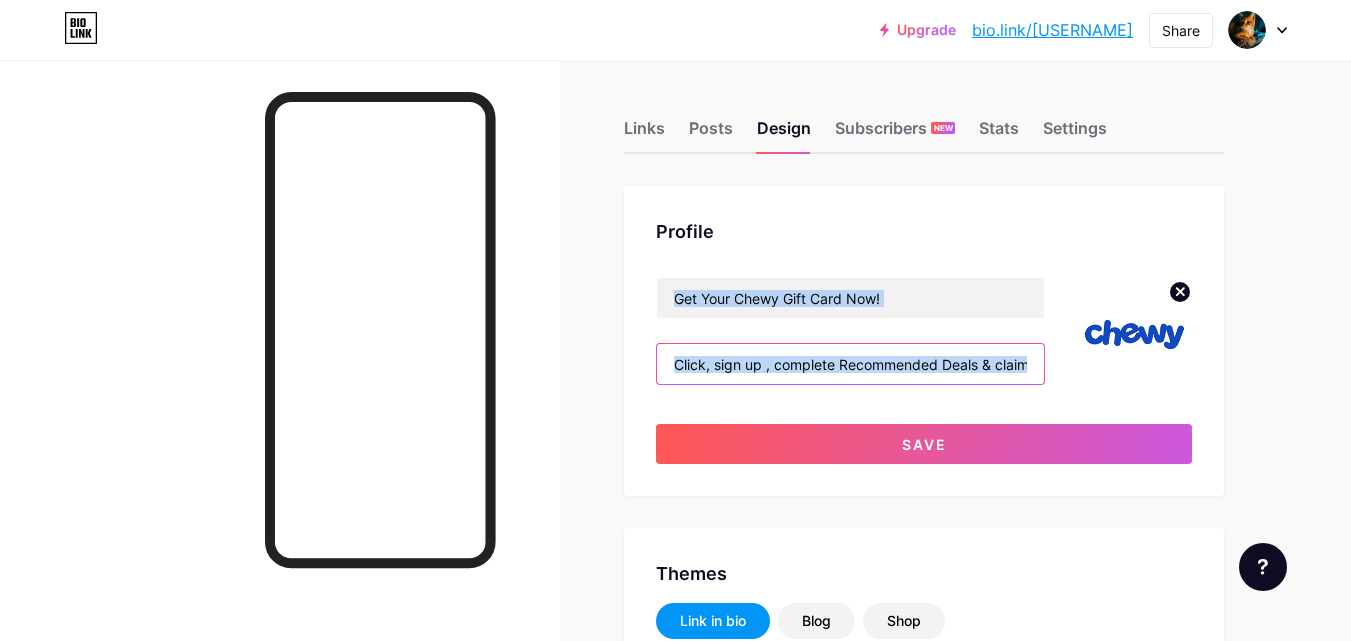 click on "Click, sign up , complete Recommended Deals & claim now!" at bounding box center [850, 364] 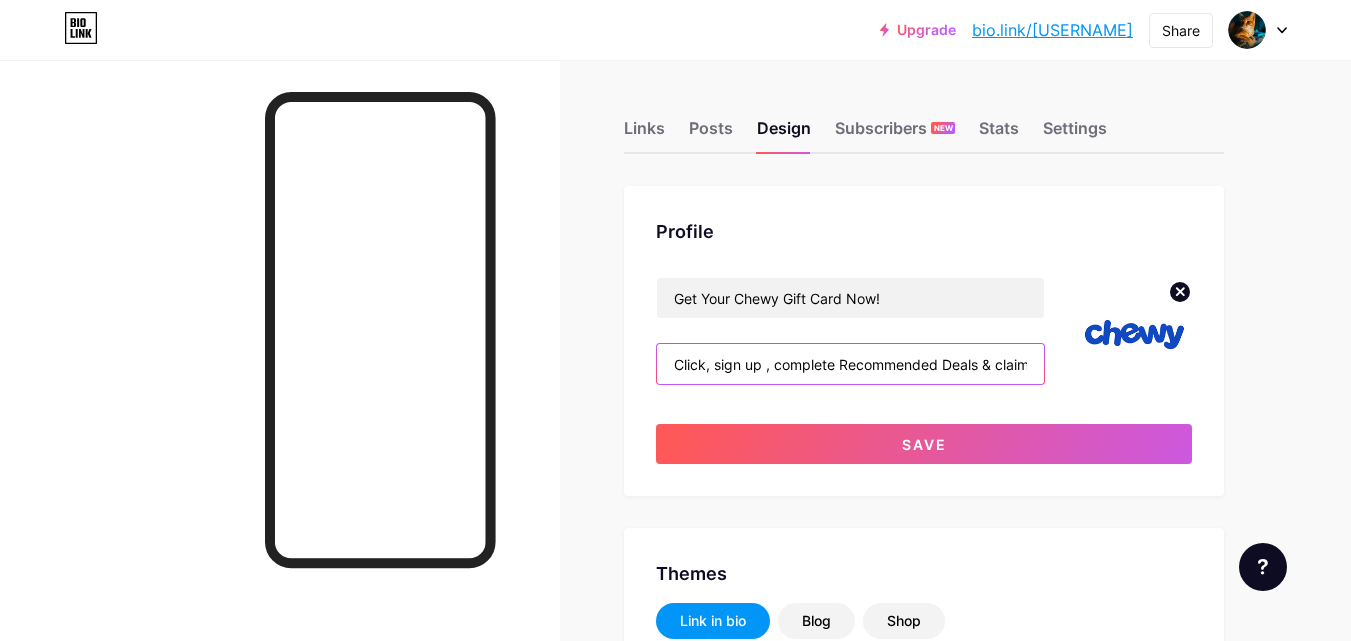 drag, startPoint x: 668, startPoint y: 372, endPoint x: 1355, endPoint y: 350, distance: 687.3522 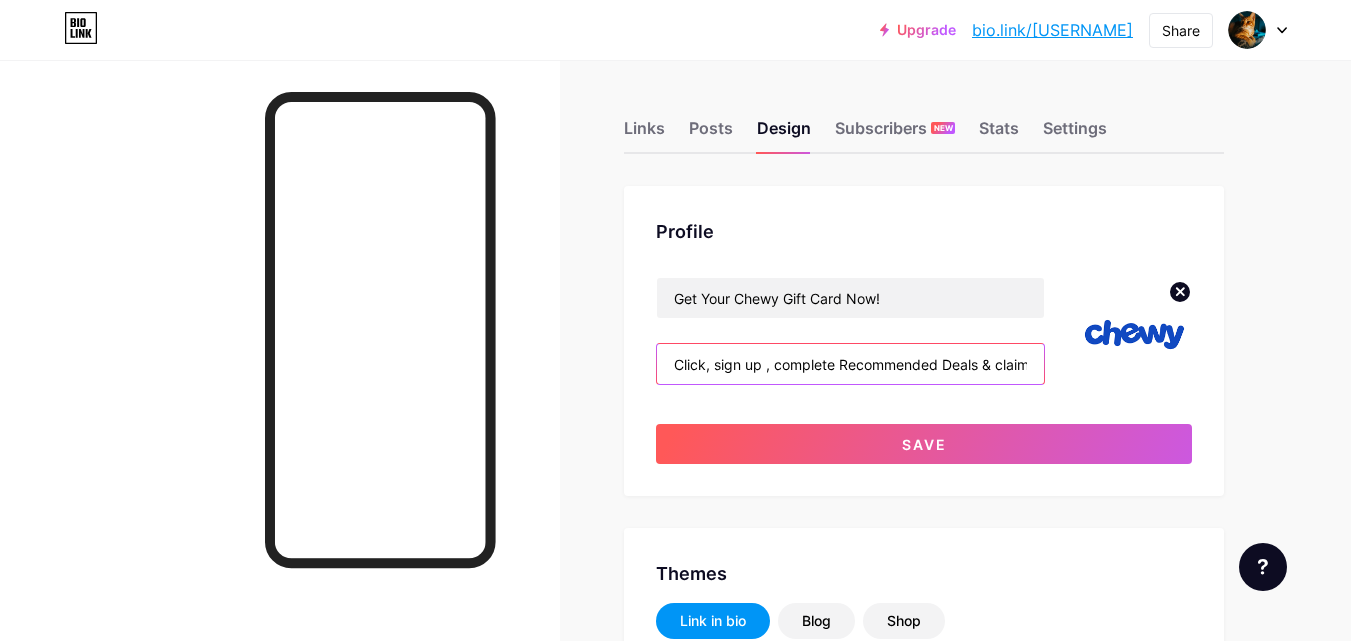 click on "Upgrade bio.link/[USERNAME]/... bio.link/[USERNAME] Share Switch accounts [USERNAME] bio.link/[USERNAME] + Add a new page Account settings Logout Link Copied Links Posts Design Subscribers NEW Stats Settings Profile Get Your Chewy Gift Card Now! Click, sign up , complete Recommended Deals & claim now! Save Themes Link in bio Blog Shop Basics Carbon Xmas 23 Pride Glitch Winter · Live Glassy · Live Chameleon · Live Rainy Night · Live Neon · Live Summer Retro Strawberry · Live Desert Sunny Autumn Leaf Clear Sky Blush Unicorn Minimal Cloudy Shadow Create your own Changes saved Position to display socials Top" at bounding box center (675, 1734) 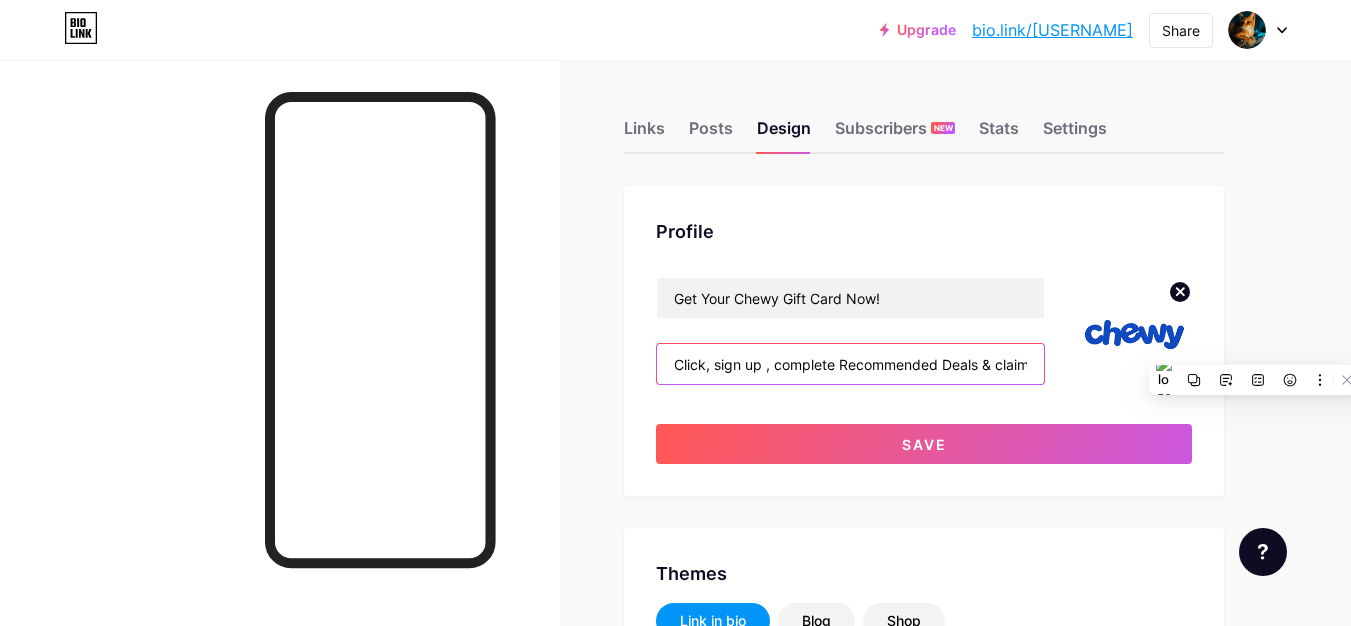 click on "Click, sign up , complete Recommended Deals & claim now!" at bounding box center (850, 364) 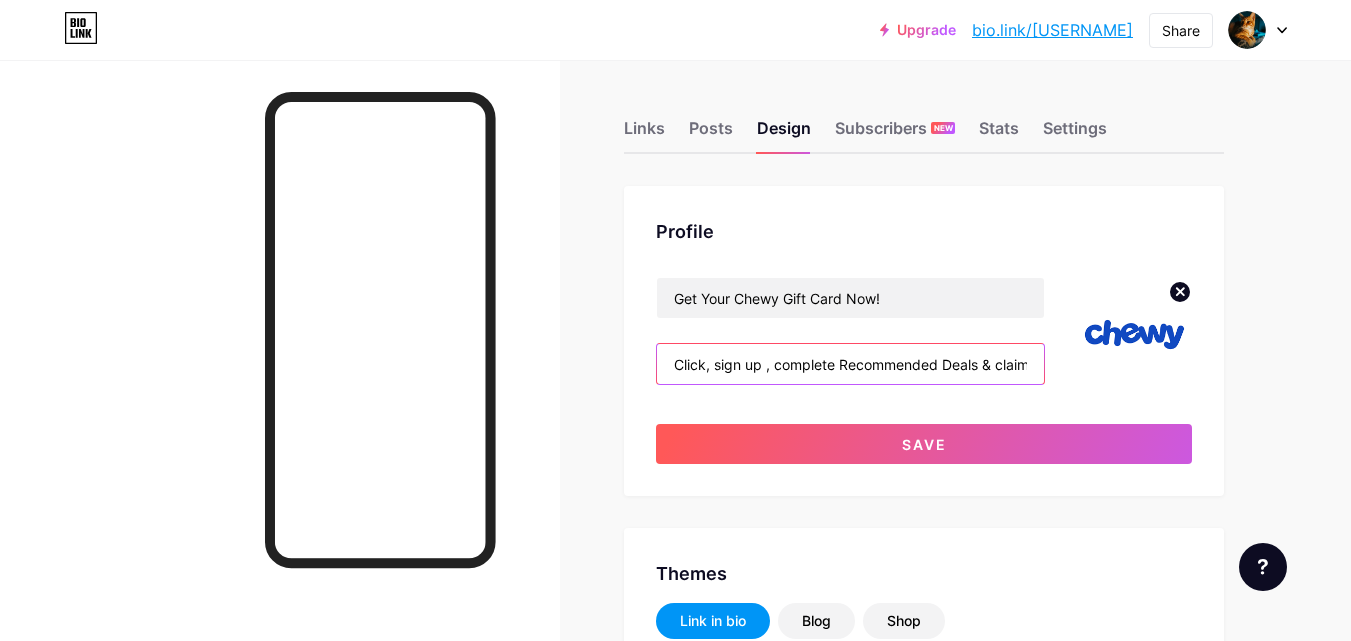 scroll, scrollTop: 0, scrollLeft: 39, axis: horizontal 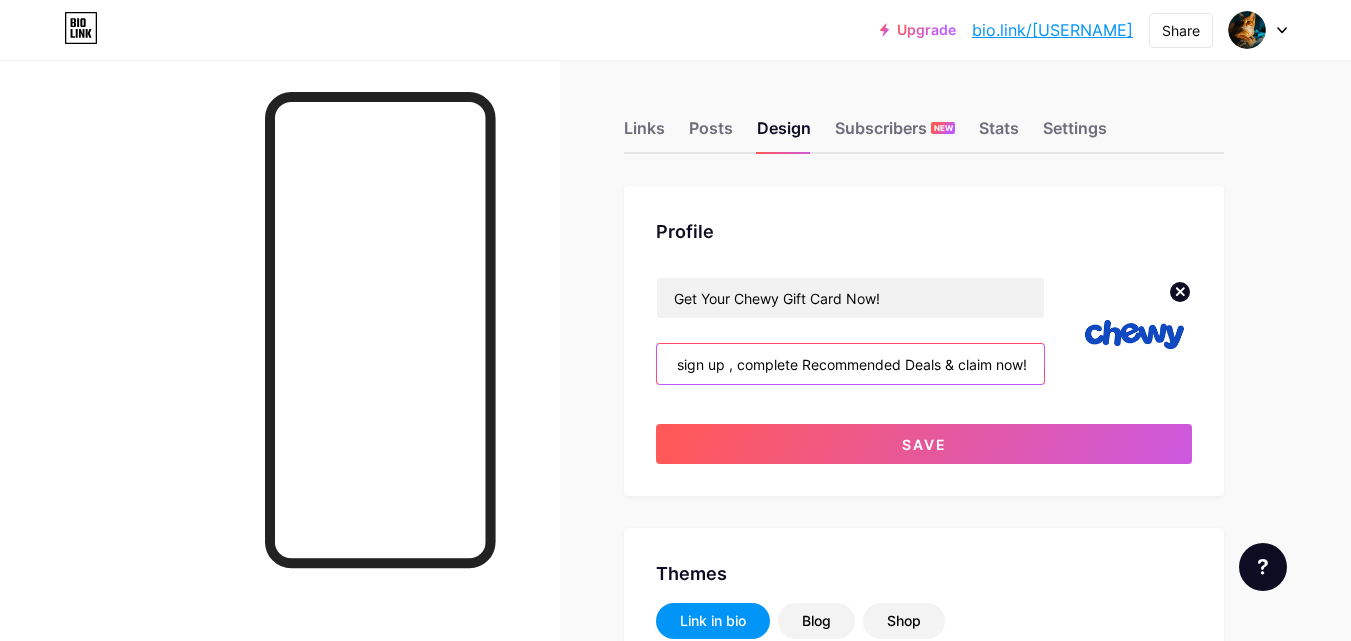 drag, startPoint x: 676, startPoint y: 366, endPoint x: 1207, endPoint y: 364, distance: 531.0038 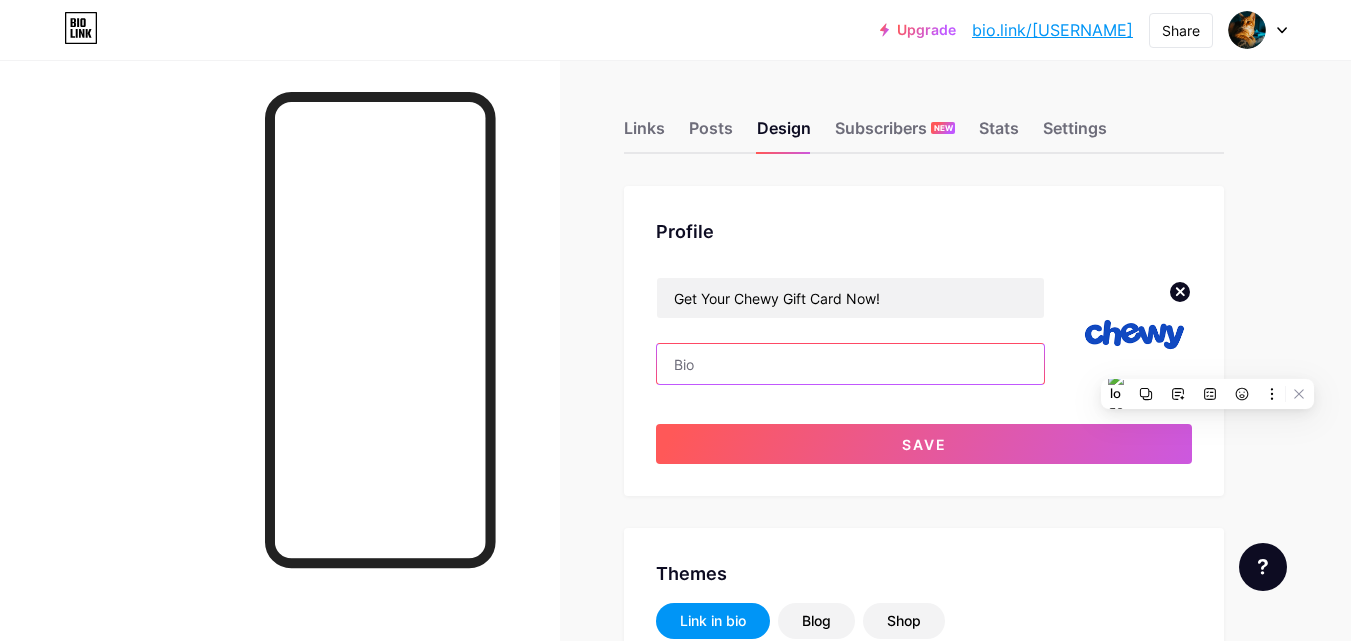 scroll, scrollTop: 0, scrollLeft: 0, axis: both 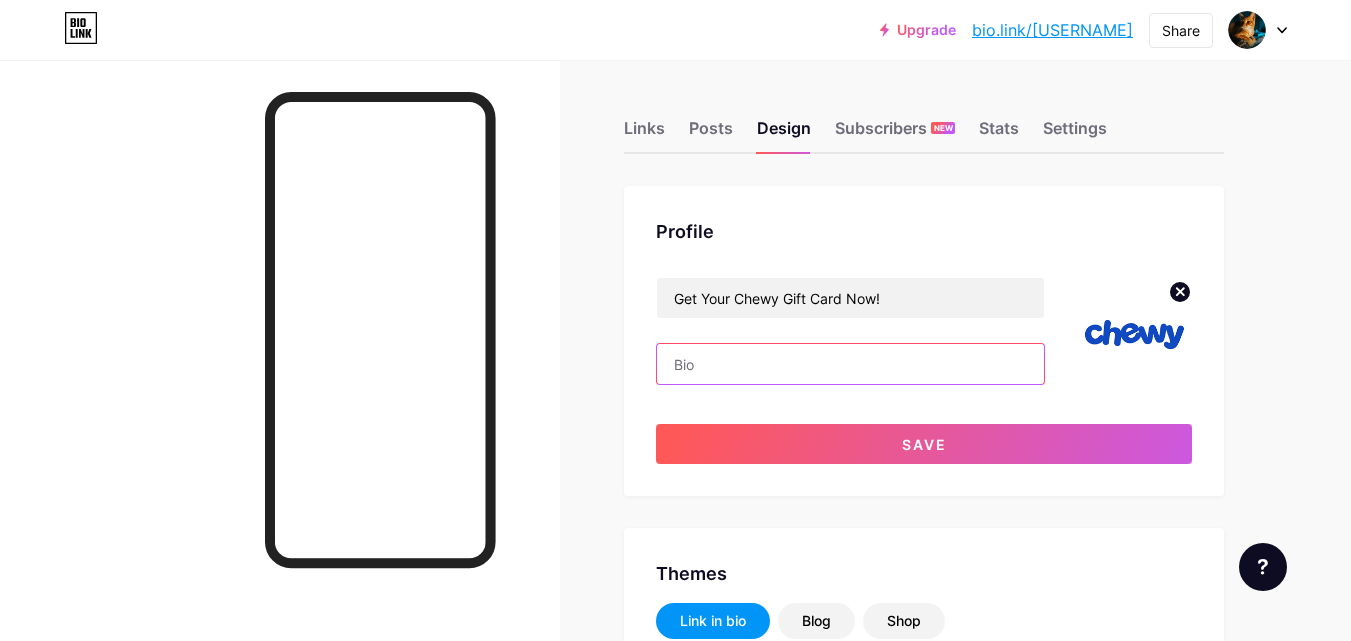 paste on "Click, sign up , complete Recommended Deals & claim now!" 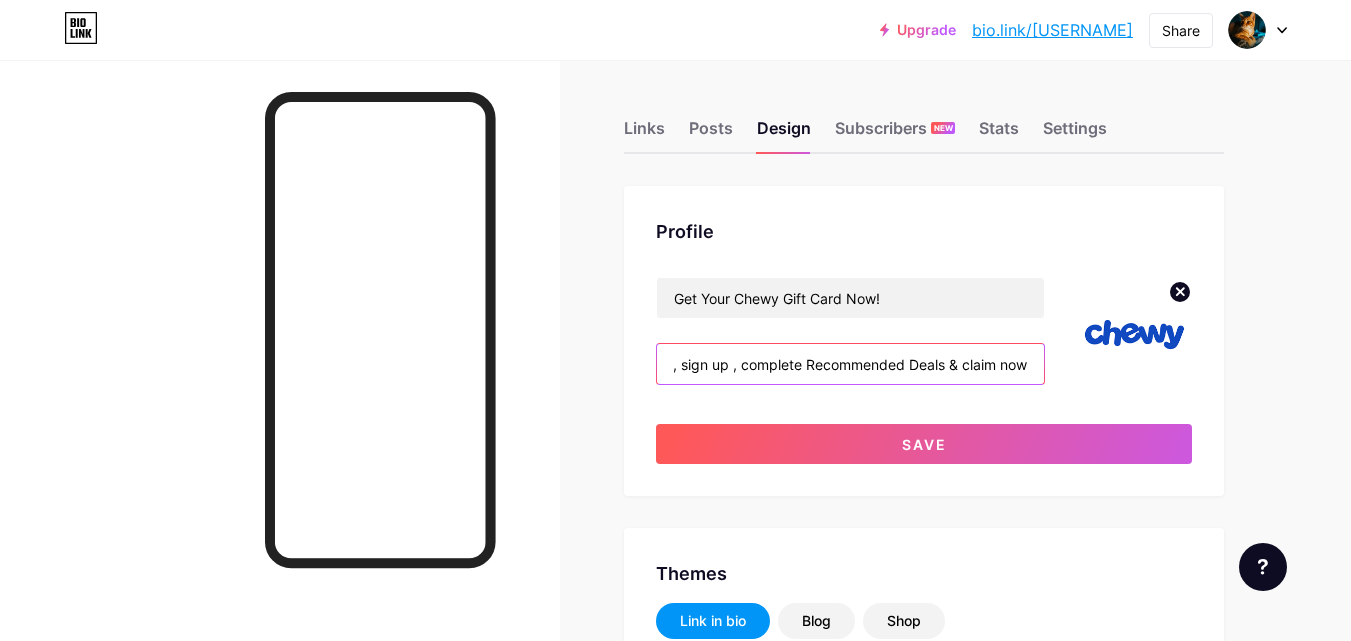 scroll, scrollTop: 0, scrollLeft: 35, axis: horizontal 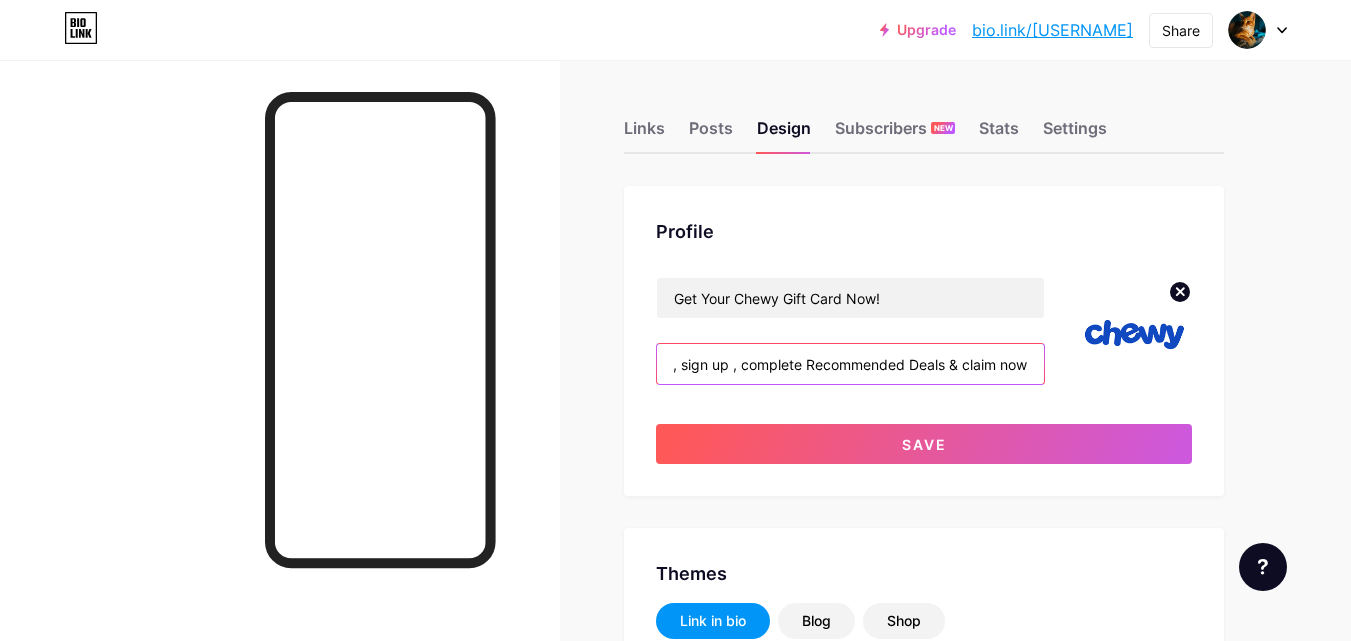 type on "Click, sign up , complete Recommended Deals & claim now!" 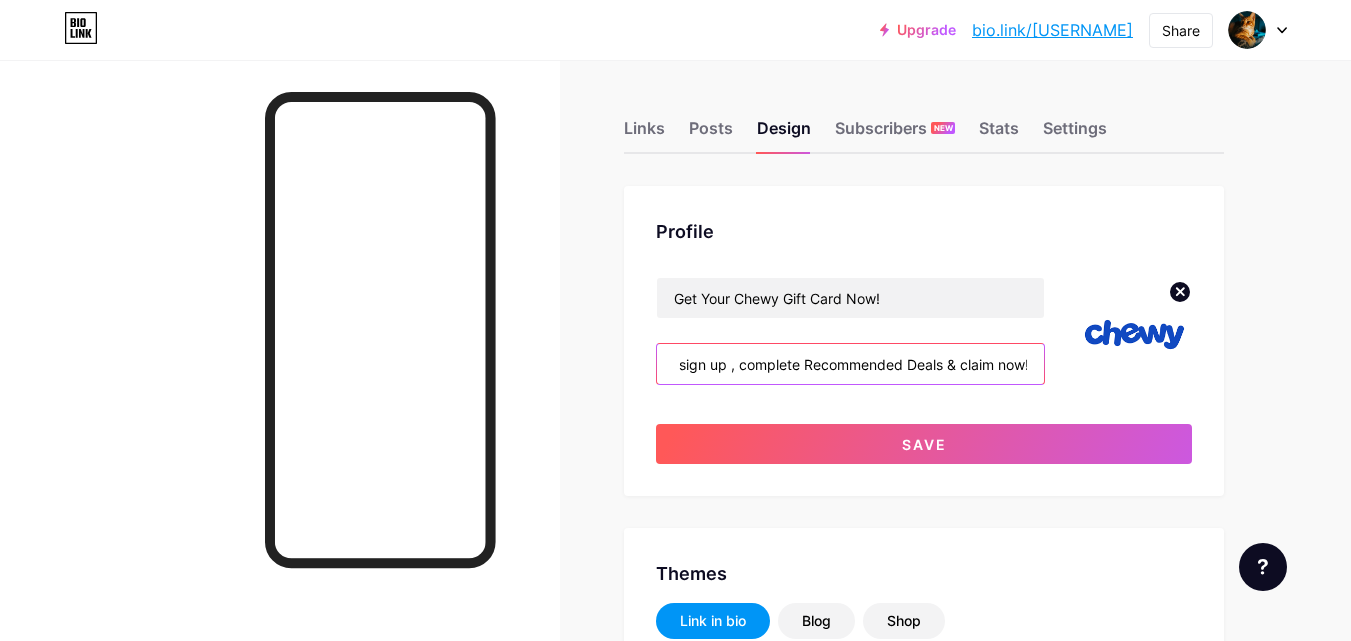 scroll, scrollTop: 0, scrollLeft: 39, axis: horizontal 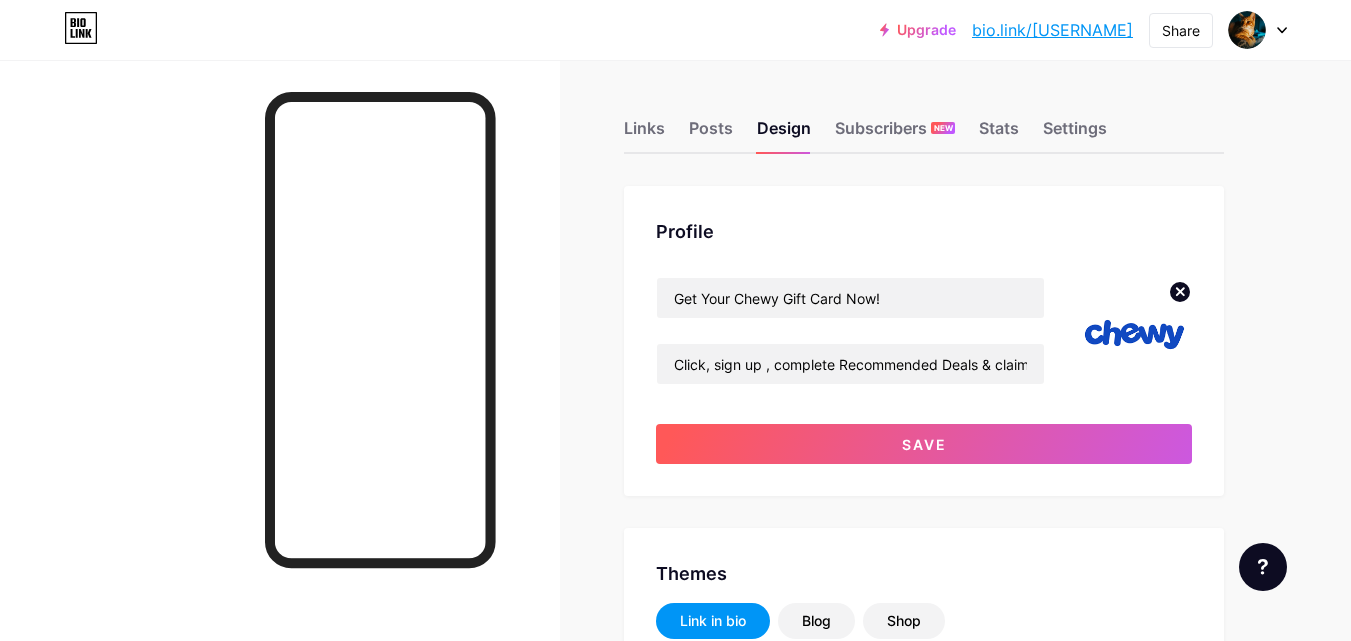 click on "Links Posts Design Subscribers NEW Stats Settings Profile Get Your Chewy Gift Card Now! Click, sign up , complete Recommended Deals & claim now! Save Themes Link in bio Blog Shop Basics Carbon Xmas 23 Pride Glitch Winter · Live Glassy · Live Chameleon · Live Rainy Night · Live Neon · Live Summer Retro Strawberry · Live Desert Sunny Autumn Leaf Clear Sky Blush Unicorn Minimal Cloudy Shadow Create your own Changes saved Position to display socials Top Bottom Disable Bio Link branding Will hide the Bio Link branding from homepage Display Share button Enables social sharing options on your page including a QR code. Changes saved" at bounding box center (654, 1764) 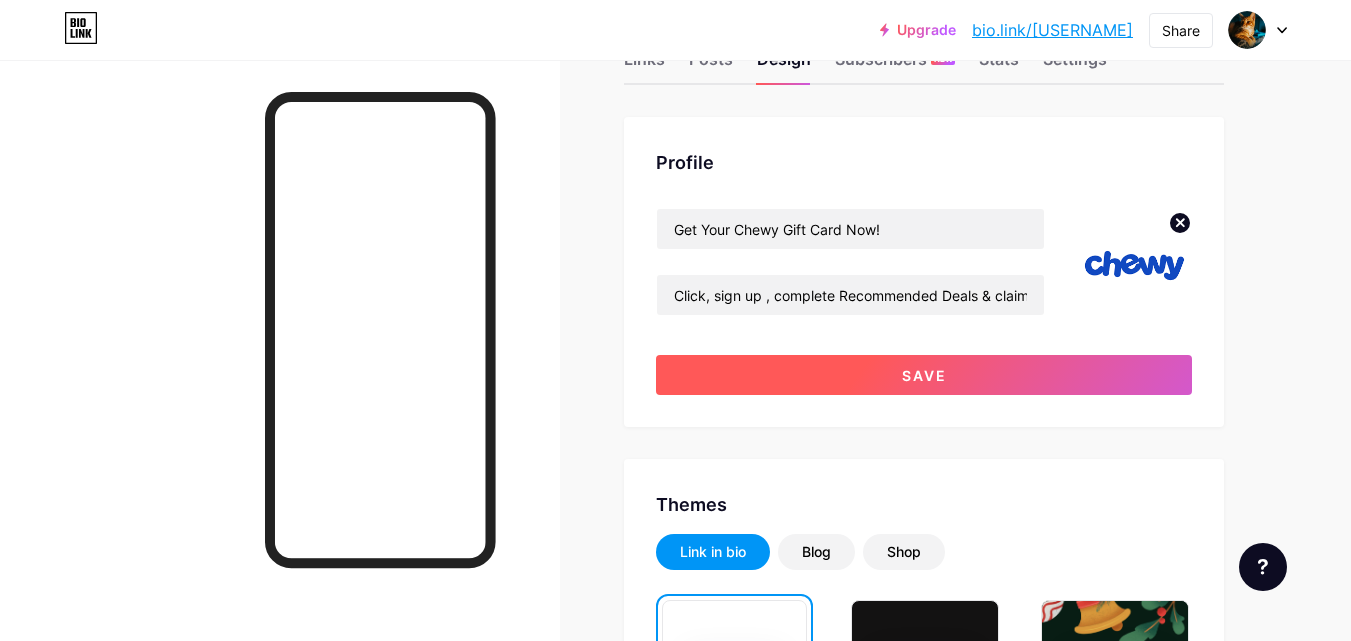 click on "Save" at bounding box center [924, 375] 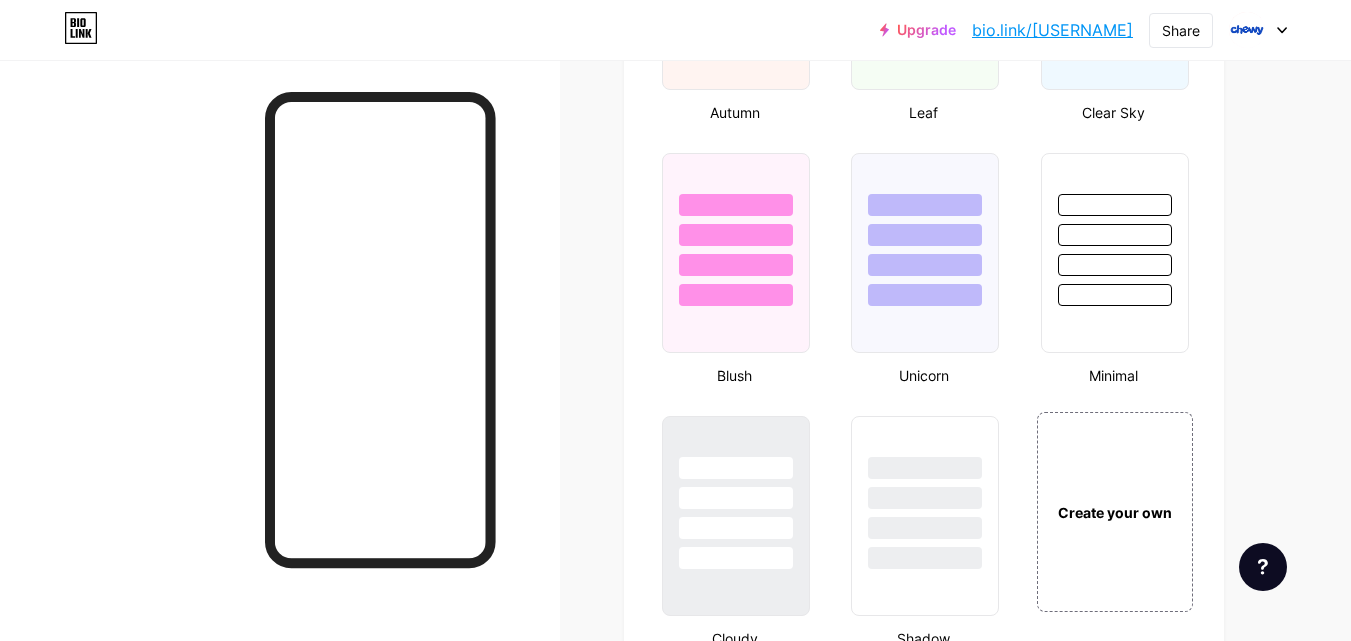 scroll, scrollTop: 2050, scrollLeft: 0, axis: vertical 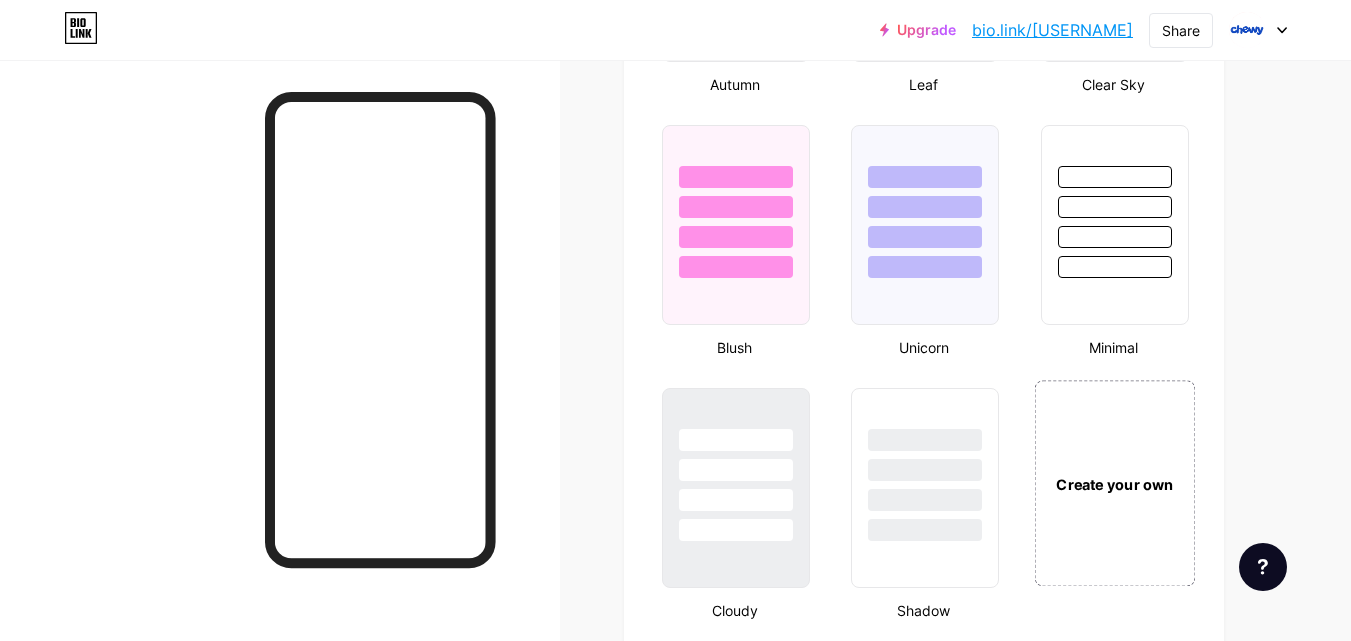 click on "Create your own" at bounding box center (1114, 483) 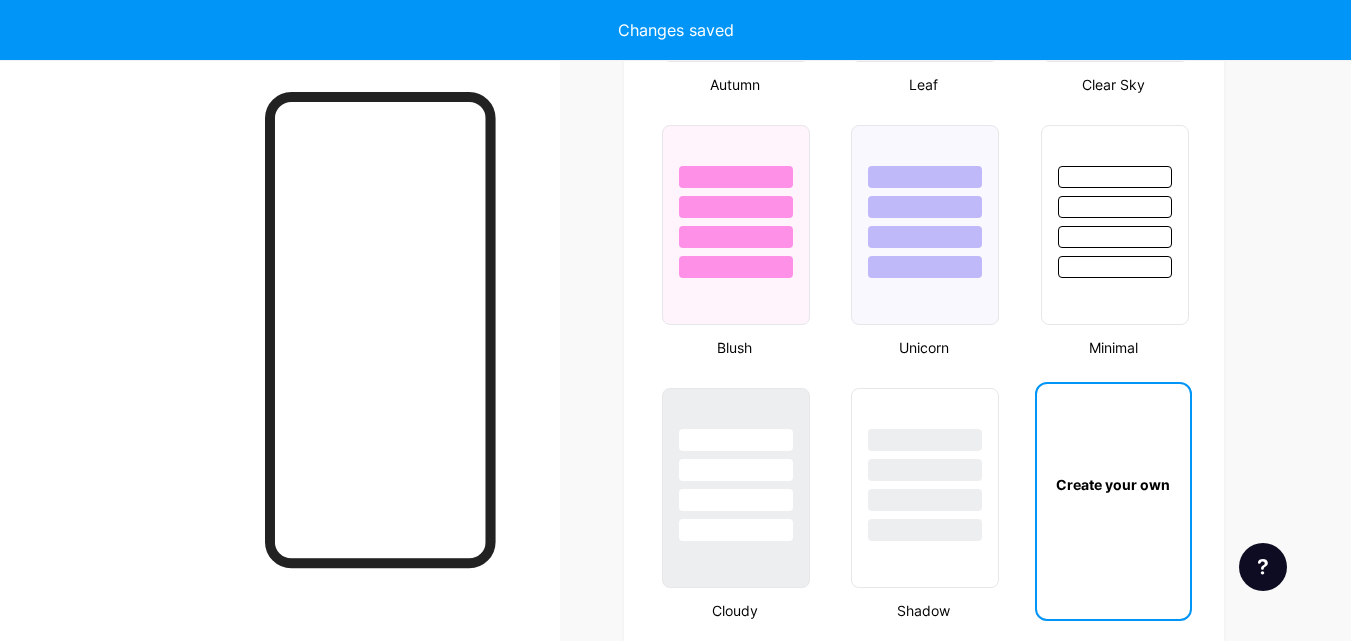 scroll, scrollTop: 2655, scrollLeft: 0, axis: vertical 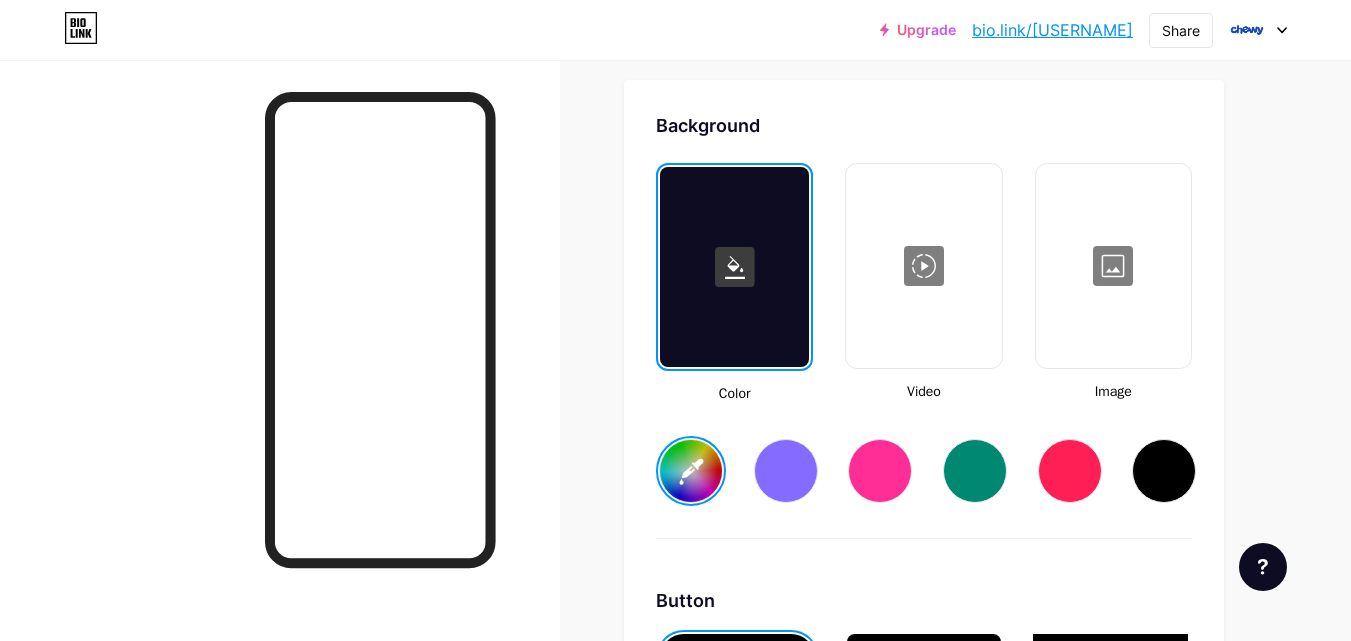 type on "#ffffff" 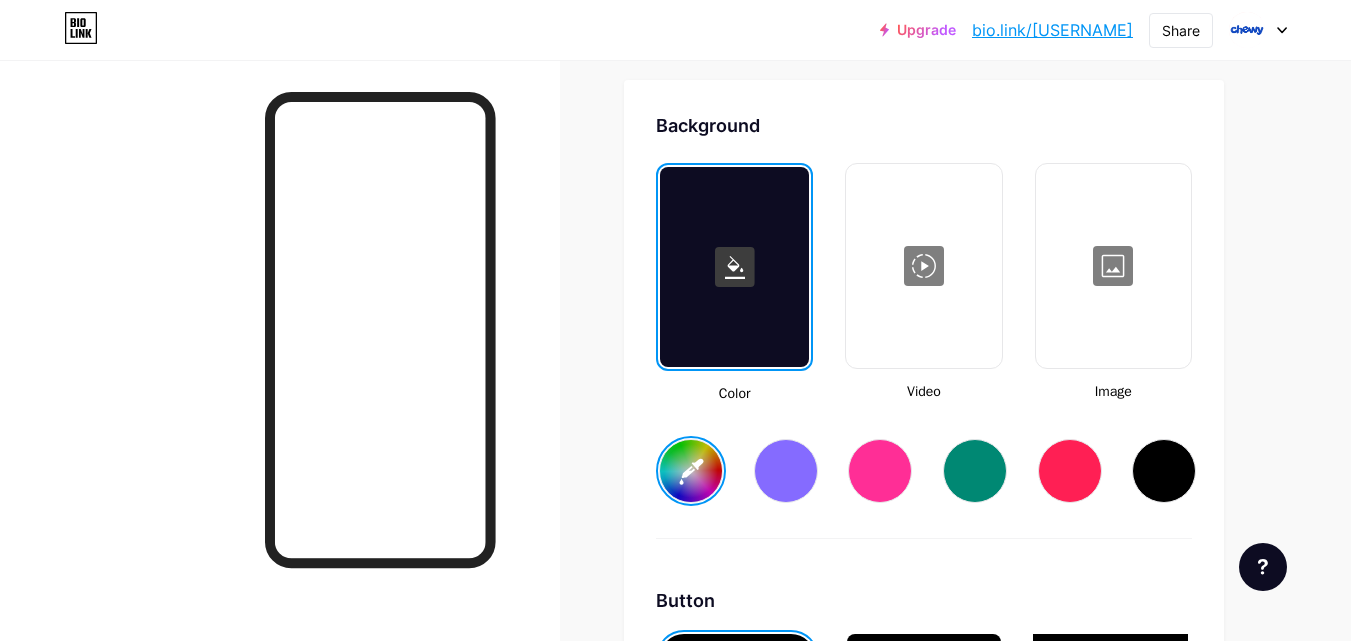 click at bounding box center [1113, 266] 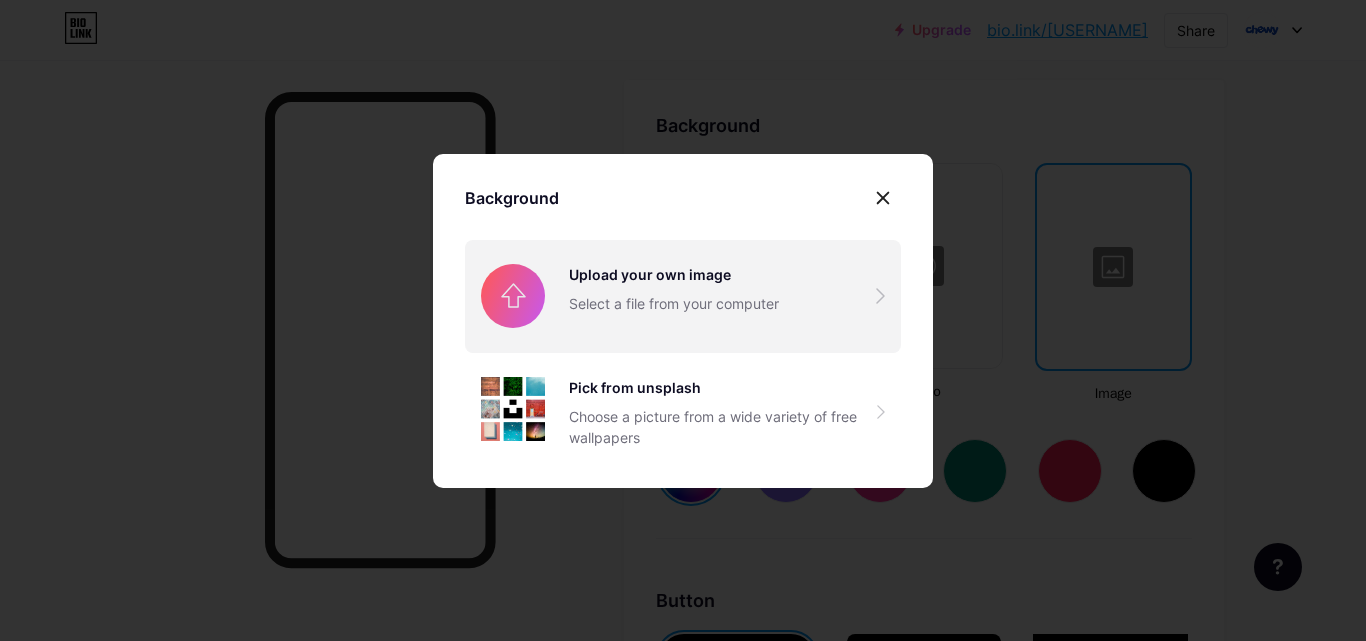 click at bounding box center (683, 296) 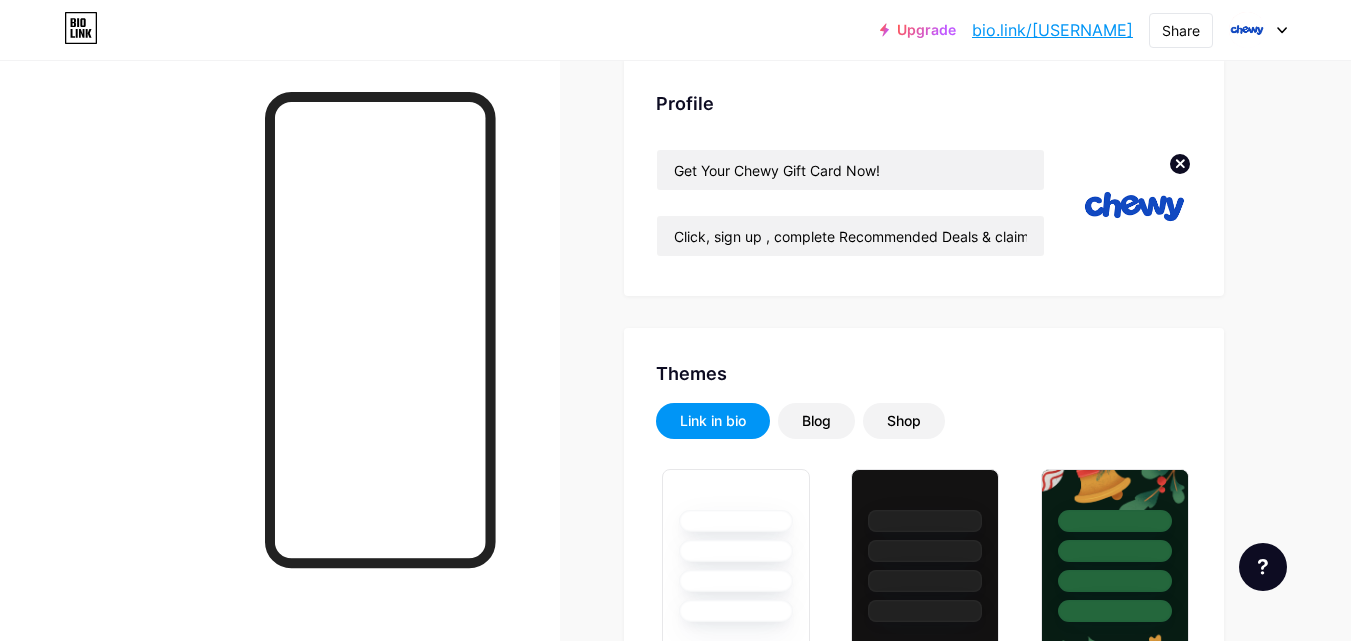 scroll, scrollTop: 98, scrollLeft: 0, axis: vertical 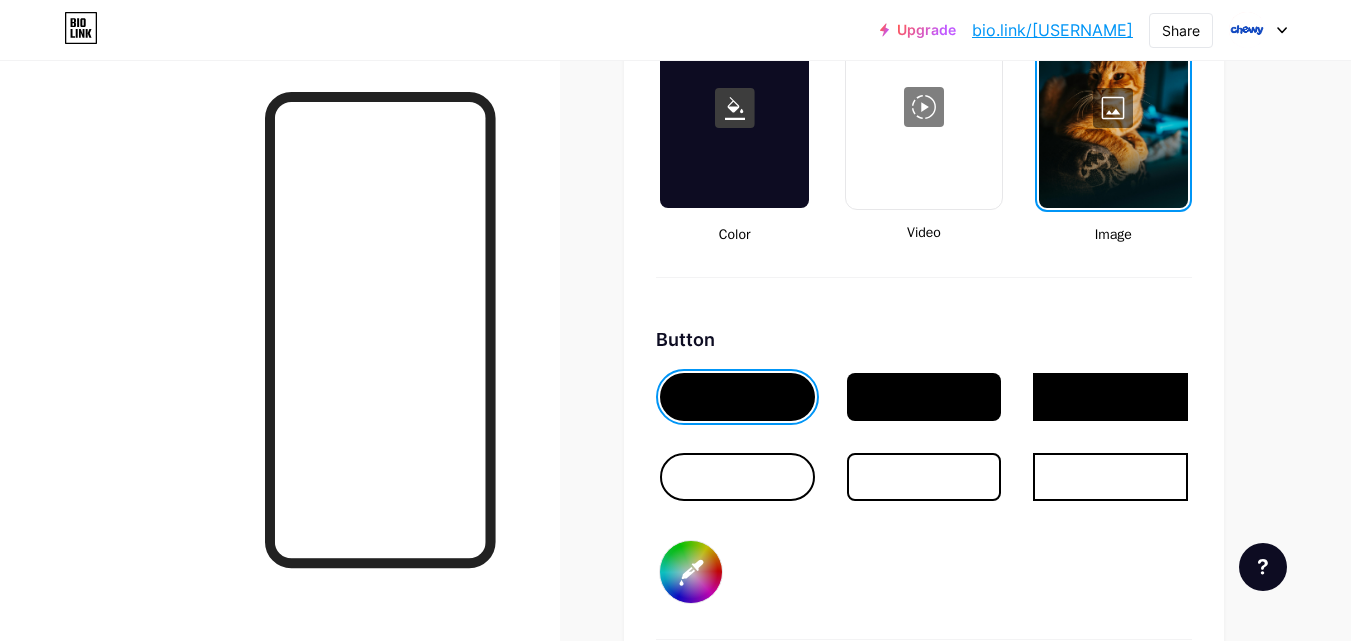 click at bounding box center (737, 477) 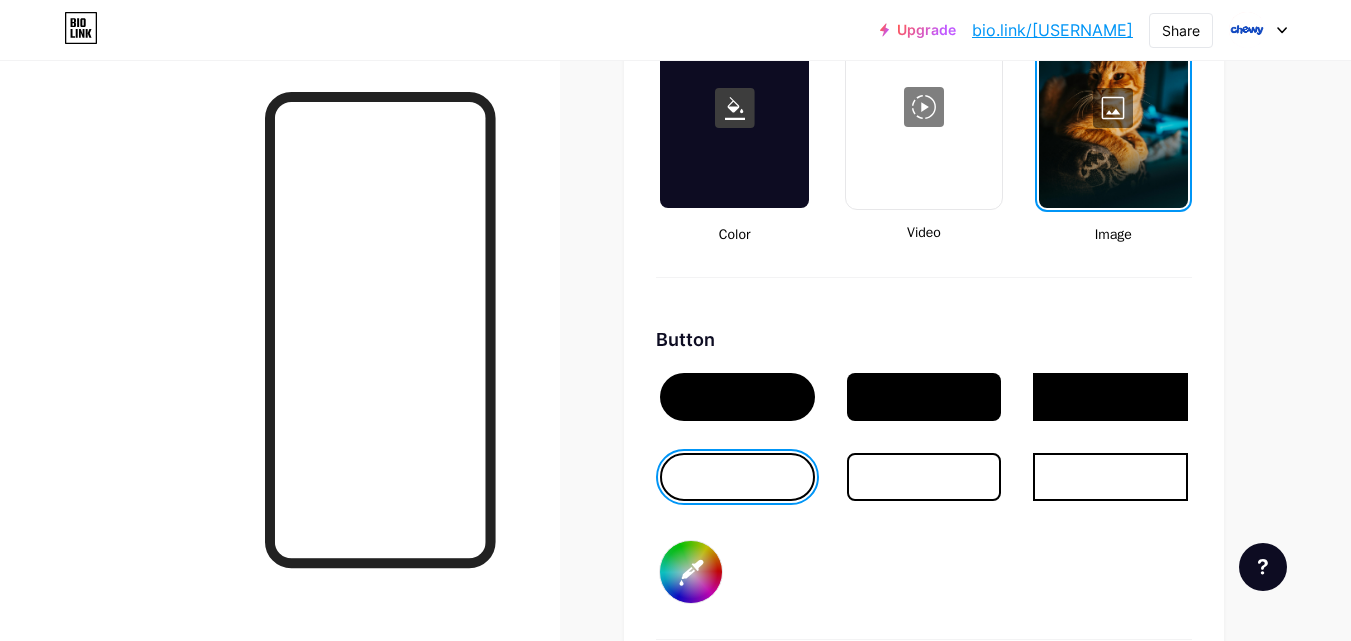 click on "#000000" at bounding box center (691, 572) 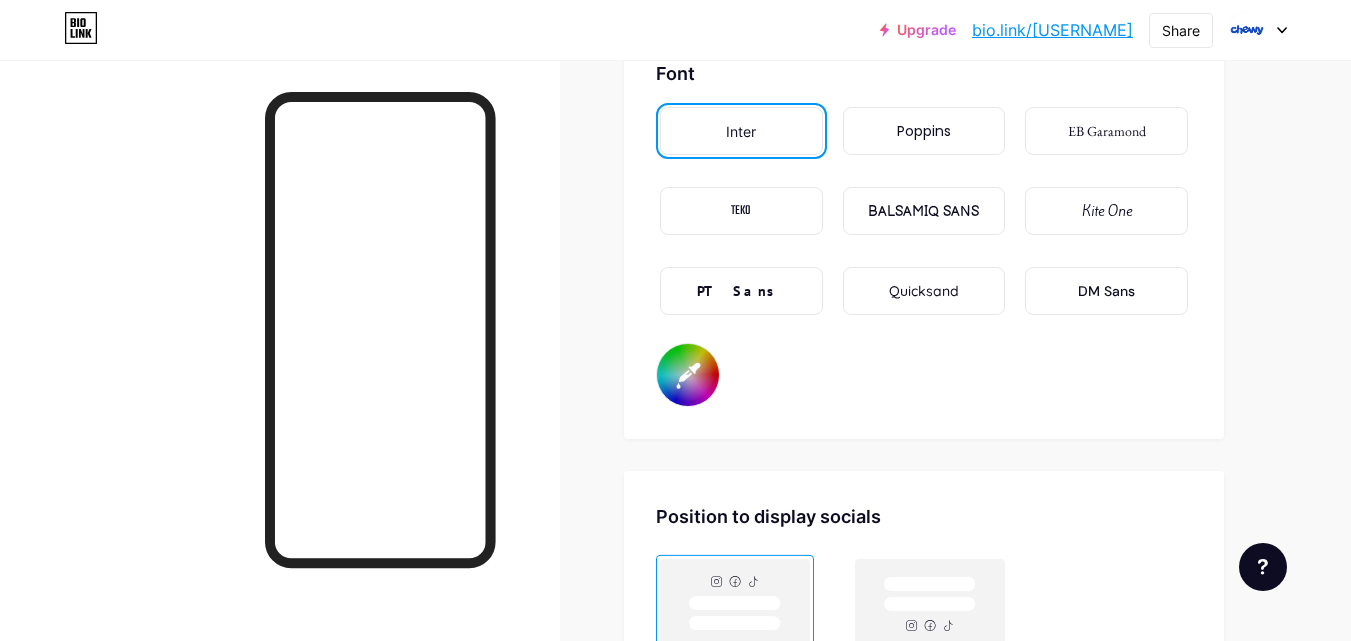 scroll, scrollTop: 3306, scrollLeft: 0, axis: vertical 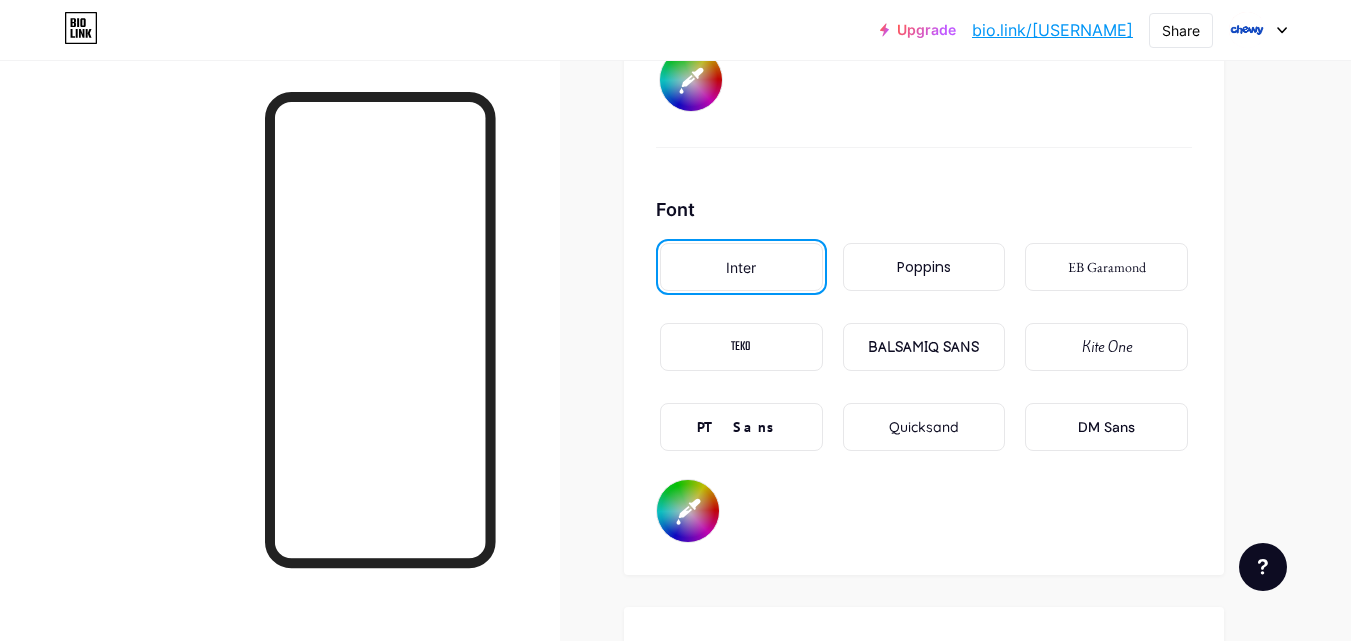 click on "PT Sans" at bounding box center [741, 427] 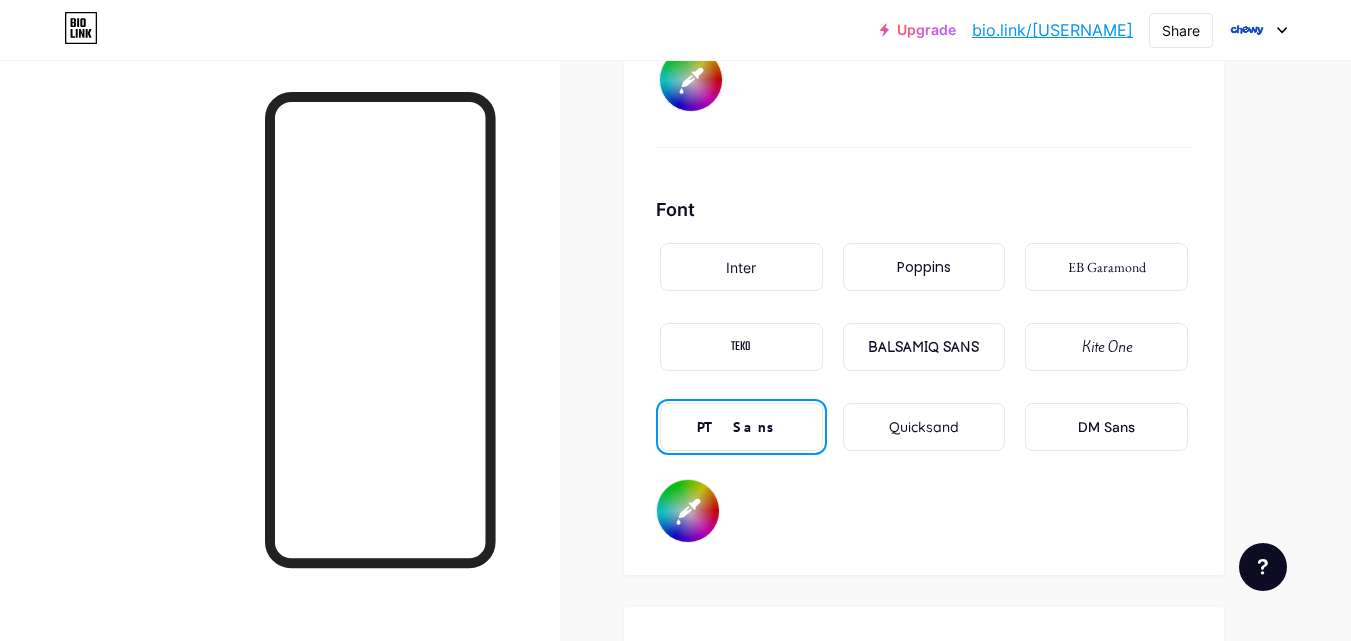 click on "Inter" at bounding box center (741, 267) 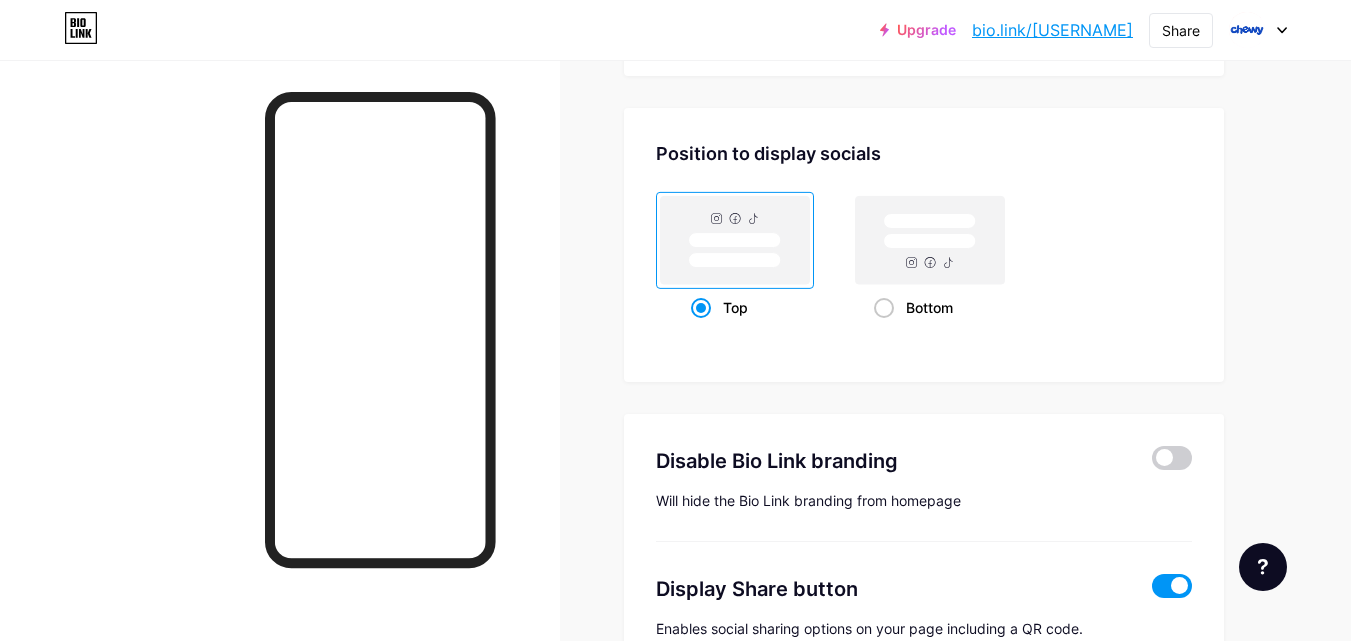 scroll, scrollTop: 3934, scrollLeft: 0, axis: vertical 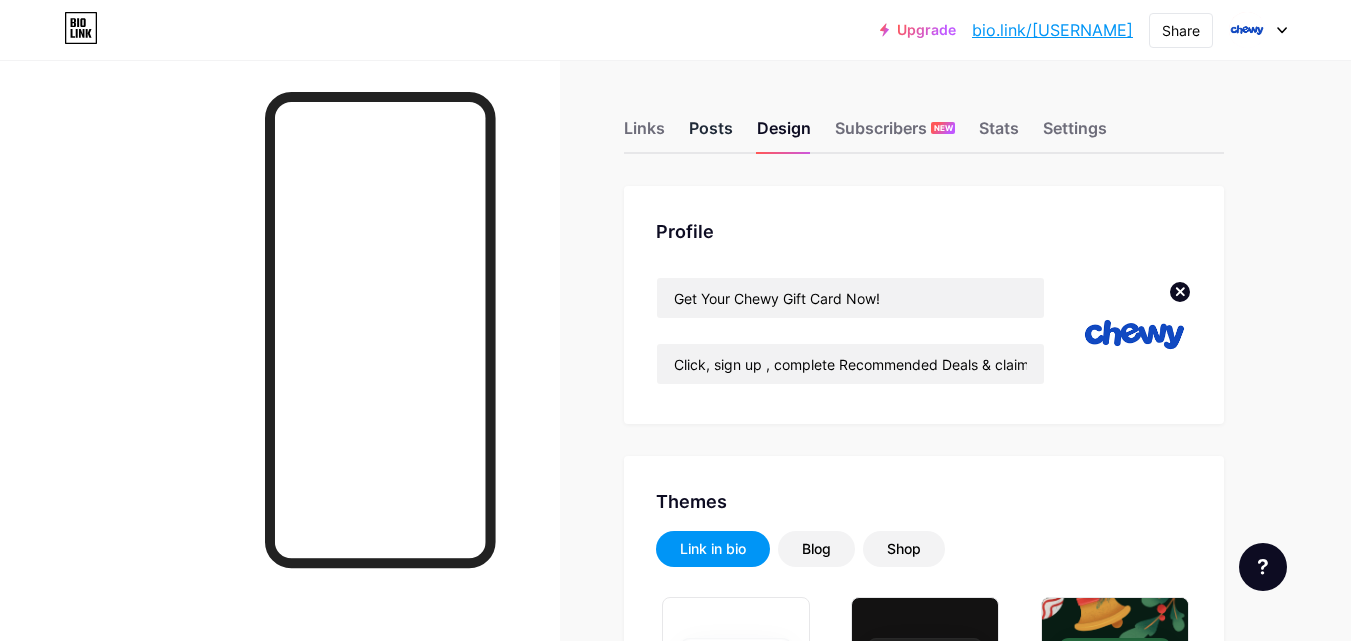 click on "Posts" at bounding box center [711, 134] 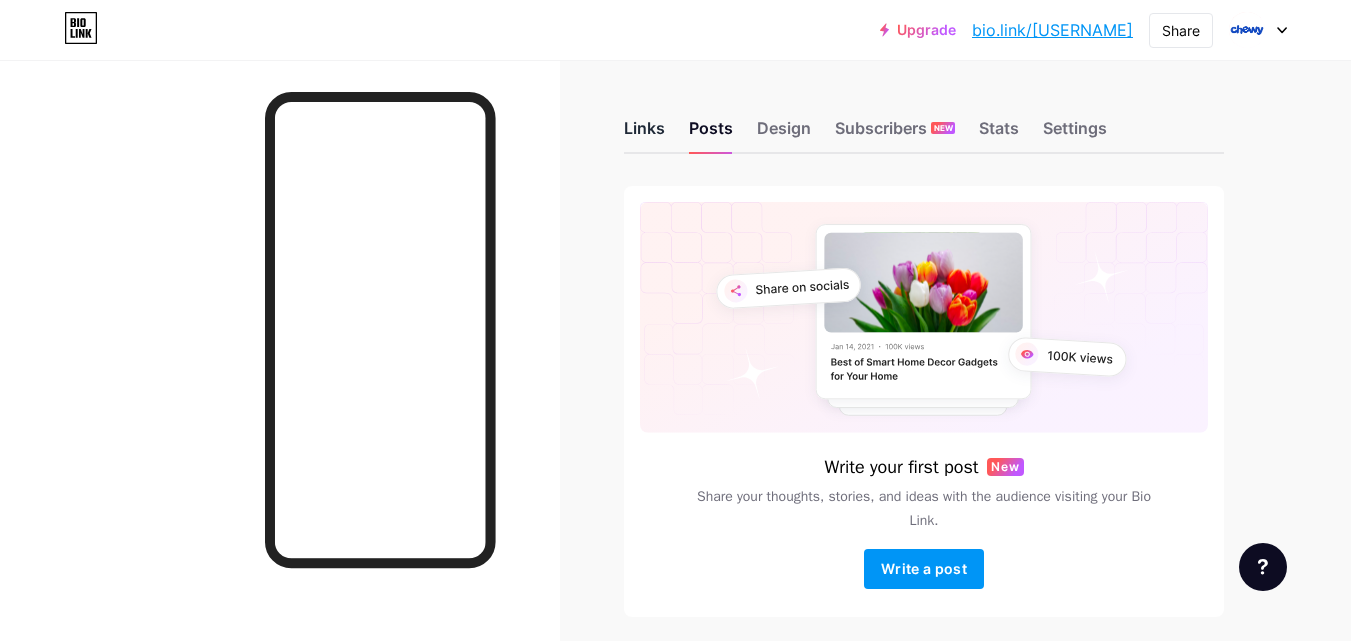 click on "Links" at bounding box center (644, 134) 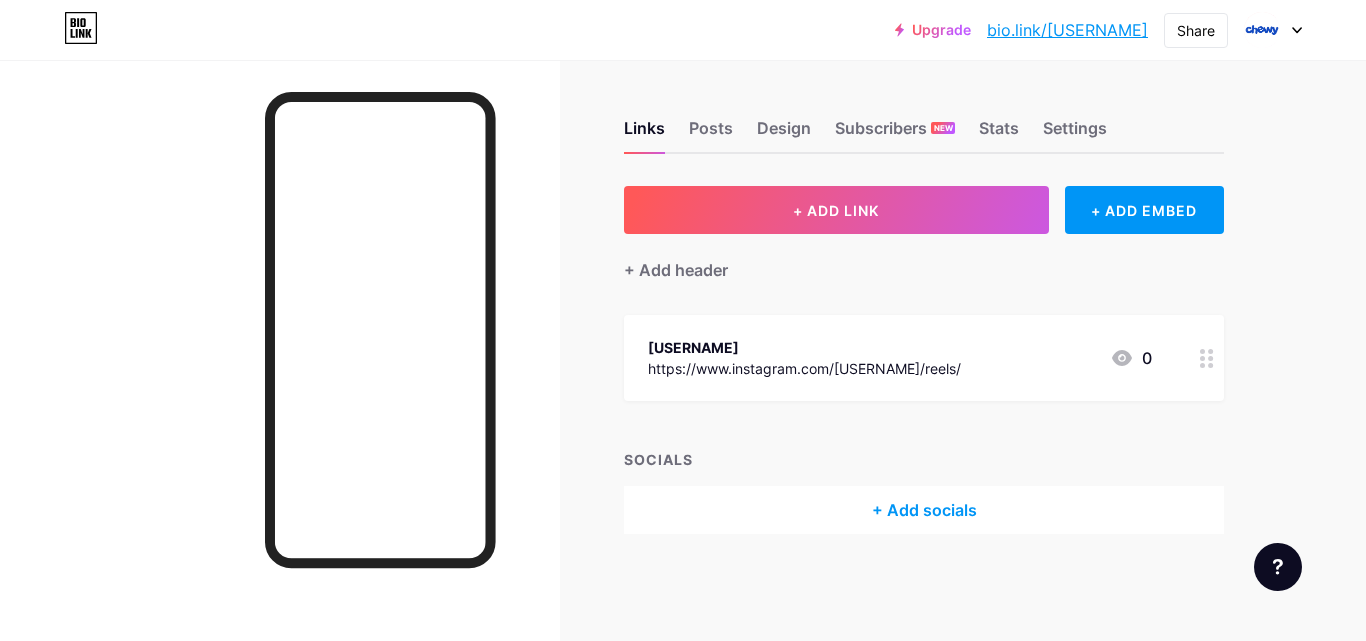 drag, startPoint x: 1365, startPoint y: 163, endPoint x: 1365, endPoint y: 242, distance: 79 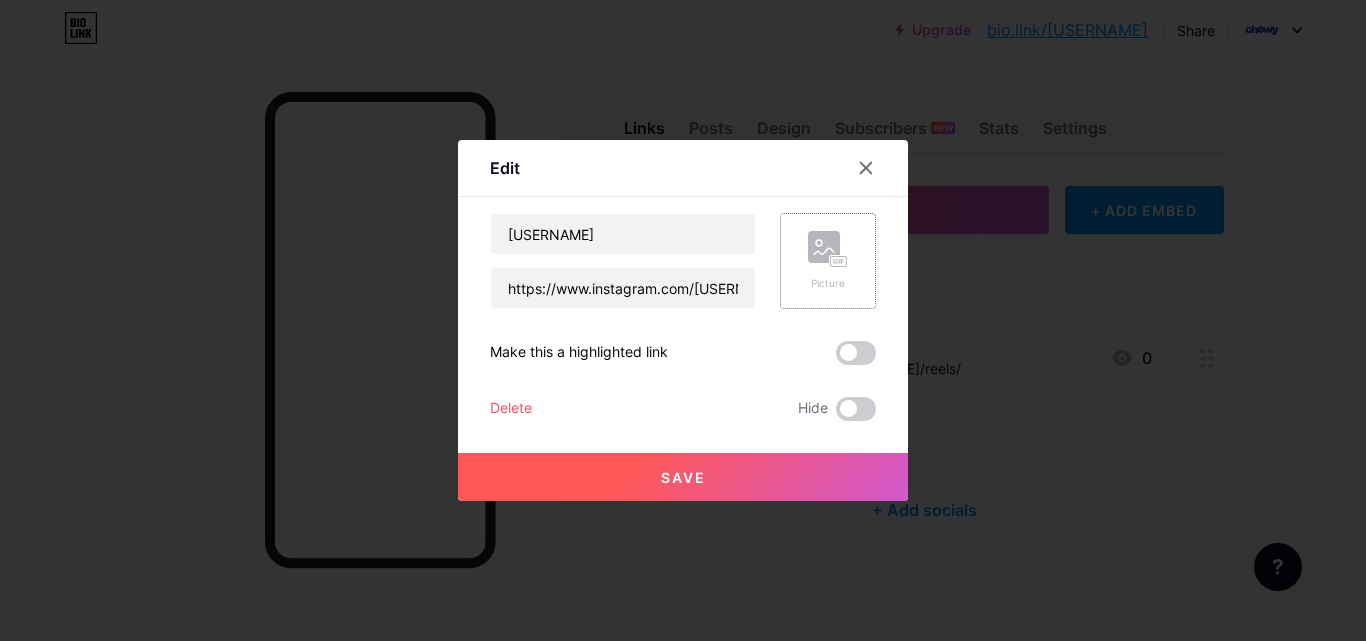 click 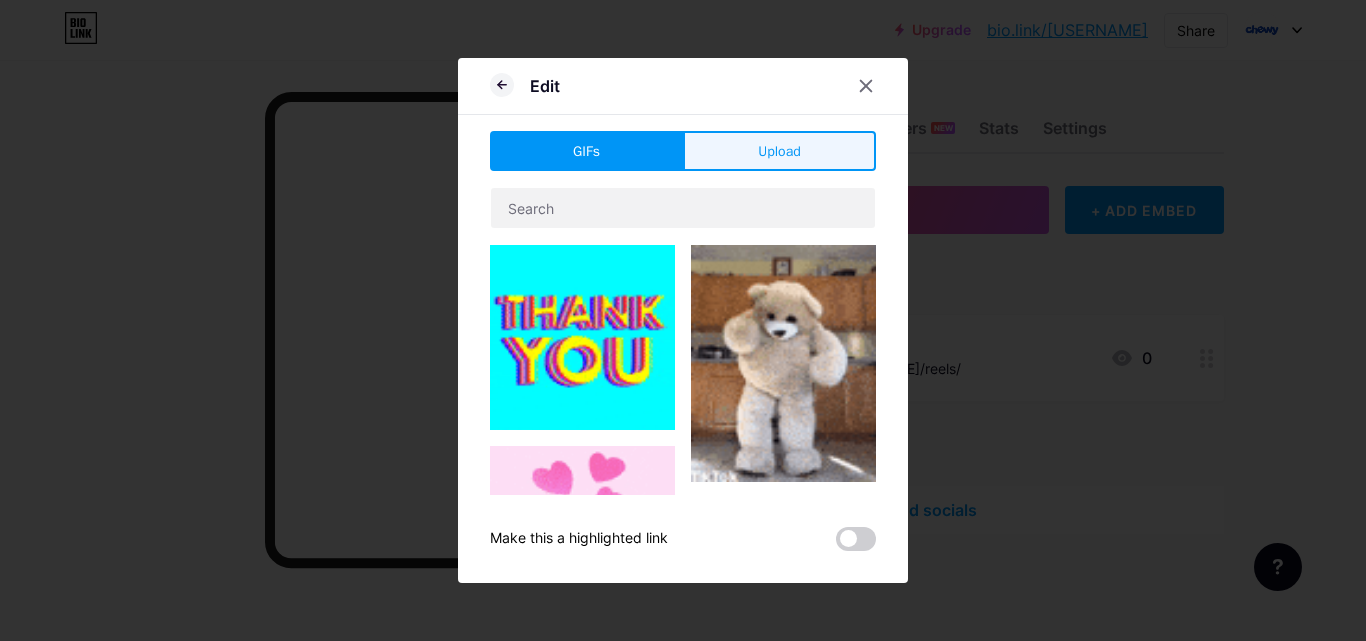 click on "Upload" at bounding box center (779, 151) 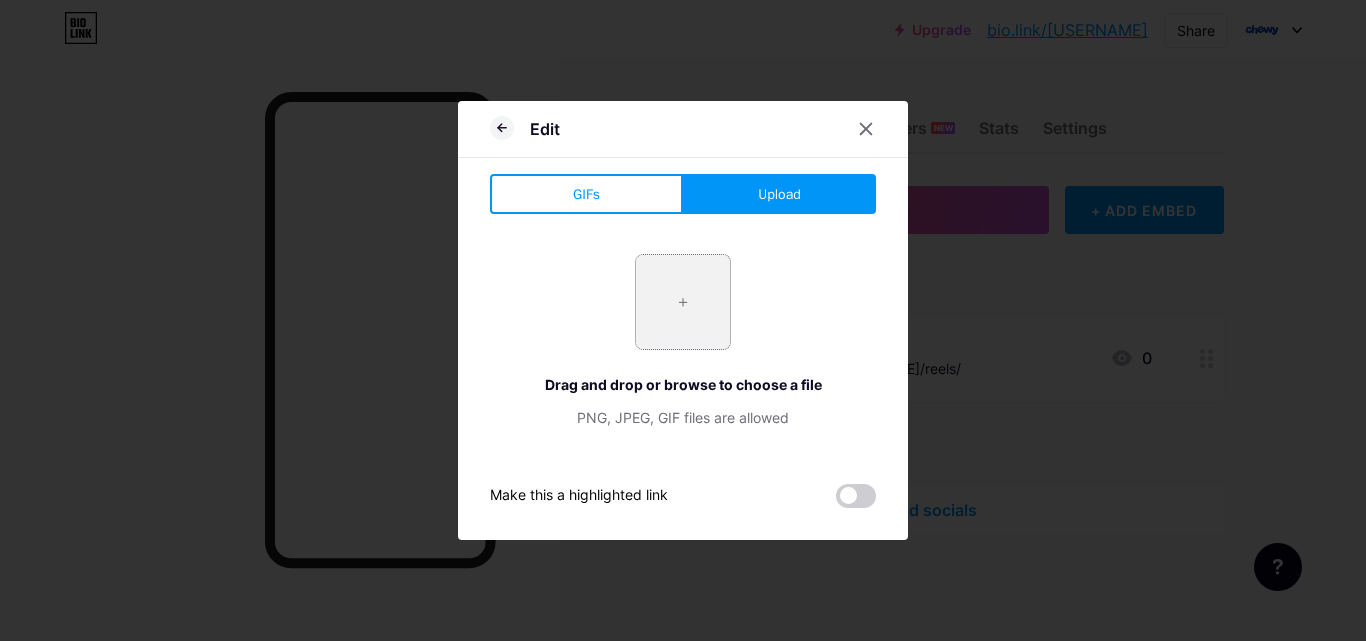 click at bounding box center [683, 302] 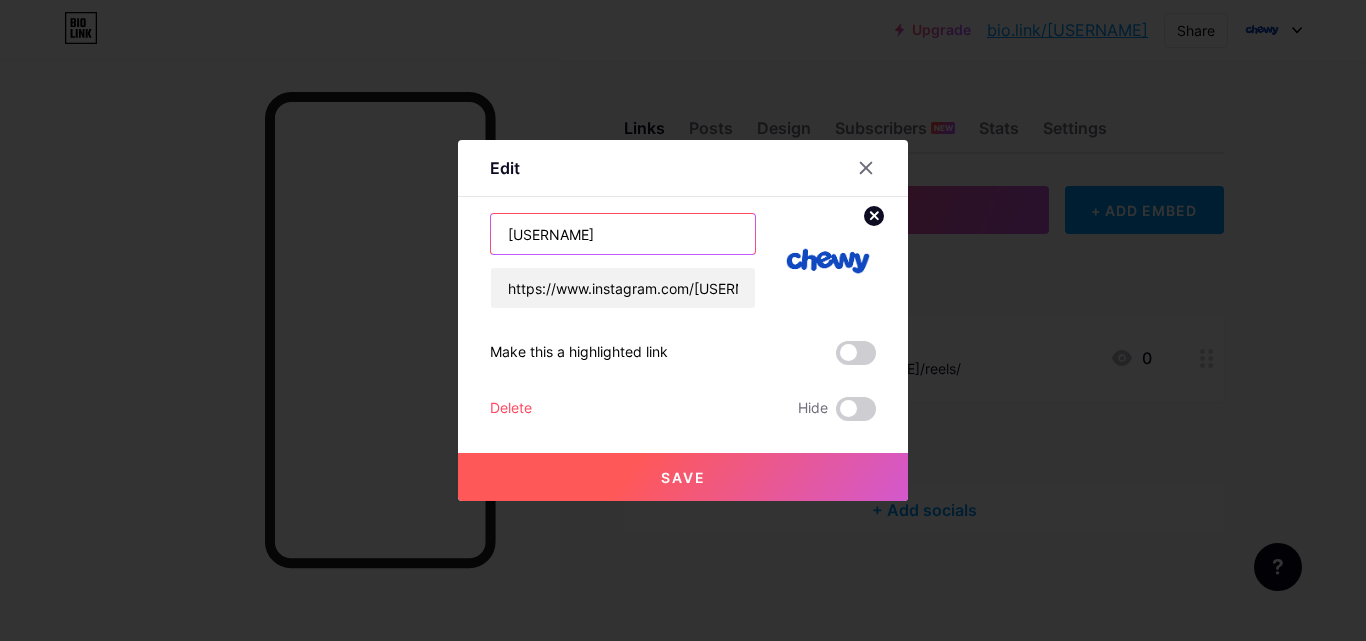 drag, startPoint x: 595, startPoint y: 233, endPoint x: 447, endPoint y: 226, distance: 148.16545 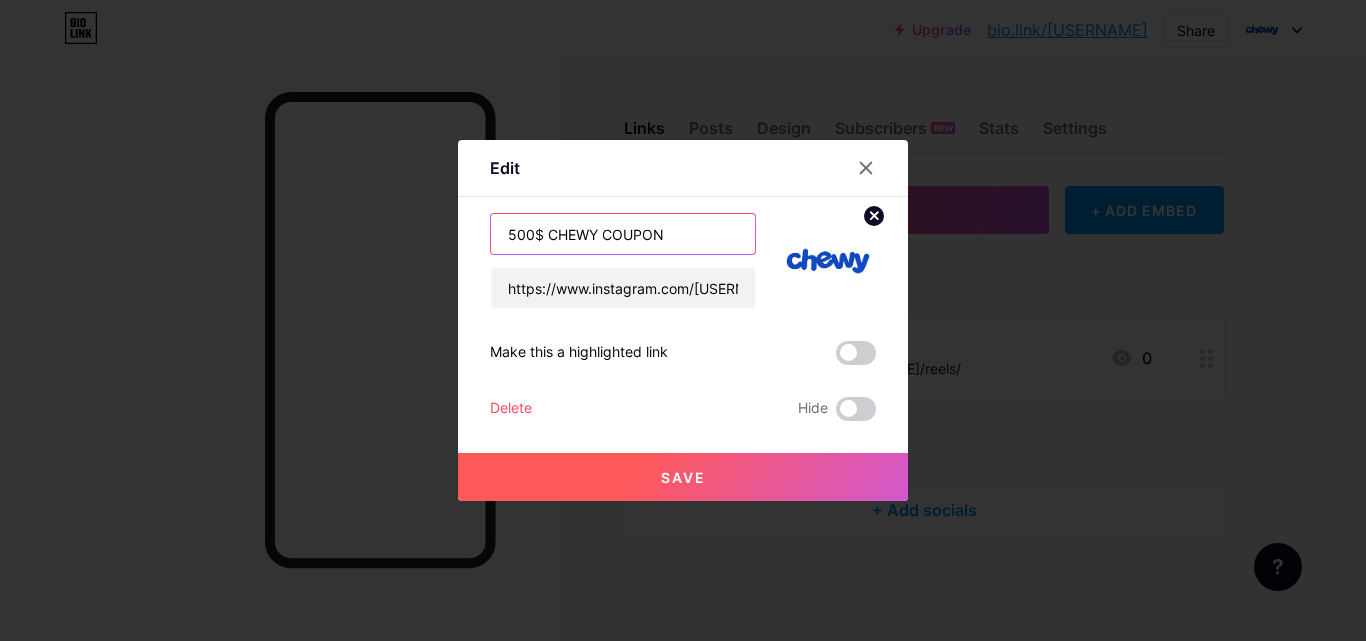 type on "500$ CHEWY COUPON" 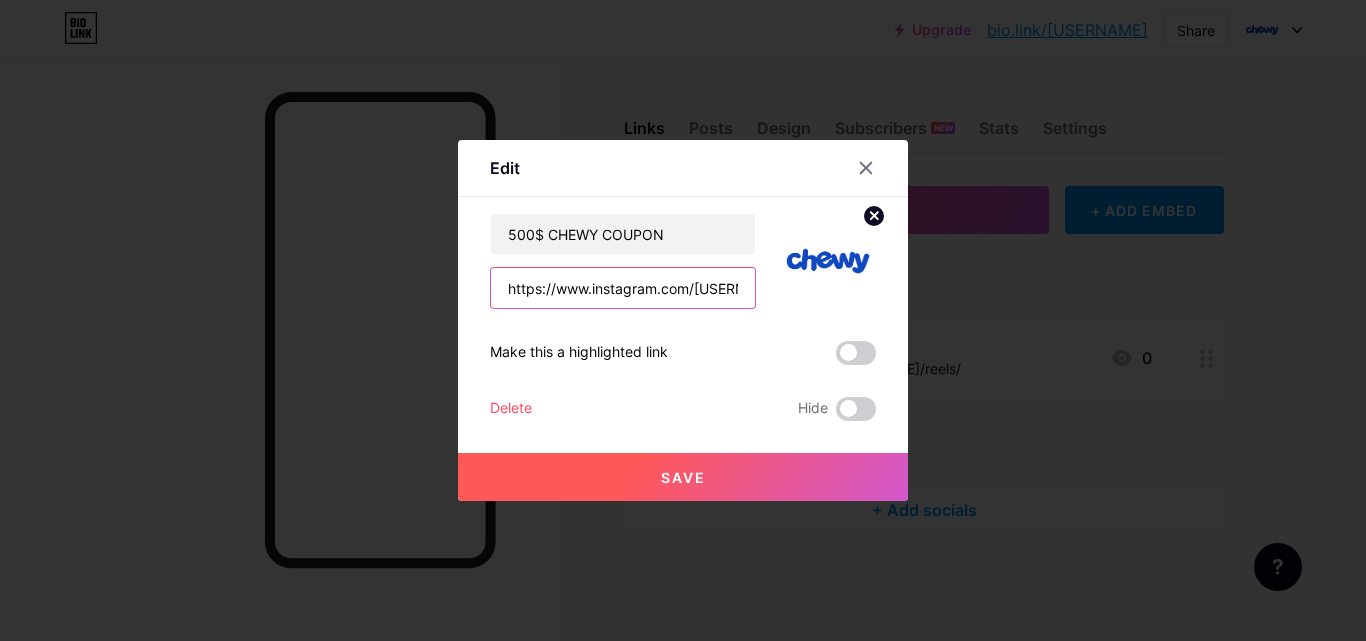 drag, startPoint x: 712, startPoint y: 282, endPoint x: 562, endPoint y: 282, distance: 150 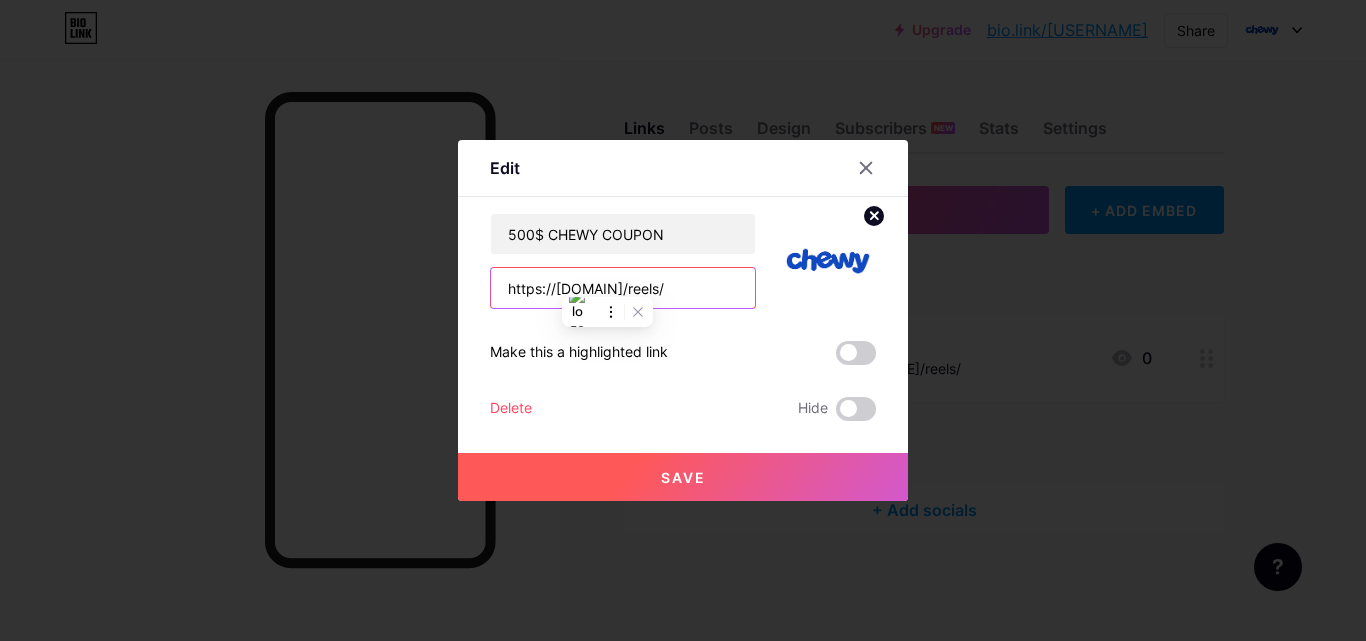 type on "https://[DOMAIN]/reels/" 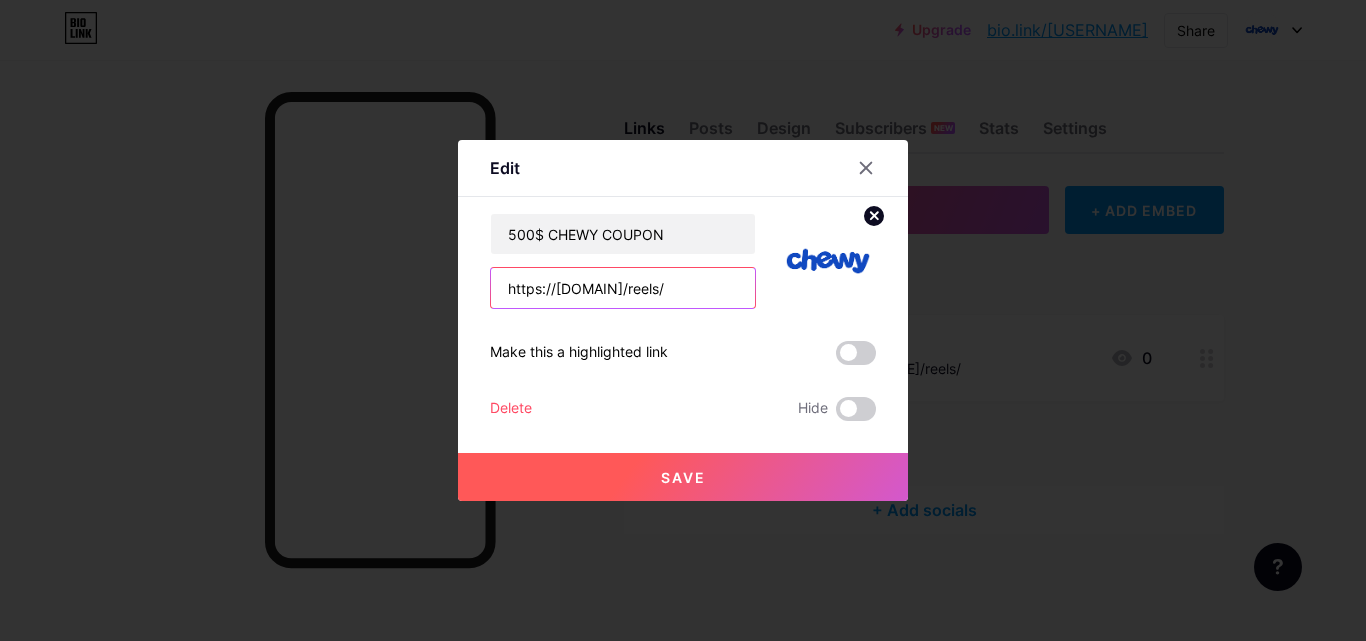 drag, startPoint x: 684, startPoint y: 293, endPoint x: 484, endPoint y: 268, distance: 201.55644 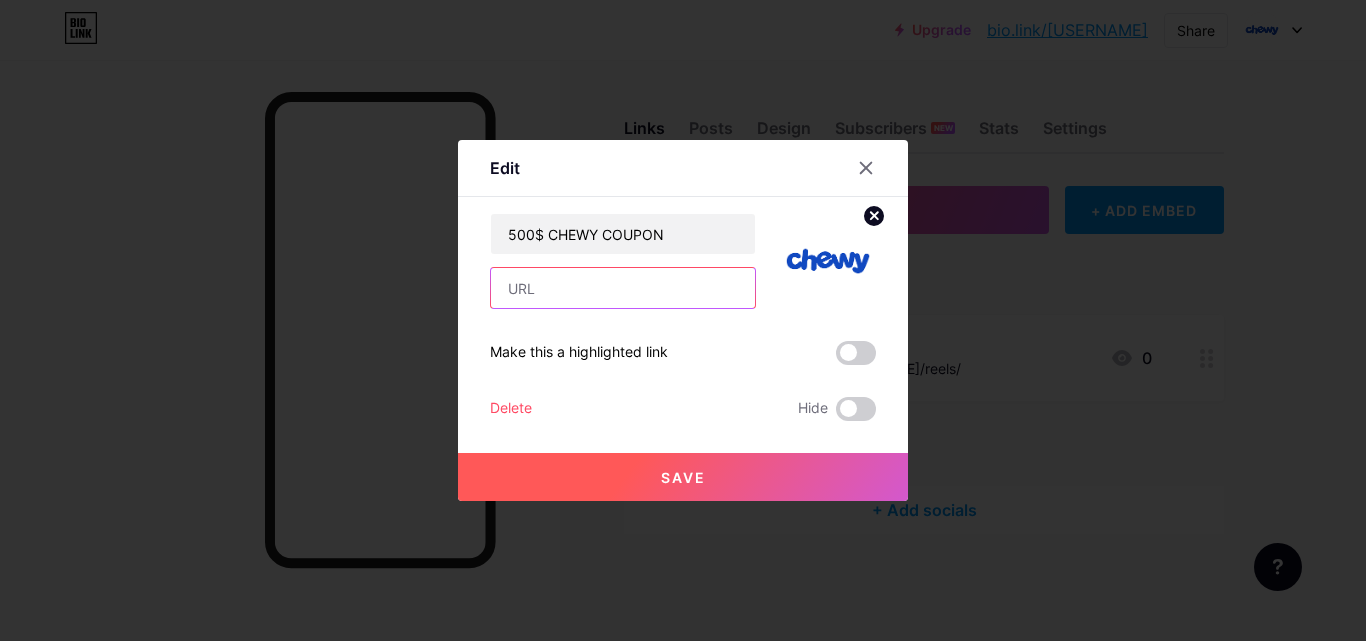 paste on "Click, sign up , complete Recommended Deals & claim now!" 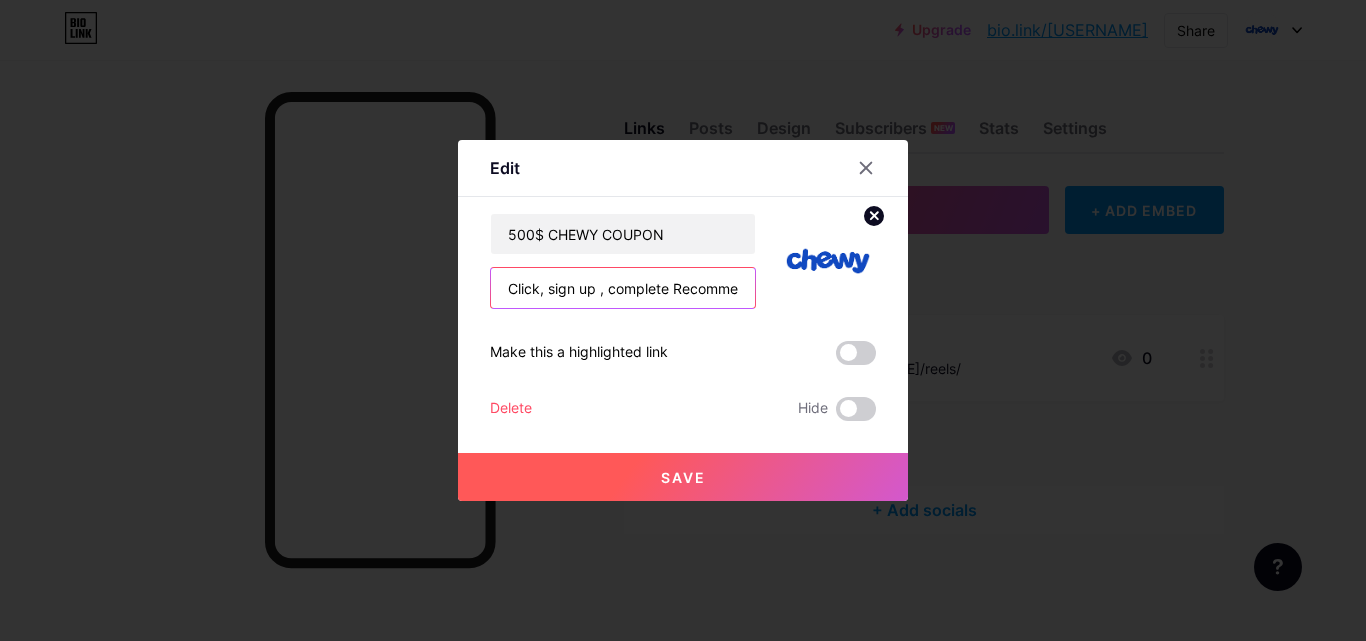 scroll, scrollTop: 0, scrollLeft: 162, axis: horizontal 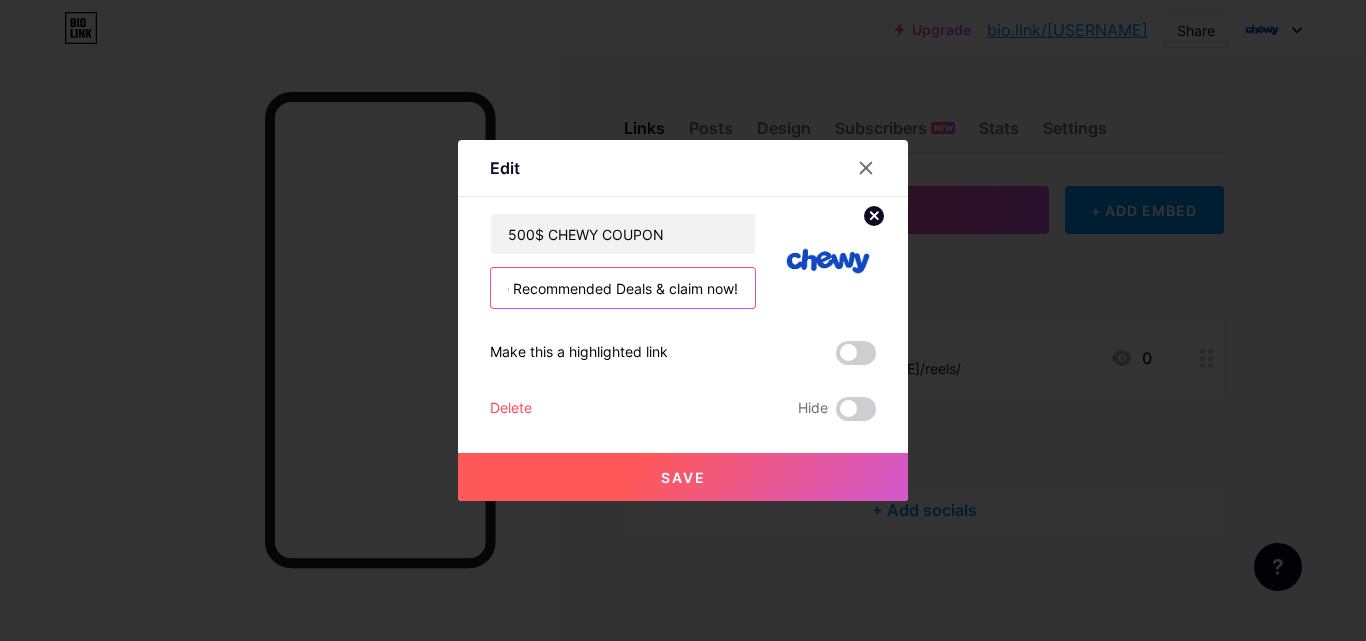drag, startPoint x: 736, startPoint y: 285, endPoint x: 348, endPoint y: 242, distance: 390.37546 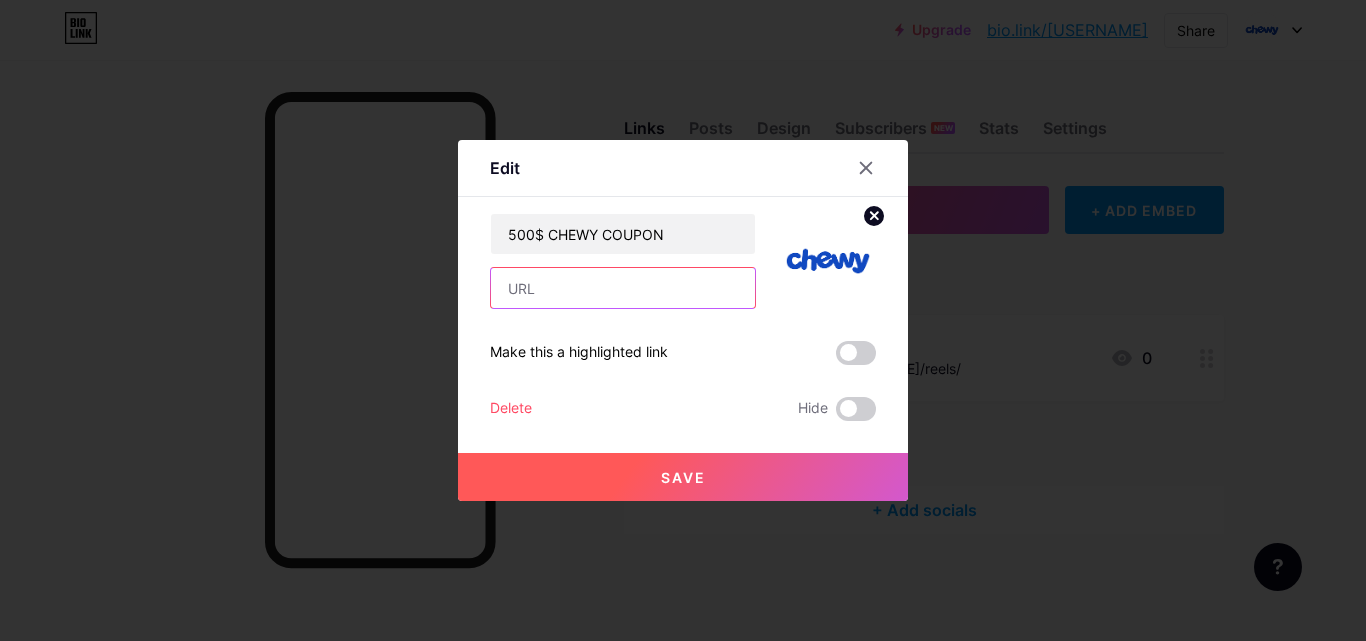 paste on "https://rewarrdsgiant.com/aff_c?offer_id=418&aff_id=121457" 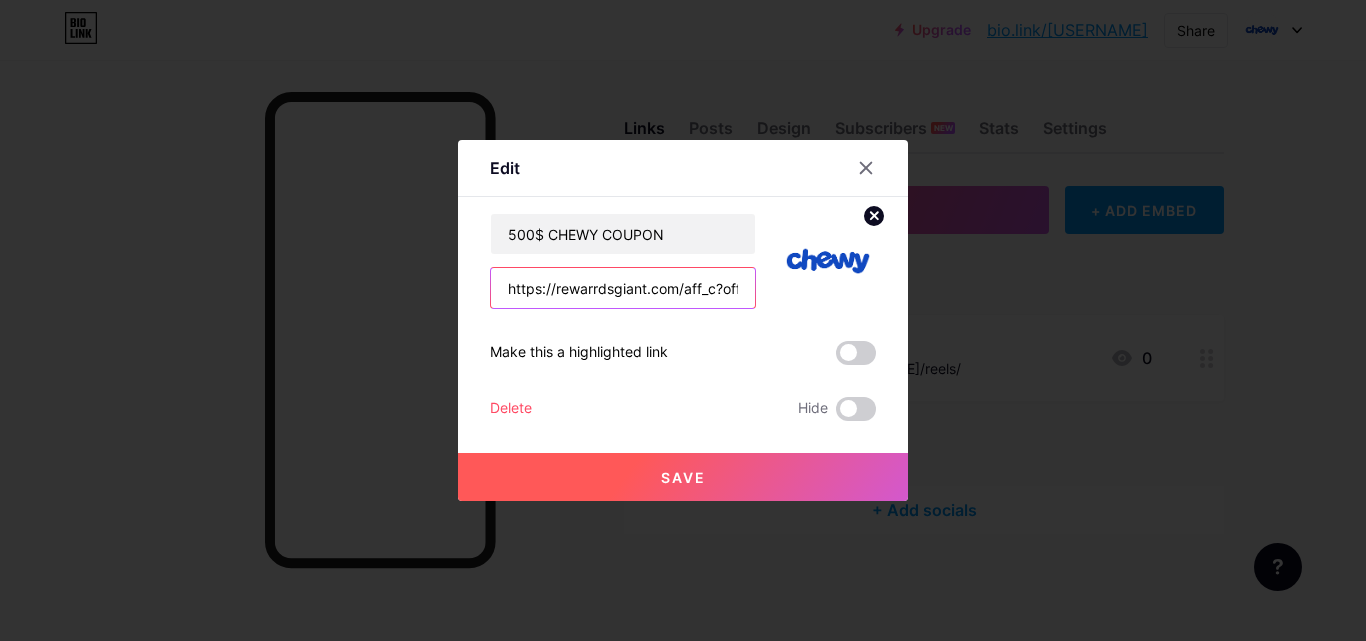 scroll, scrollTop: 0, scrollLeft: 171, axis: horizontal 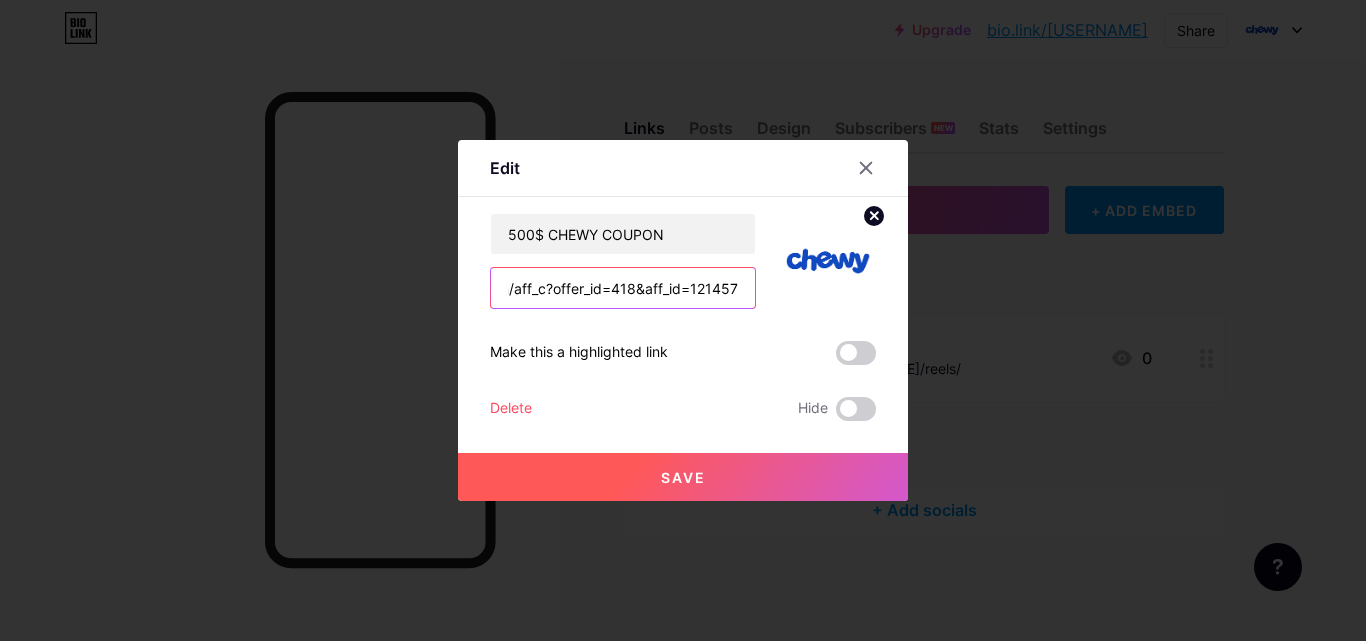 type on "https://rewarrdsgiant.com/aff_c?offer_id=418&aff_id=121457" 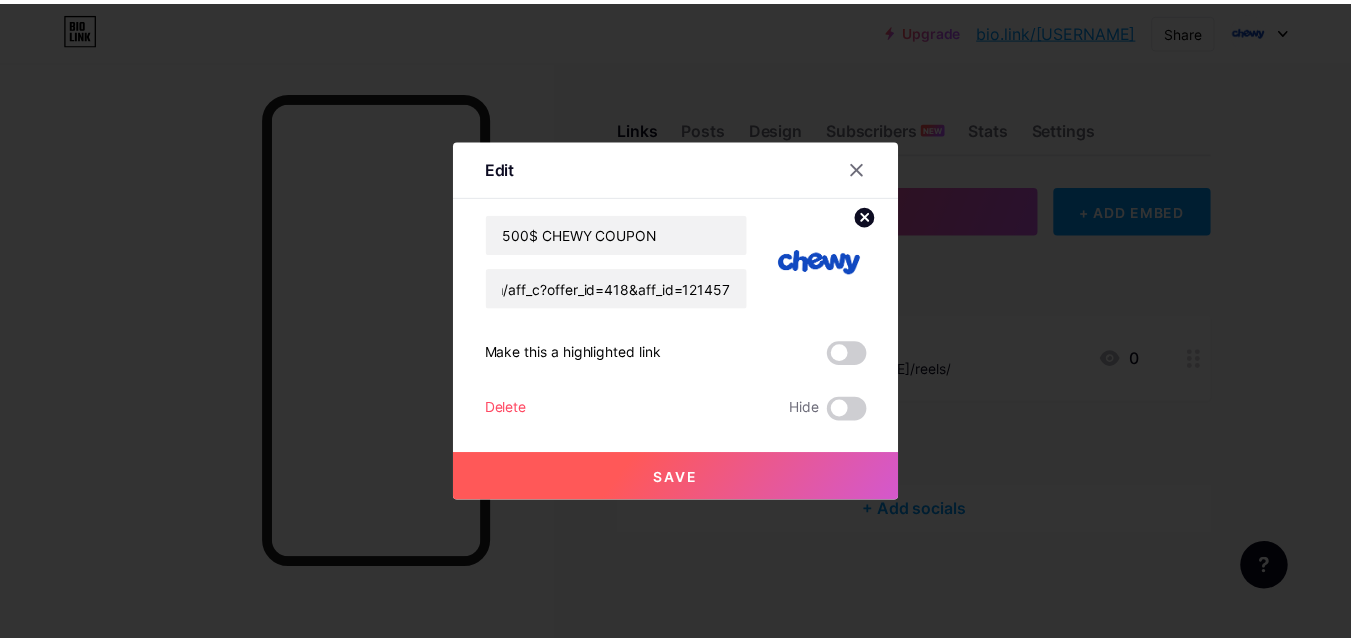 scroll, scrollTop: 0, scrollLeft: 0, axis: both 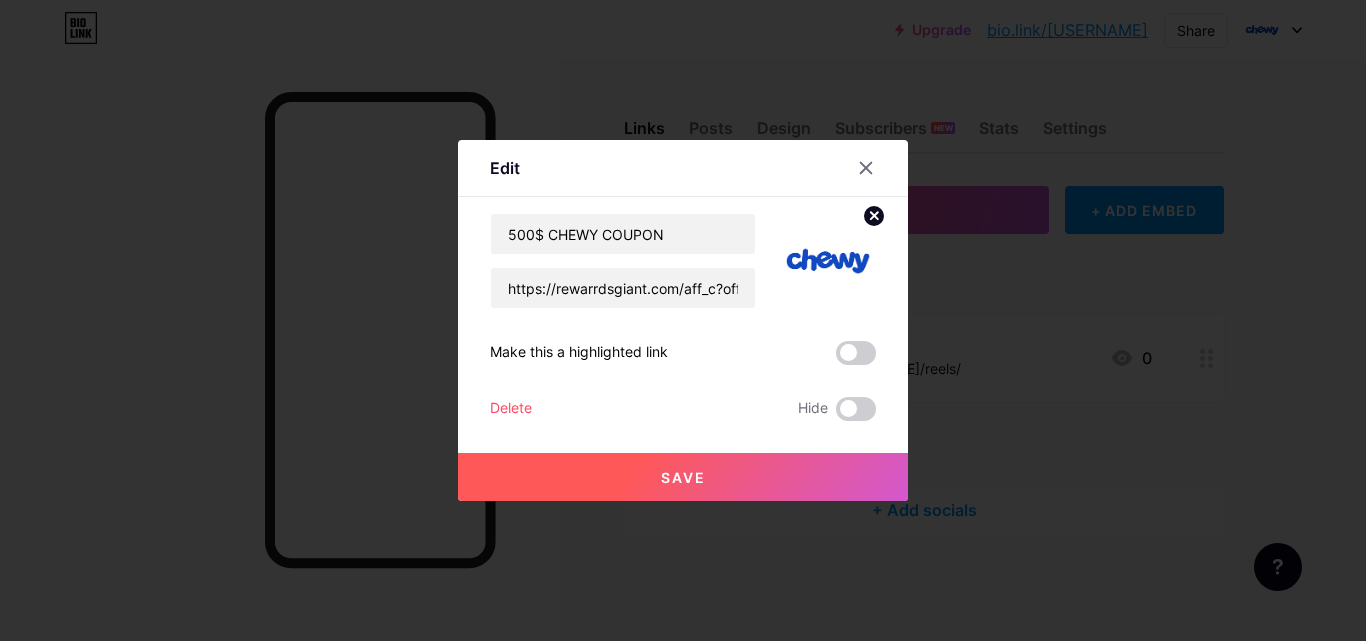 click on "Save" at bounding box center [683, 477] 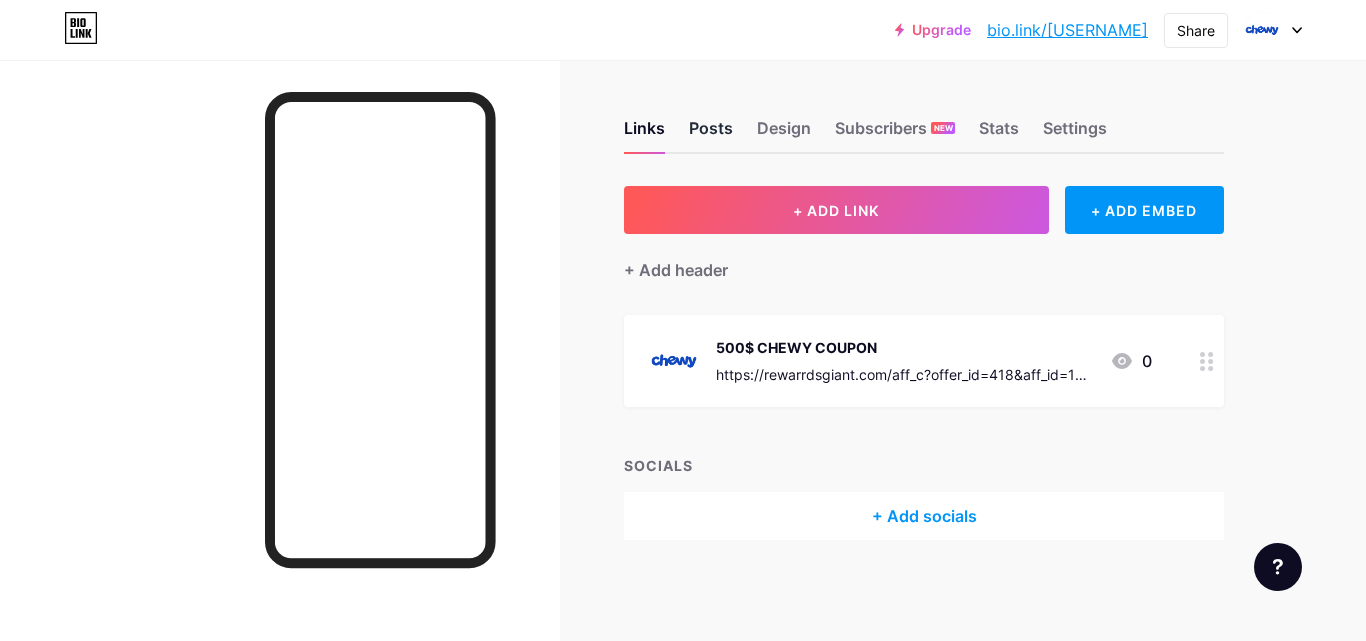 click on "Posts" at bounding box center (711, 134) 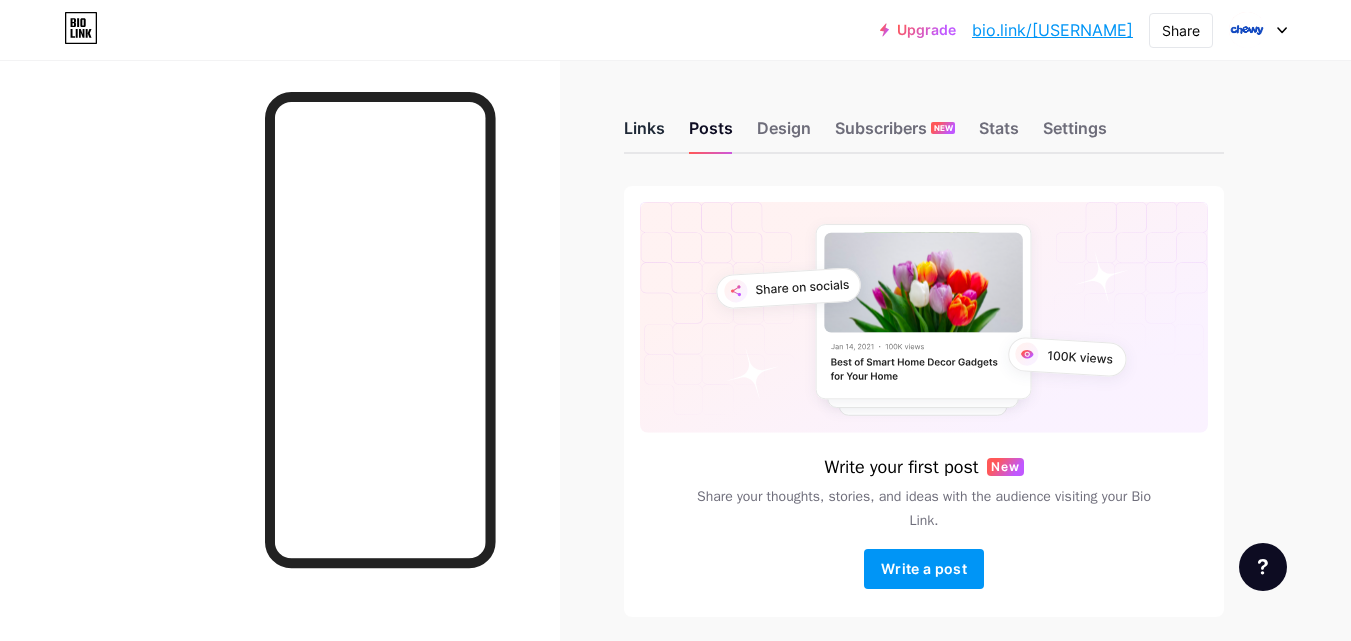 click on "Links" at bounding box center [644, 134] 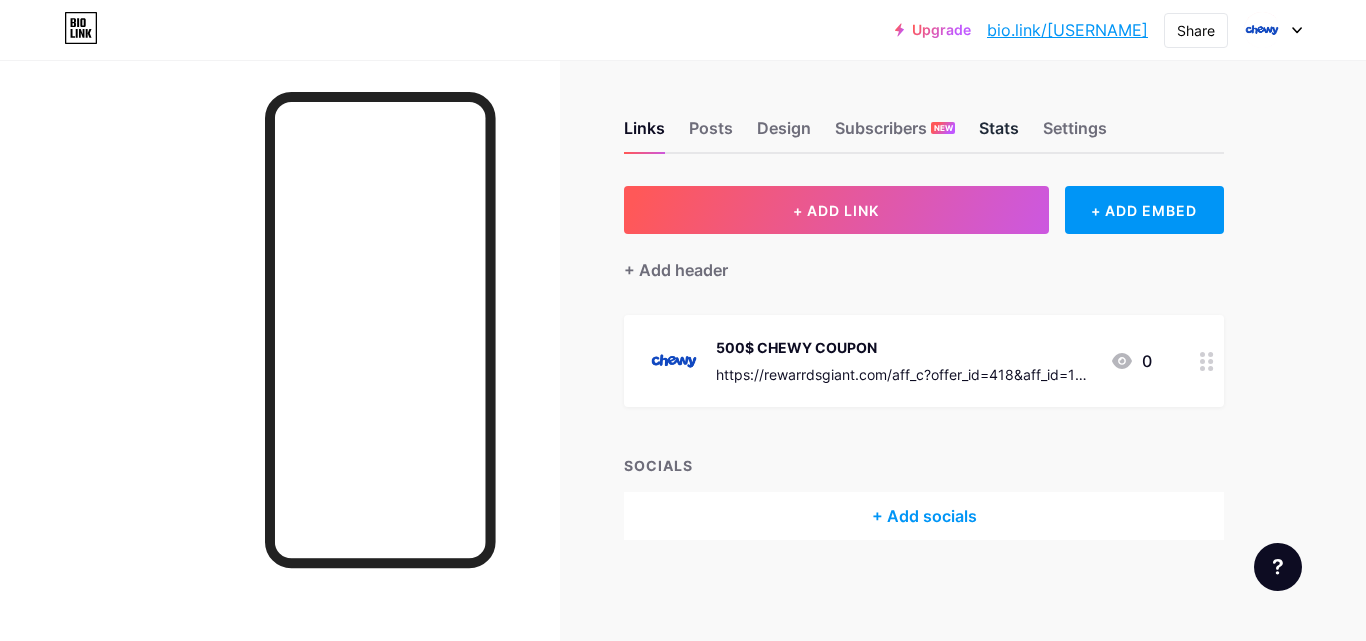 click on "Stats" at bounding box center (999, 134) 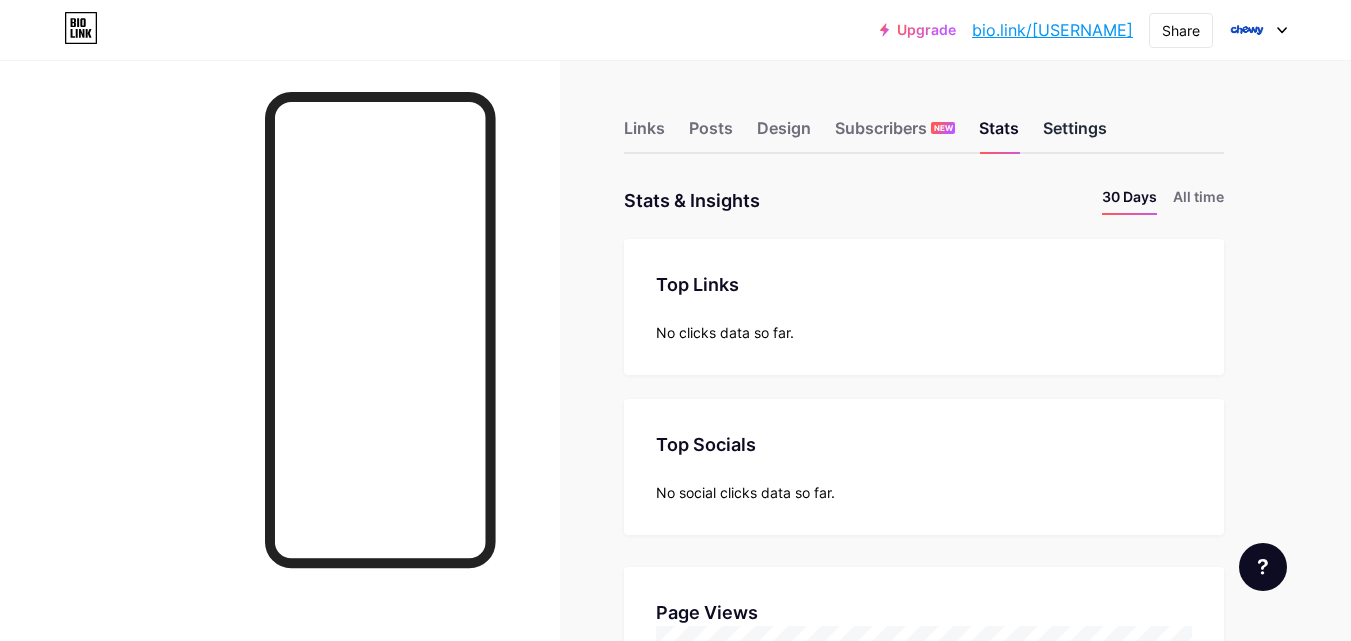 scroll, scrollTop: 999359, scrollLeft: 998649, axis: both 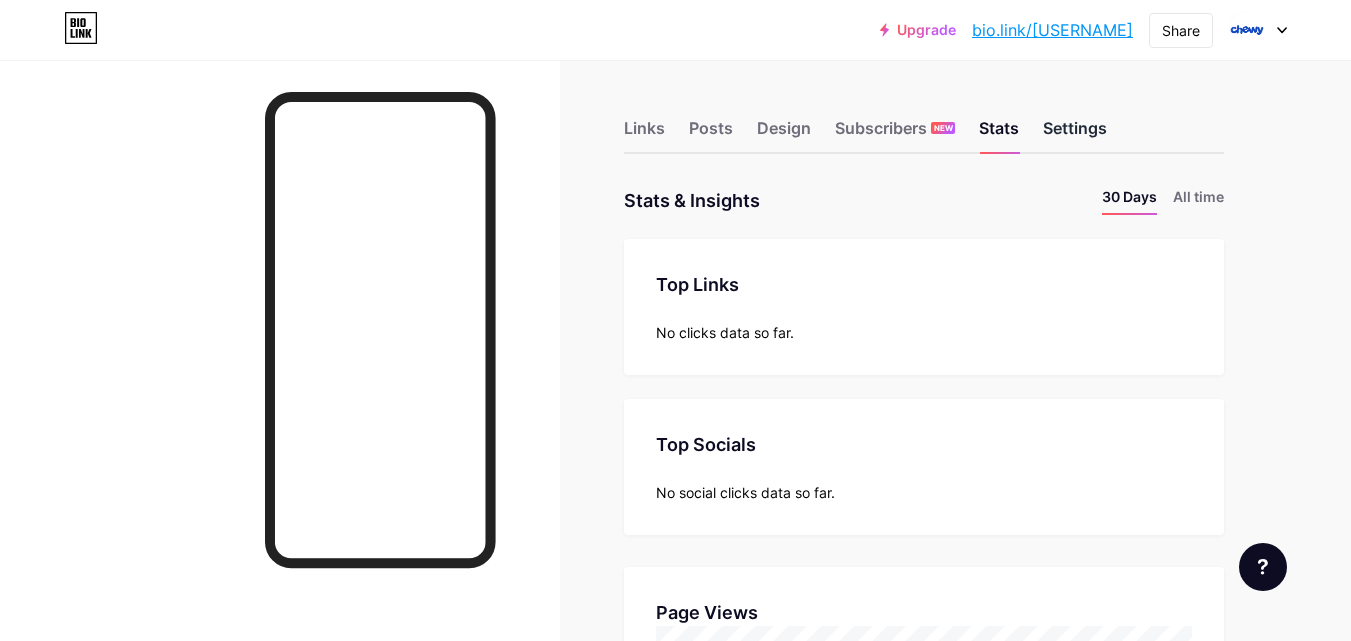 click on "Settings" at bounding box center (1075, 134) 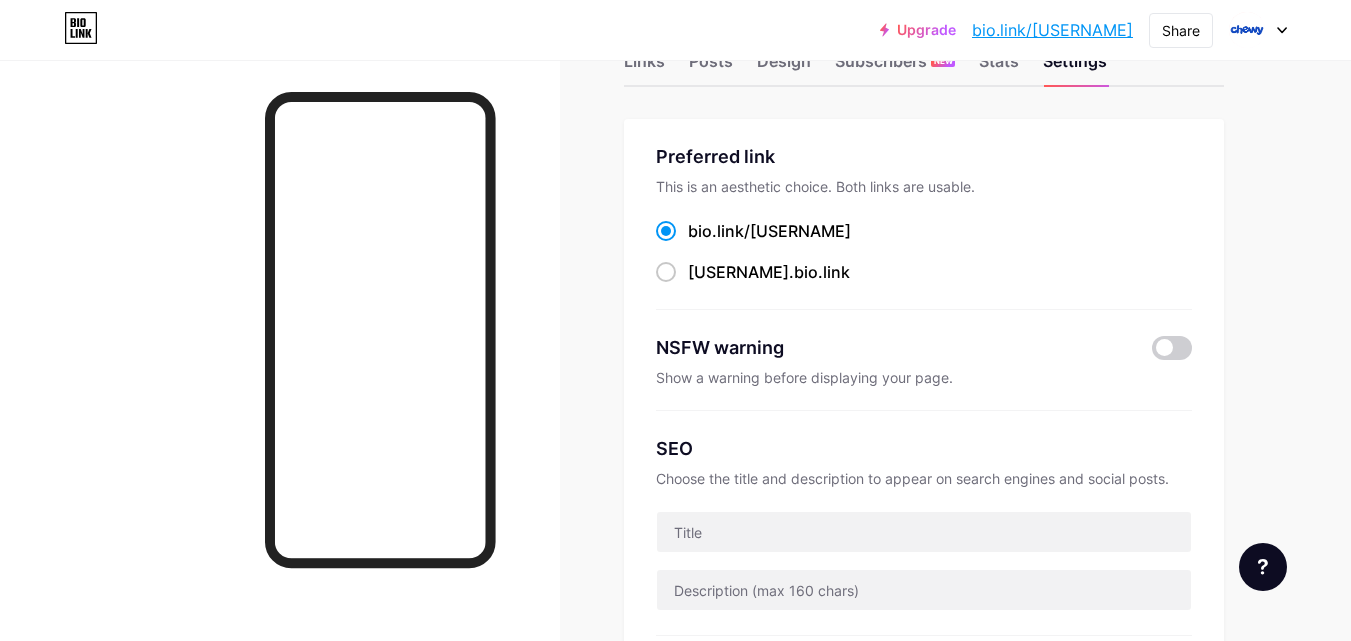 scroll, scrollTop: 65, scrollLeft: 0, axis: vertical 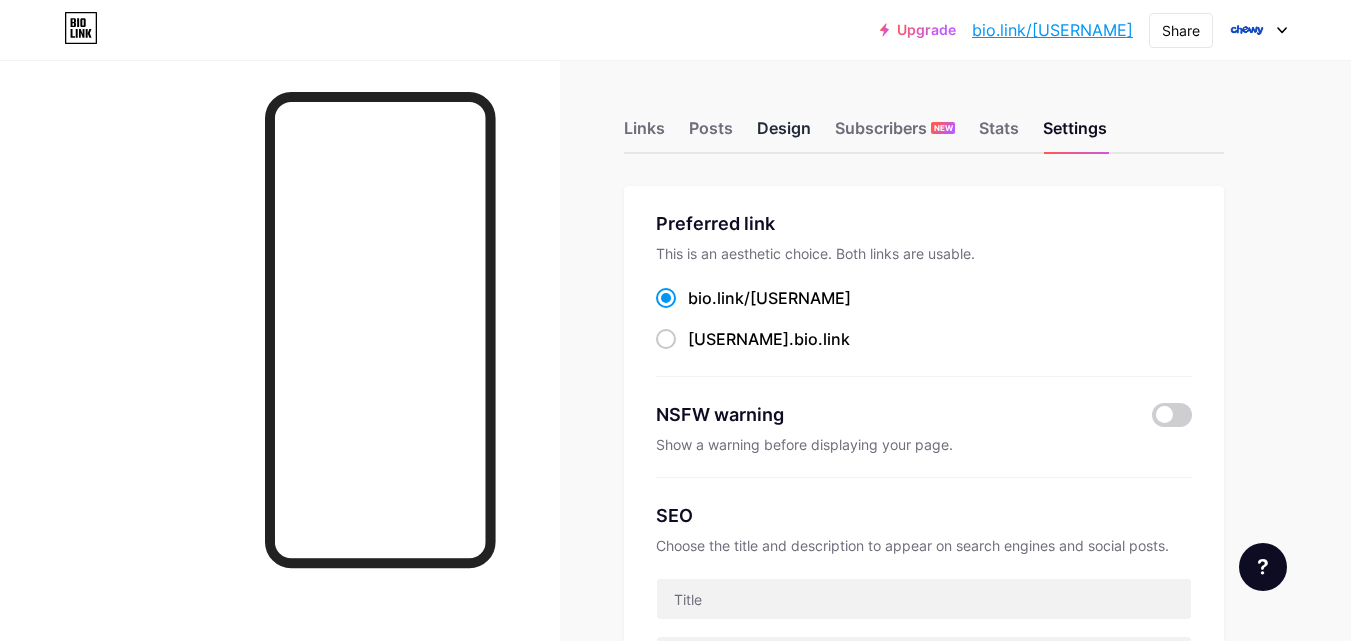 click on "Design" at bounding box center [784, 134] 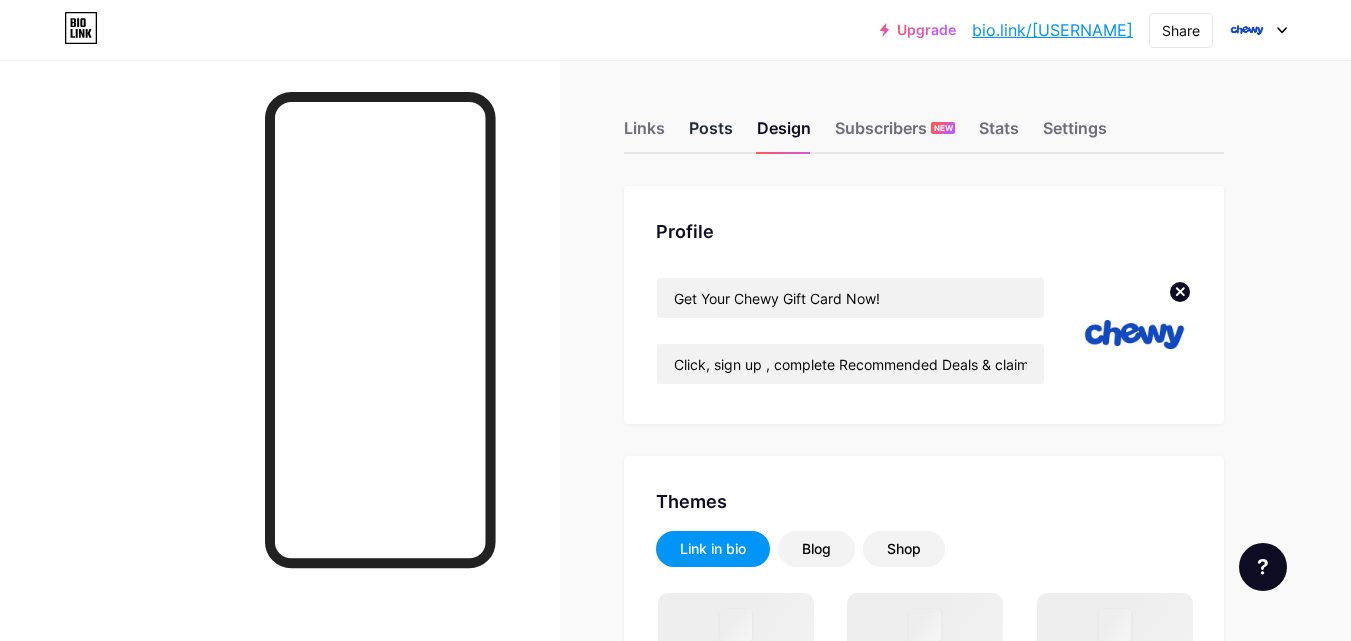 click on "Posts" at bounding box center [711, 134] 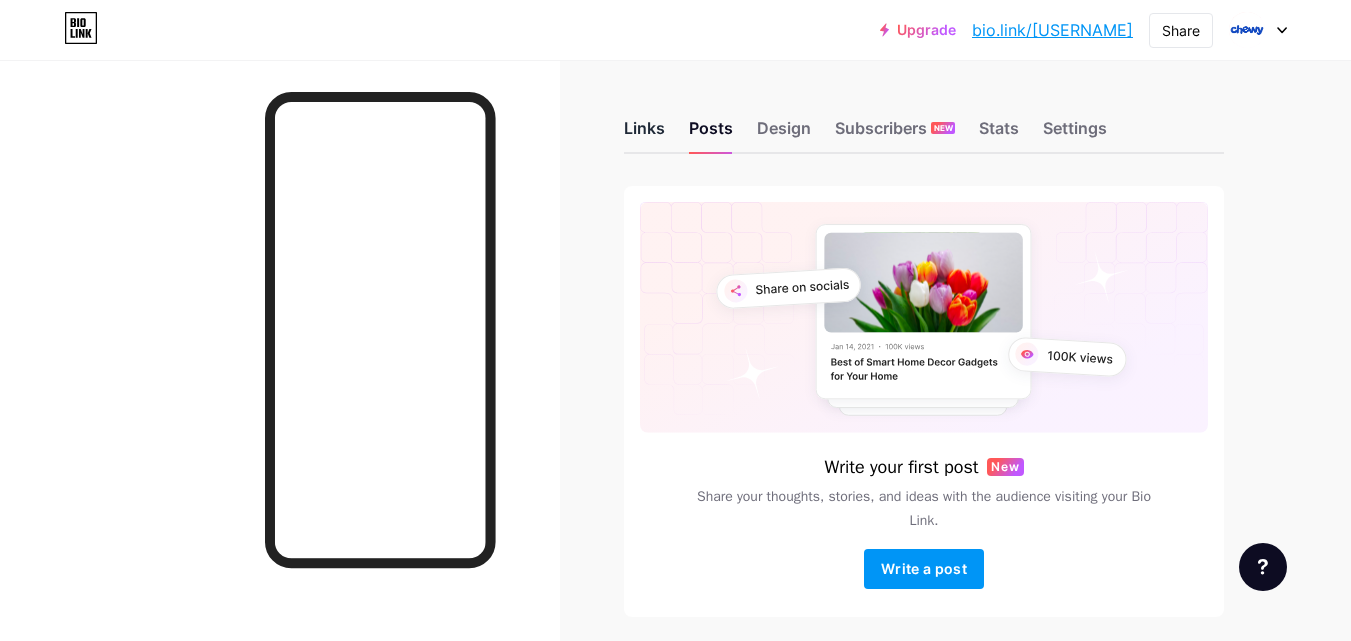 click on "Links" at bounding box center [644, 134] 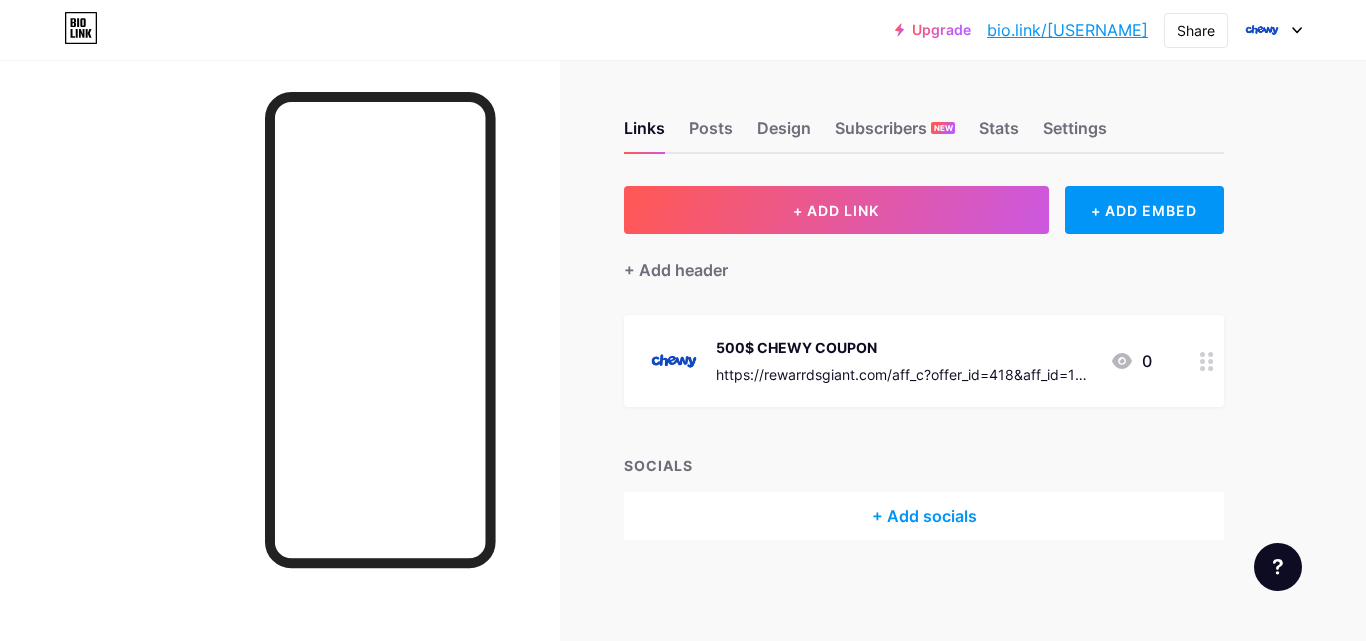 click on "500$ CHEWY COUPON https://rewarrdsgiant.com/aff_c?offer_id=418&aff_id=121457" at bounding box center [905, 361] 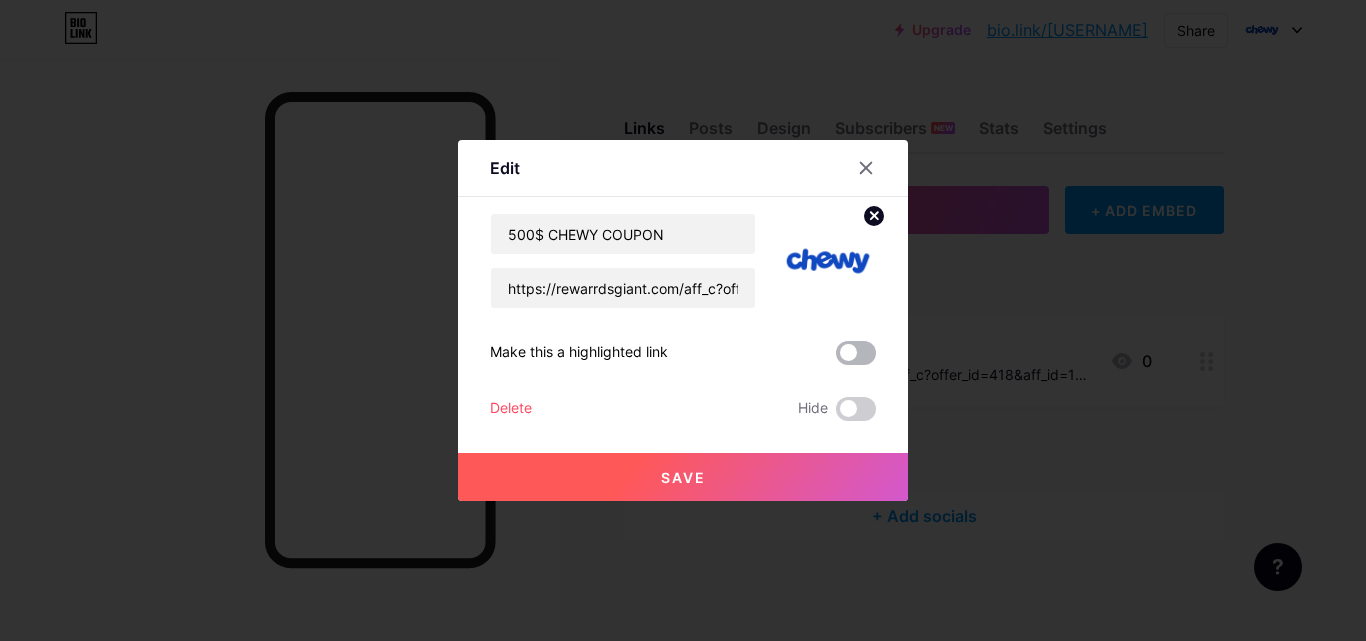 click at bounding box center (856, 353) 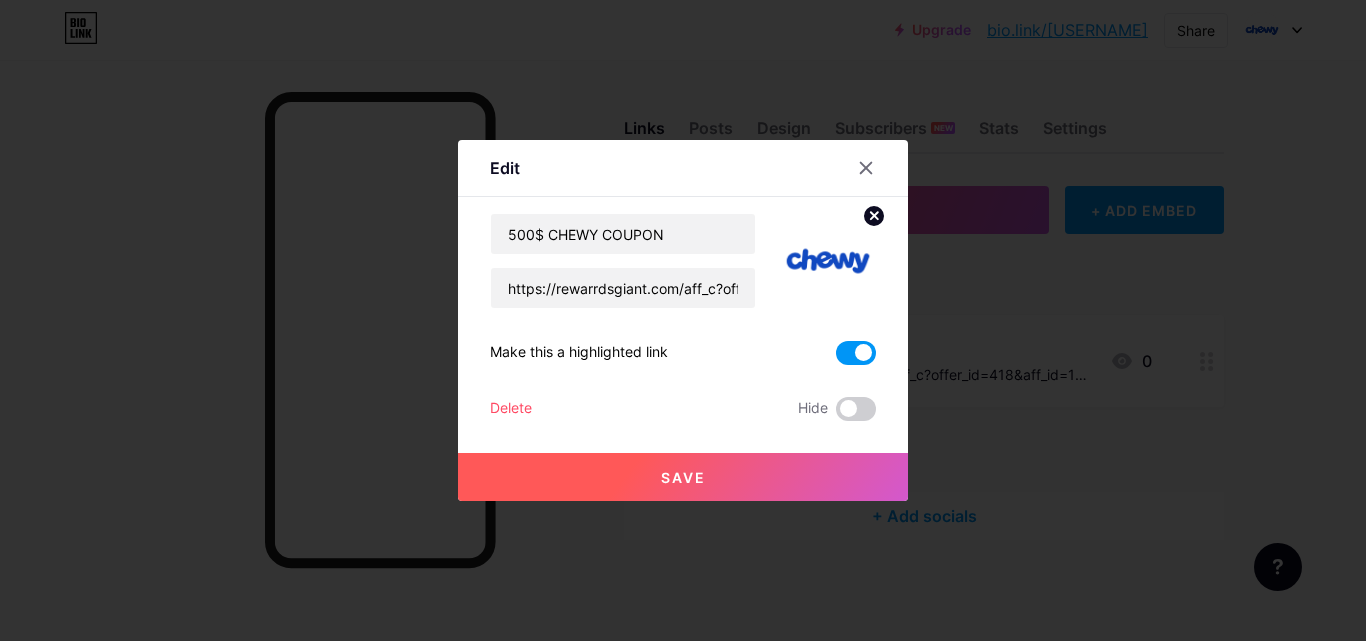 click on "Save" at bounding box center (683, 477) 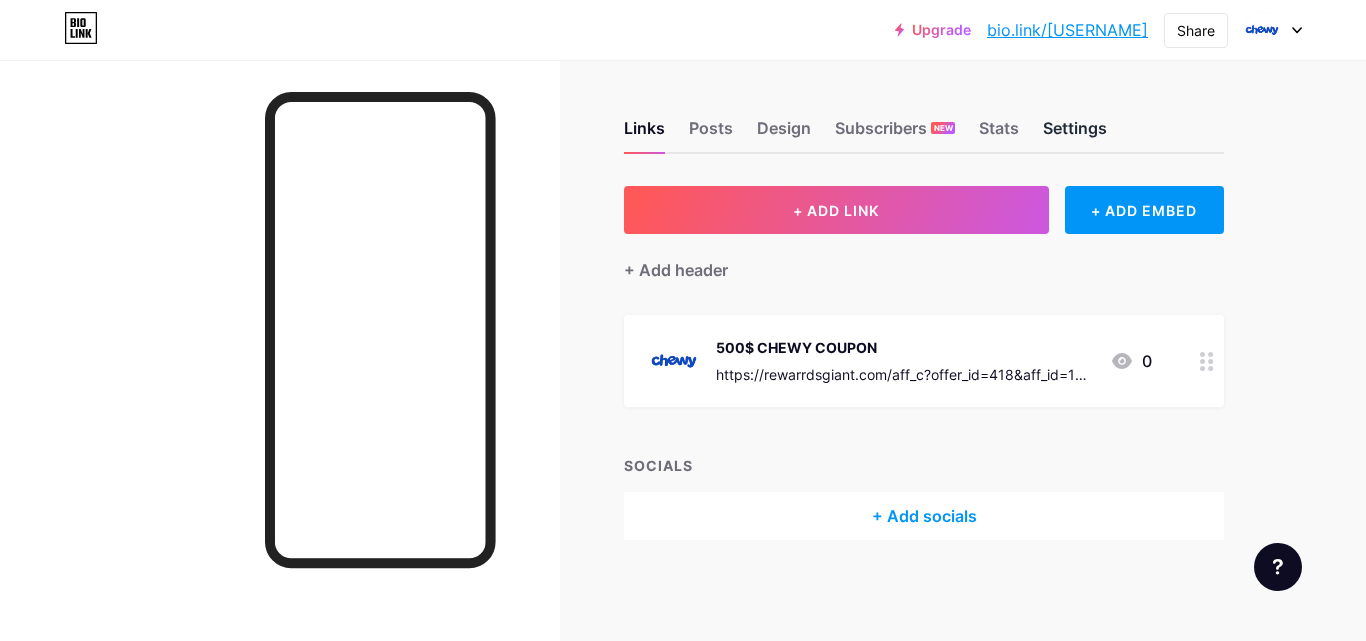 click on "Settings" at bounding box center [1075, 134] 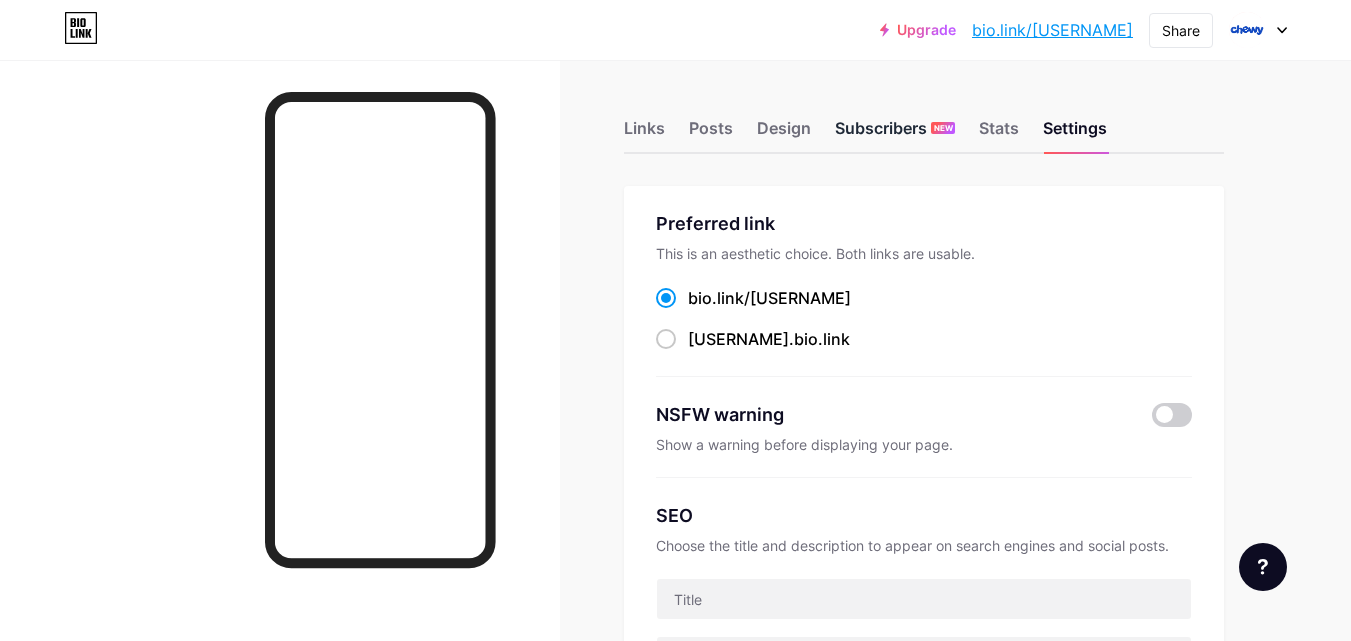 click on "Subscribers
NEW" at bounding box center (895, 134) 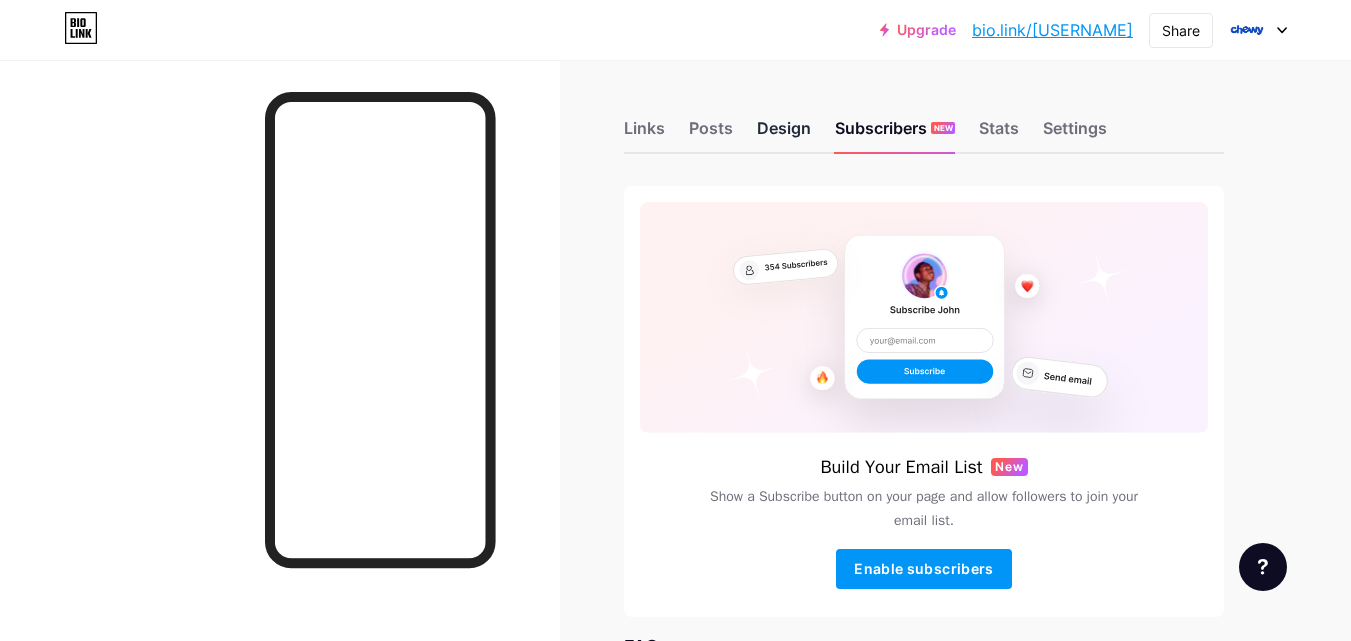 click on "Design" at bounding box center (784, 134) 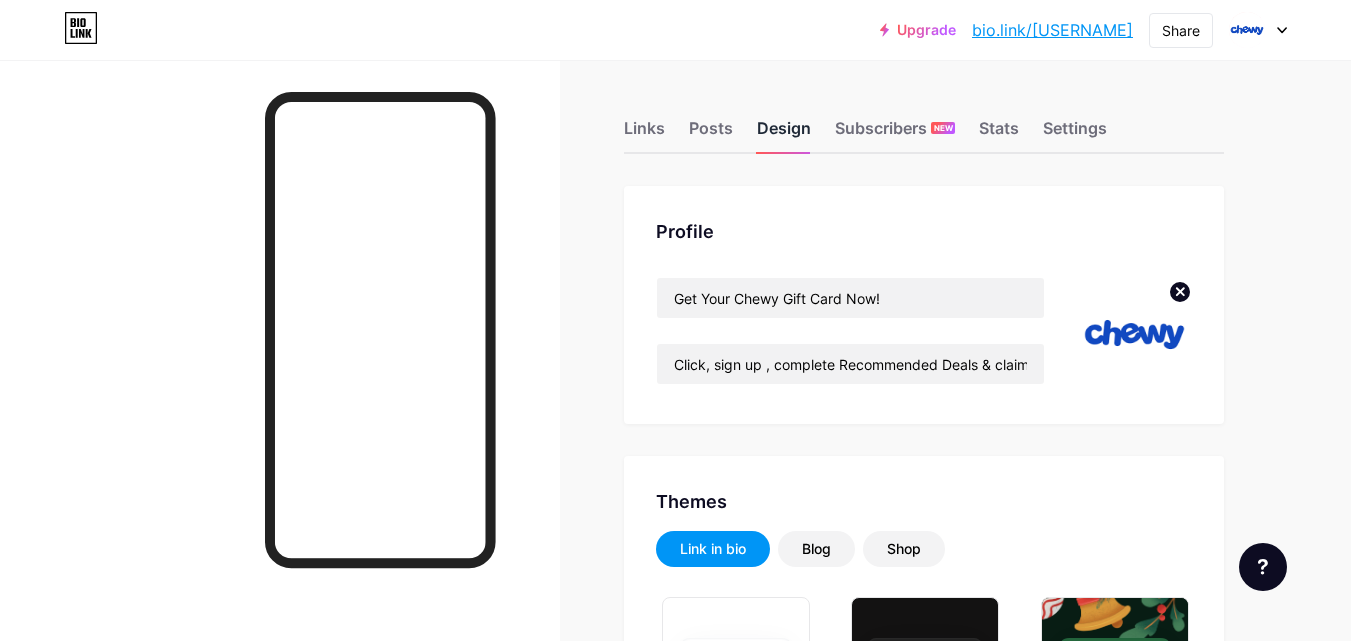 type on "#000000" 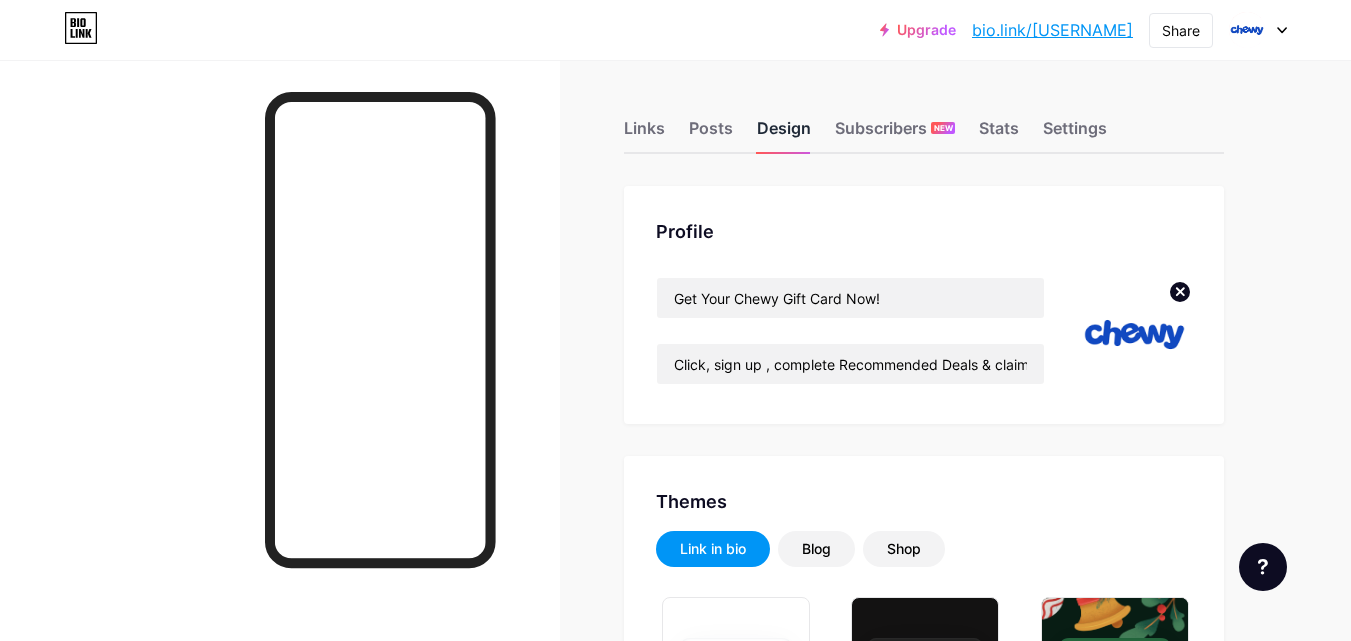 type on "#ffffff" 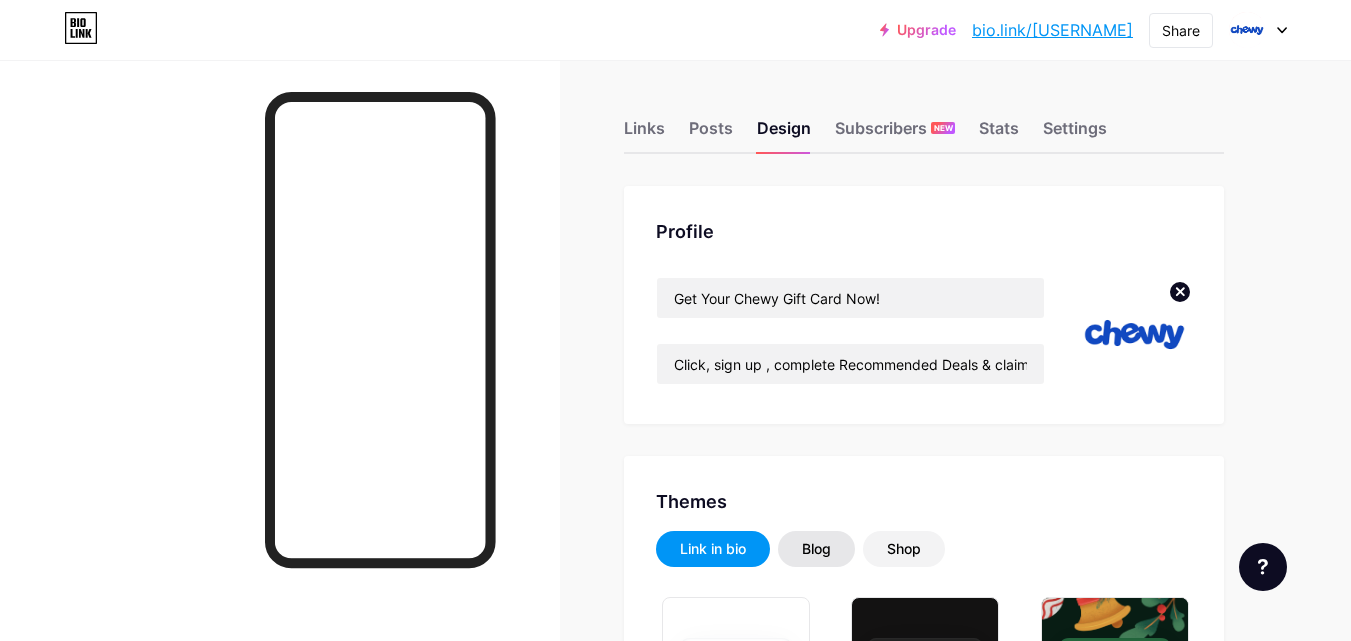 click on "Blog" at bounding box center (816, 549) 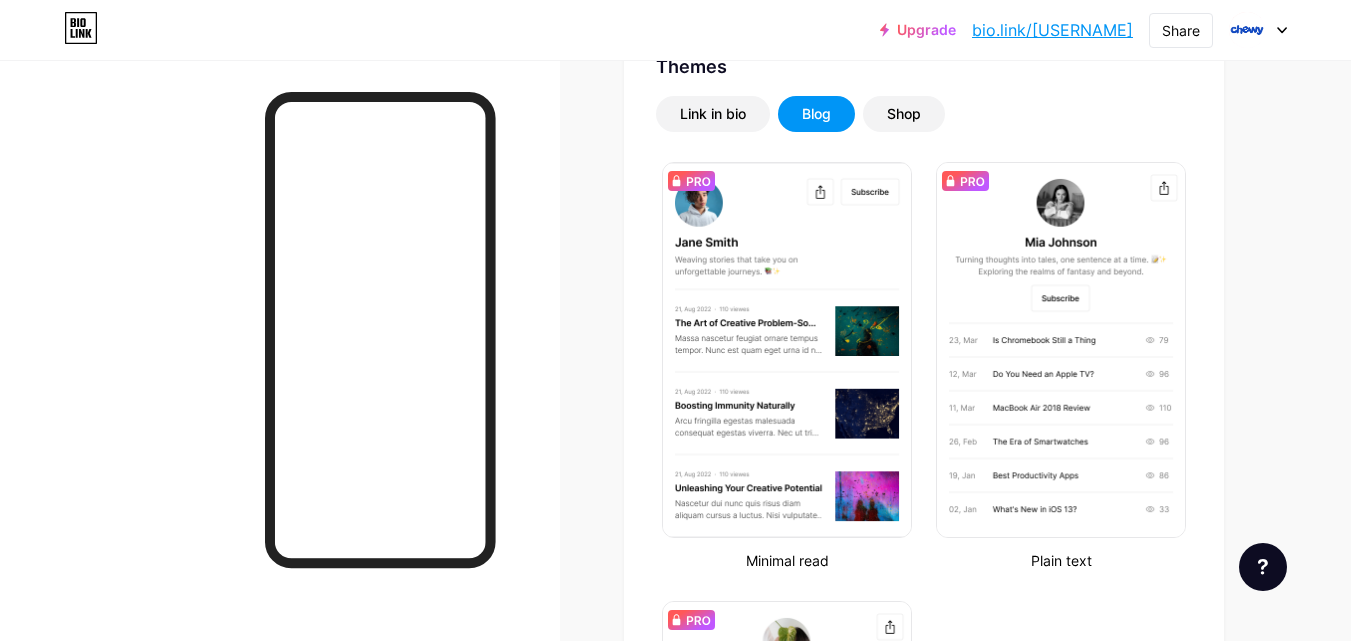 scroll, scrollTop: 363, scrollLeft: 0, axis: vertical 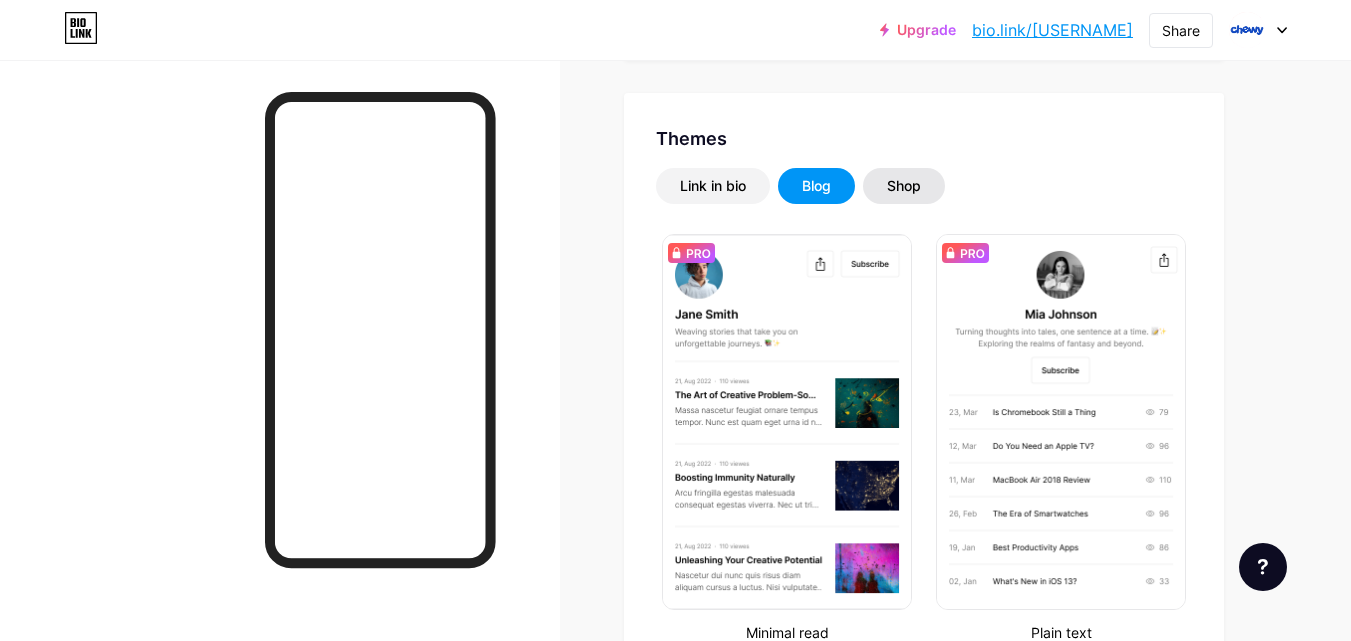 click on "Shop" at bounding box center [904, 186] 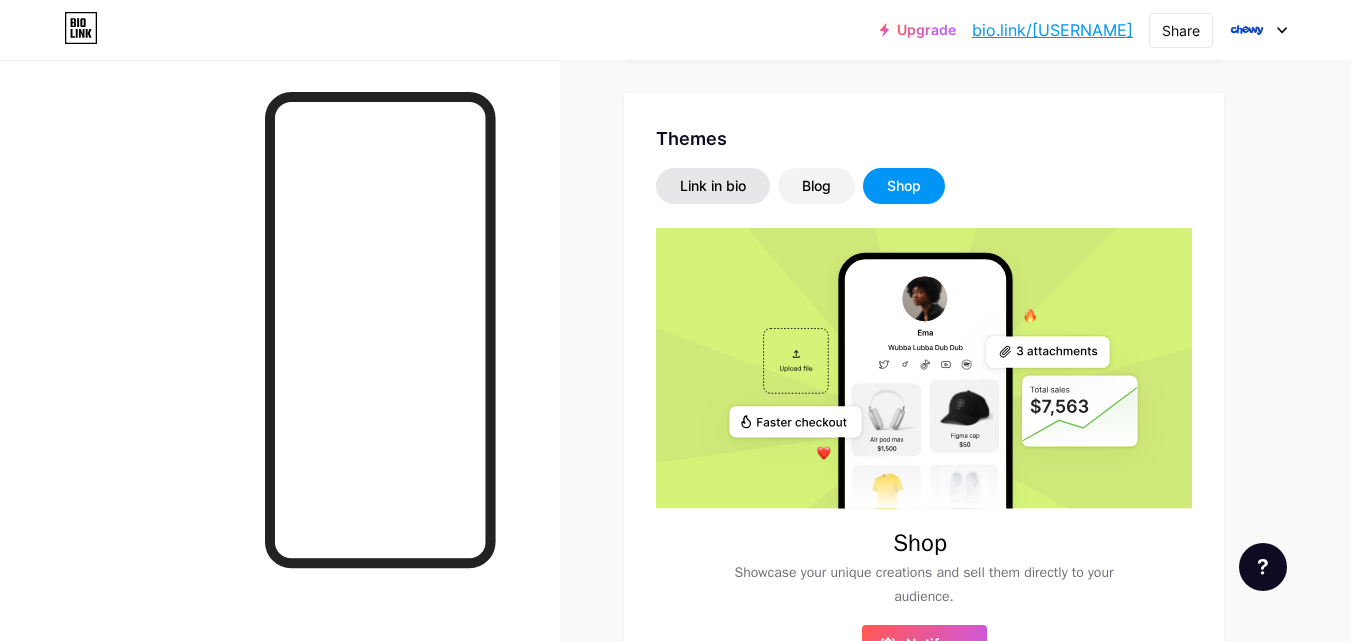 click on "Link in bio" at bounding box center (713, 186) 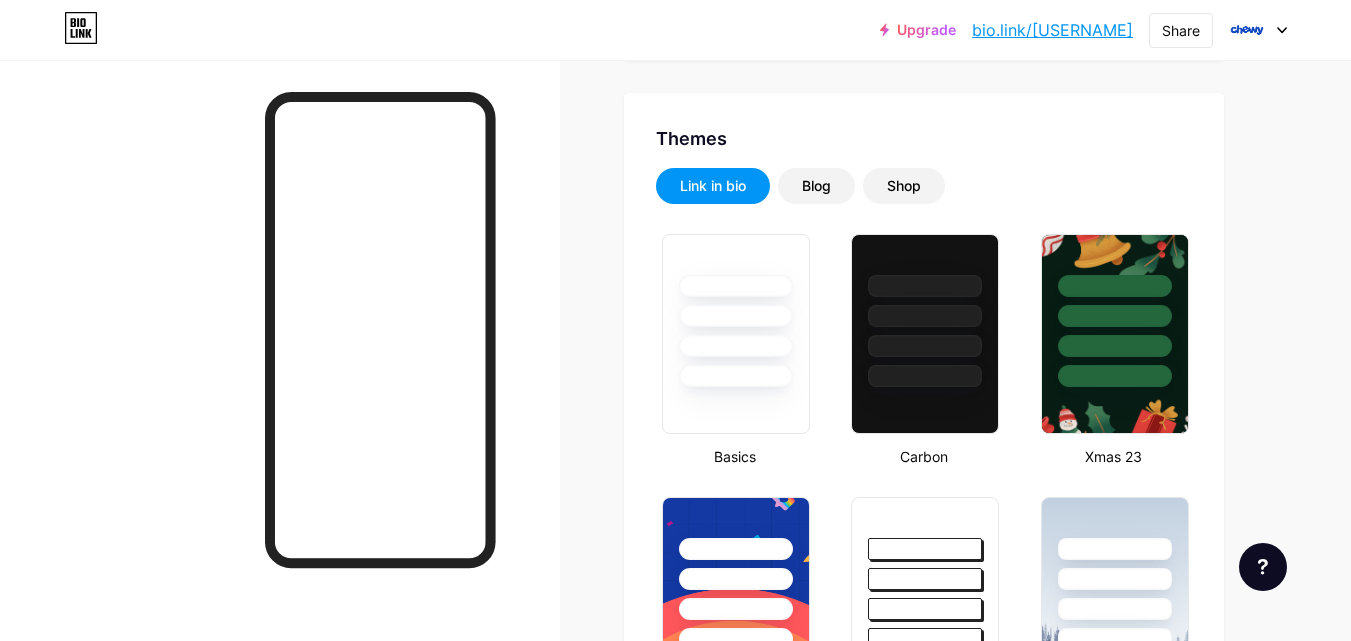 scroll, scrollTop: 385, scrollLeft: 0, axis: vertical 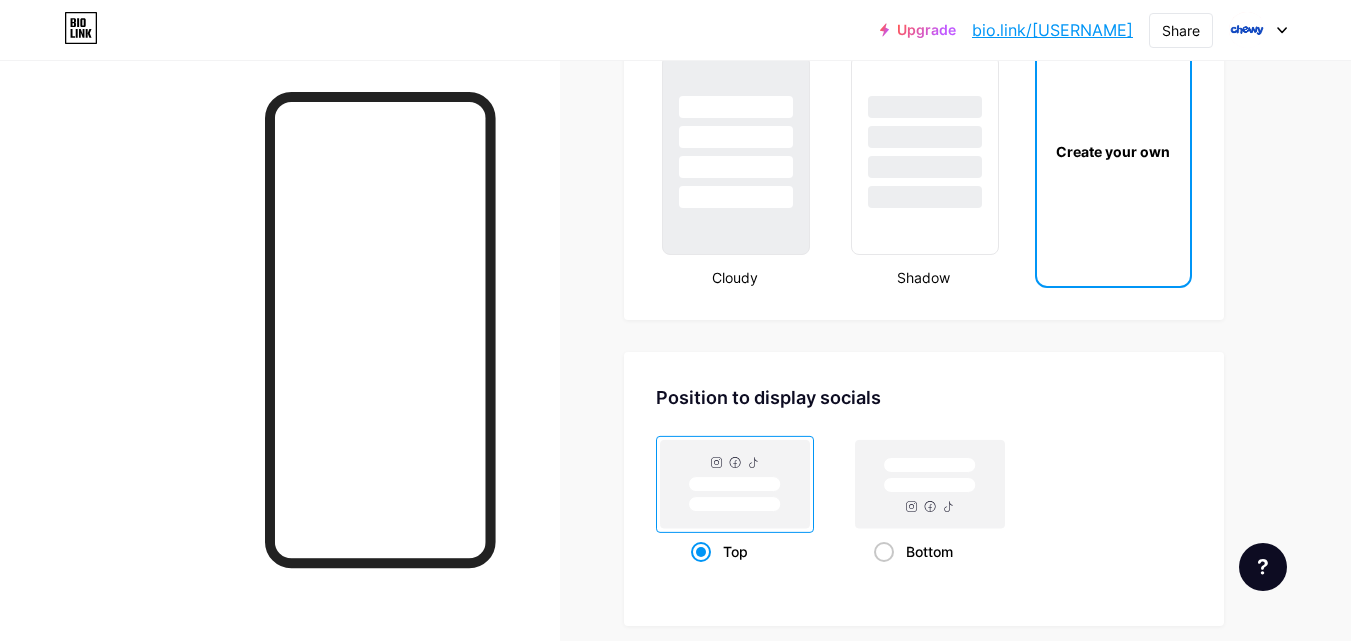 click on "Create your own" at bounding box center [1113, 151] 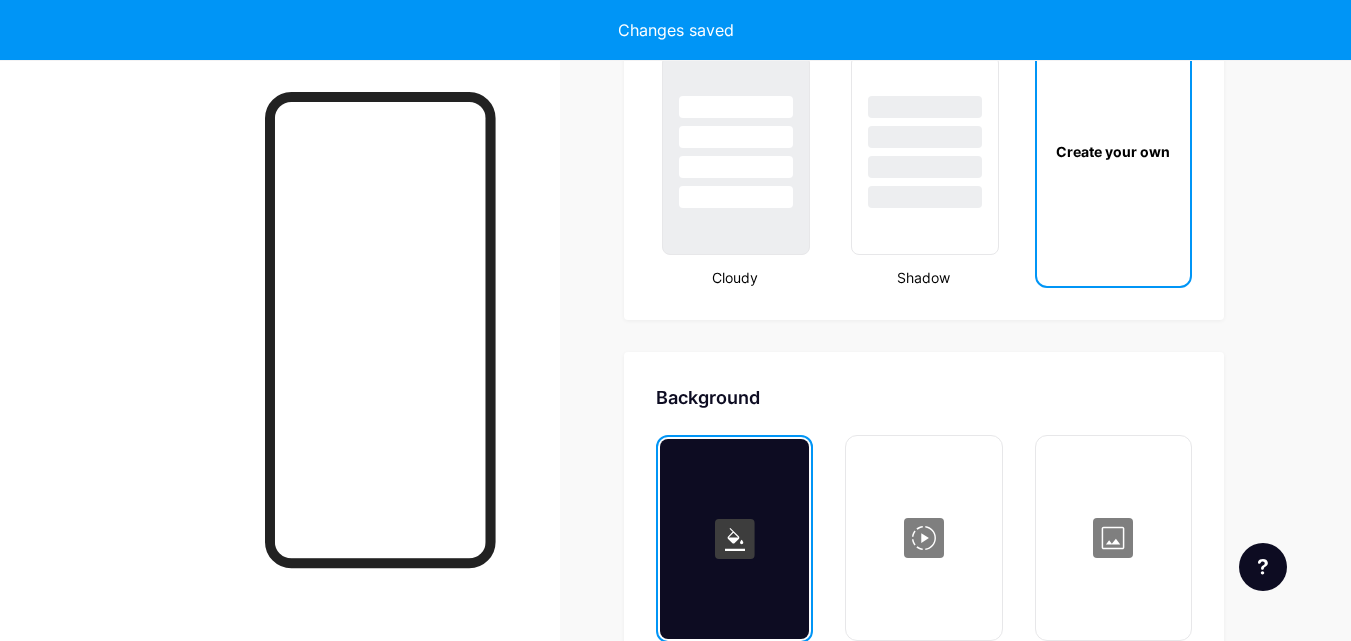 scroll, scrollTop: 2655, scrollLeft: 0, axis: vertical 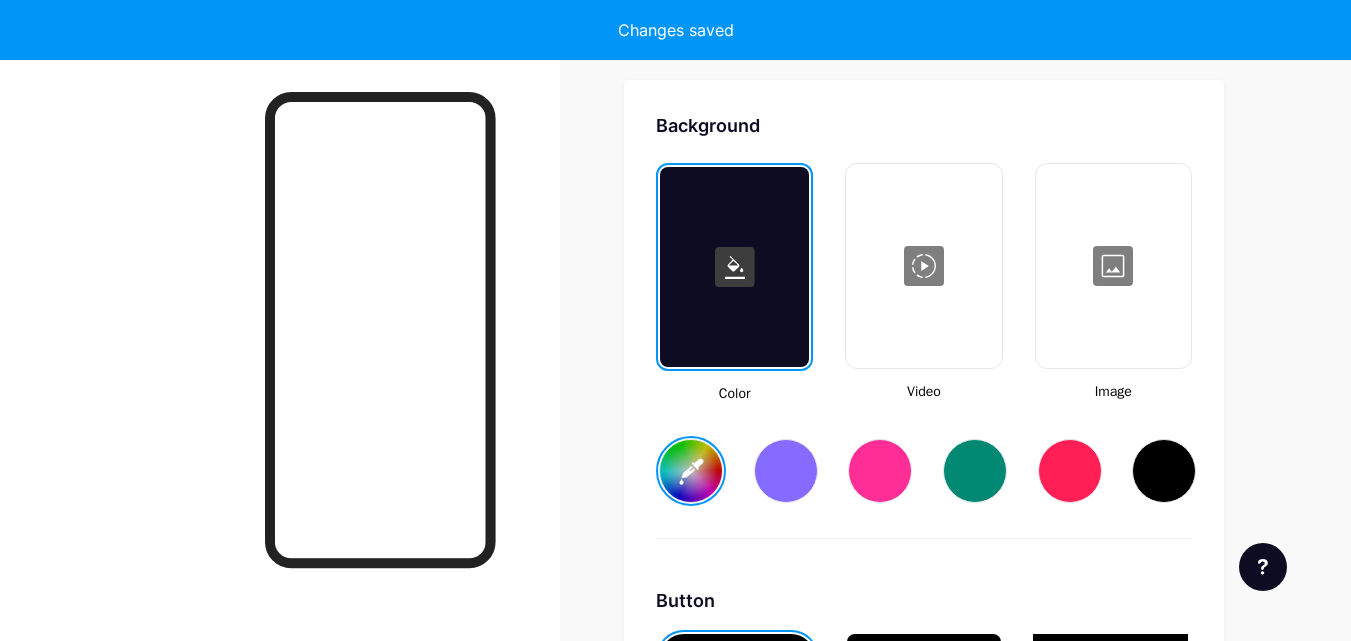 type on "#ffffff" 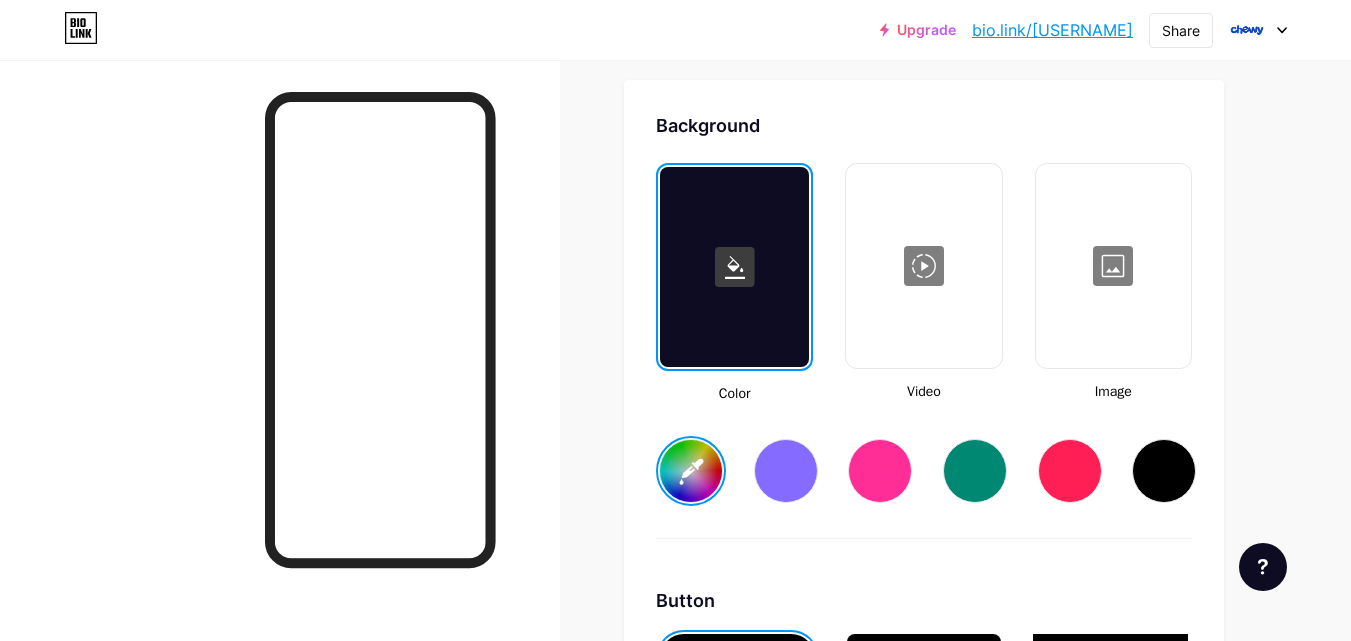 click at bounding box center [1113, 266] 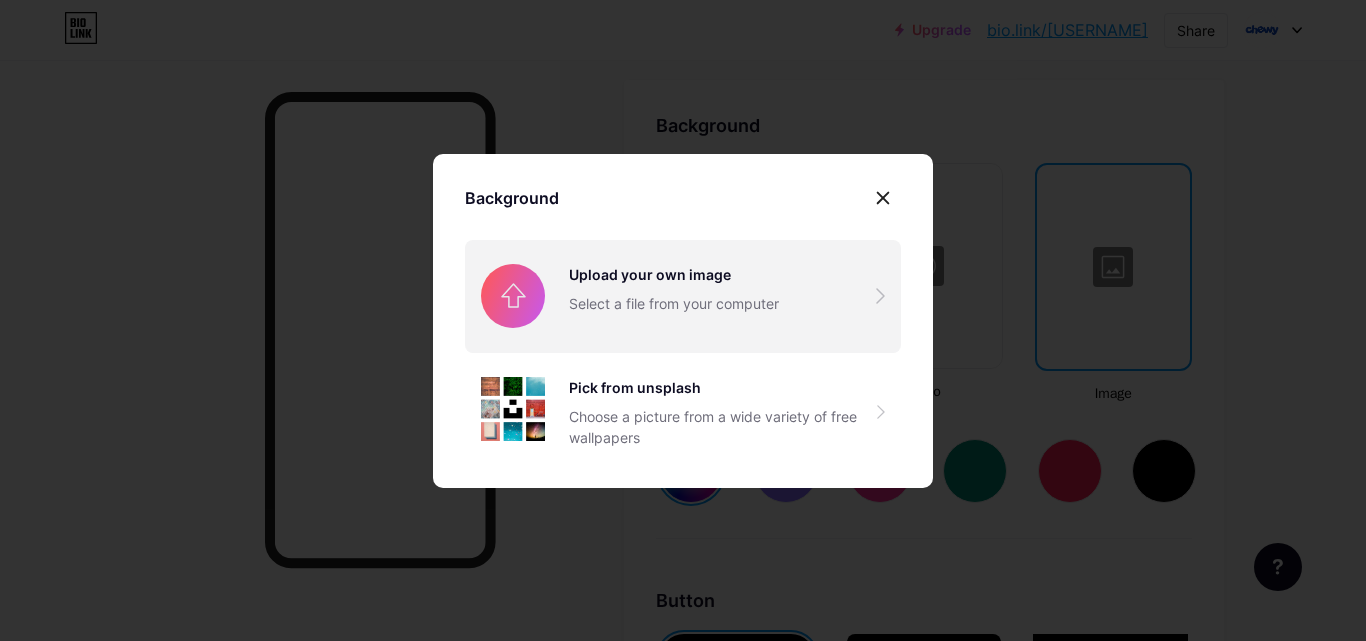 click at bounding box center (683, 296) 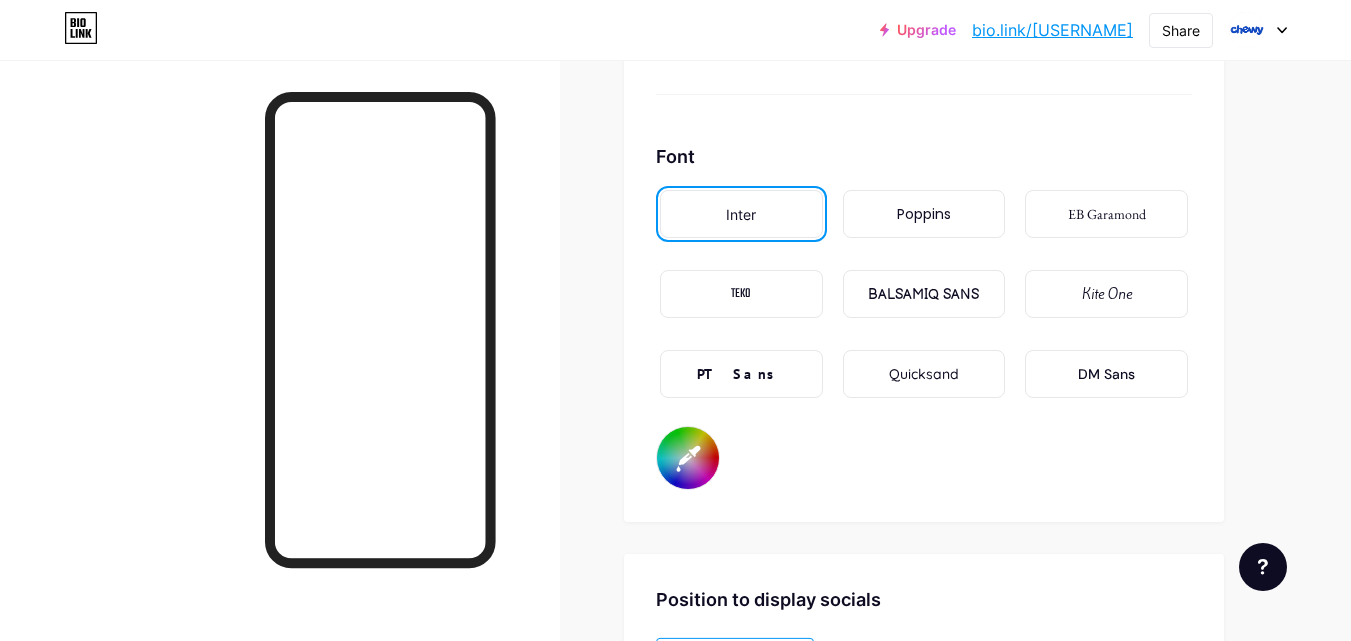 scroll, scrollTop: 3616, scrollLeft: 0, axis: vertical 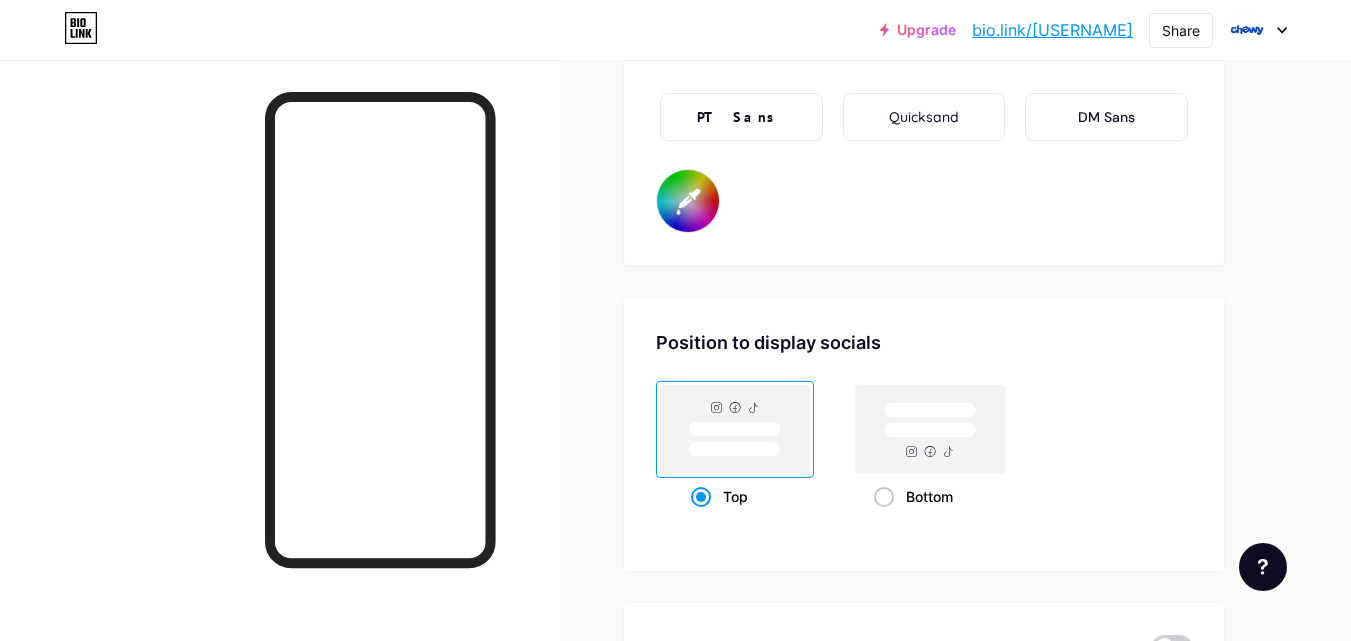 click on "#000000" at bounding box center (688, 201) 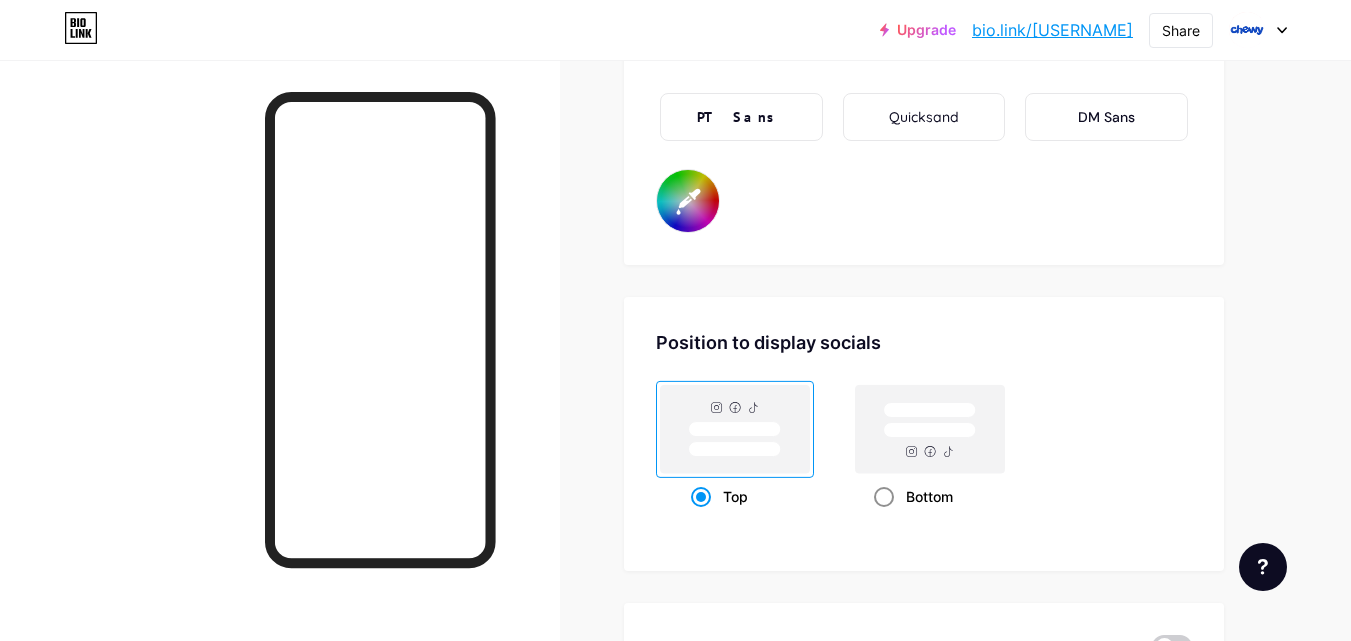 click at bounding box center [884, 497] 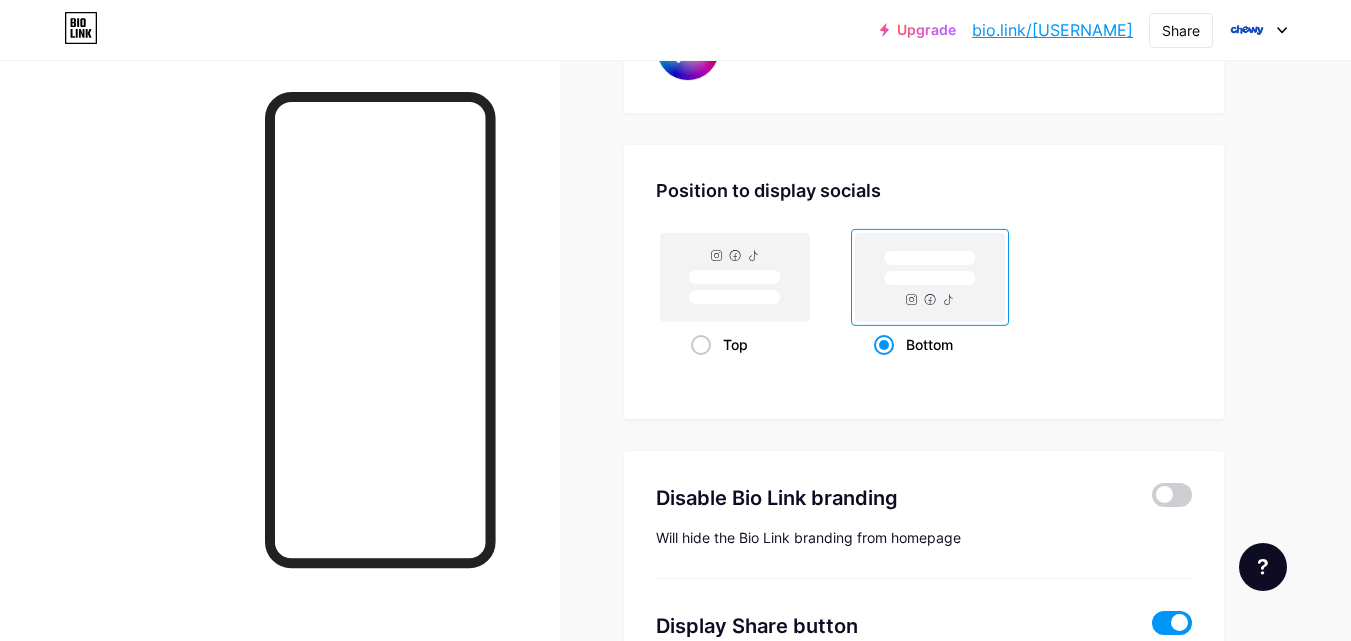 scroll, scrollTop: 3934, scrollLeft: 0, axis: vertical 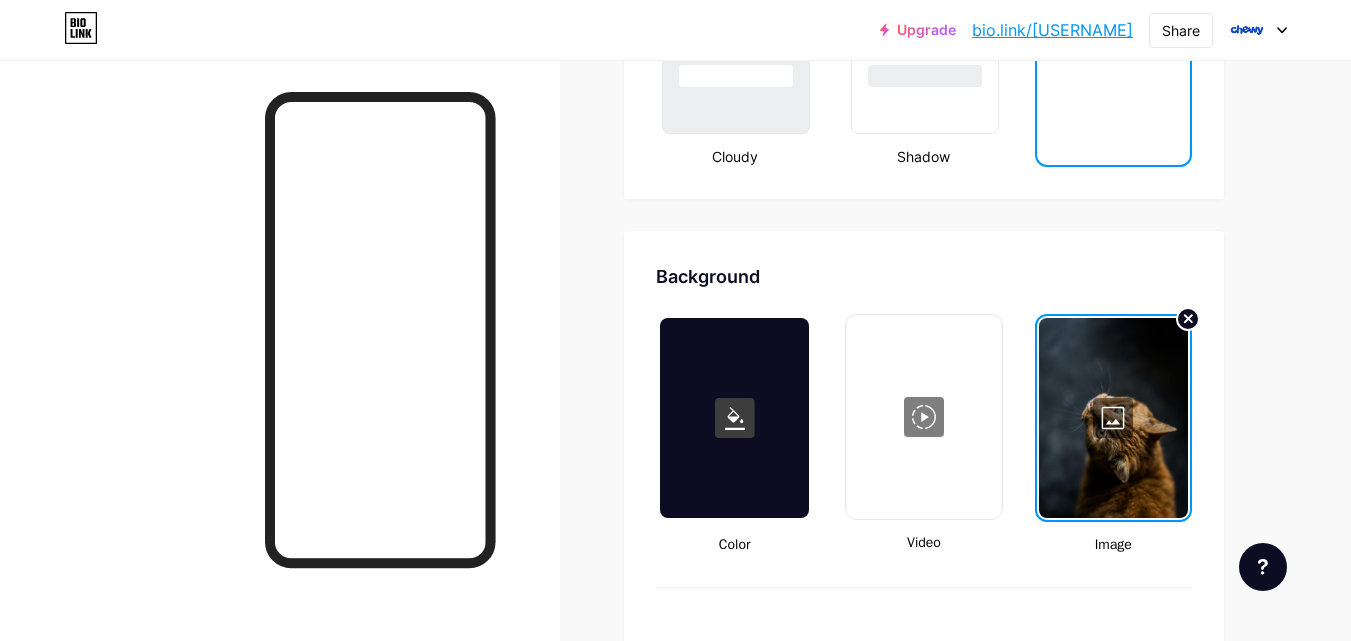 click at bounding box center (734, 418) 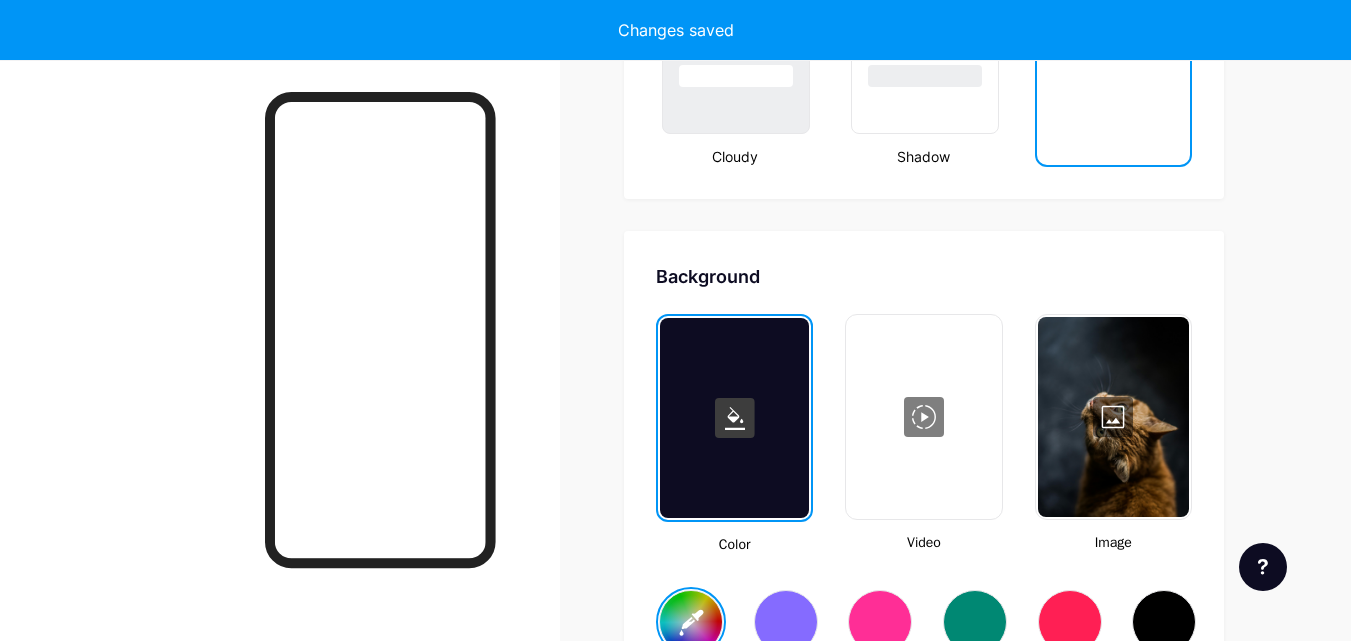 type on "#ffffff" 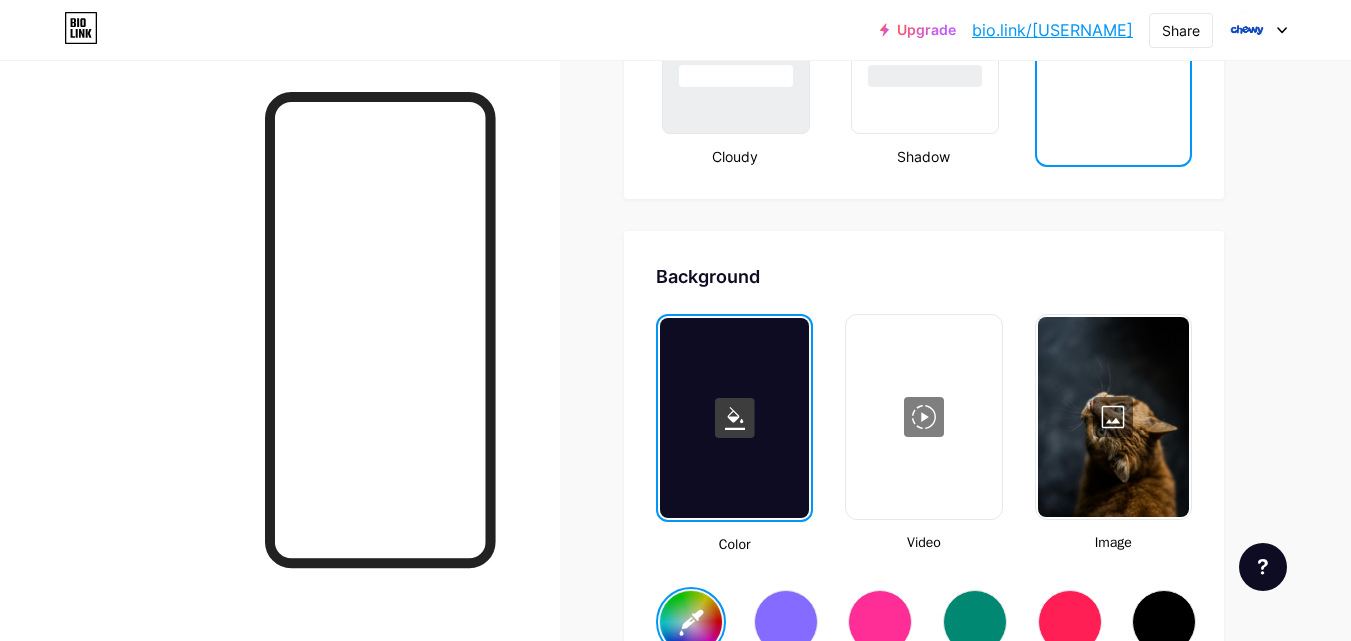 click at bounding box center [1113, 417] 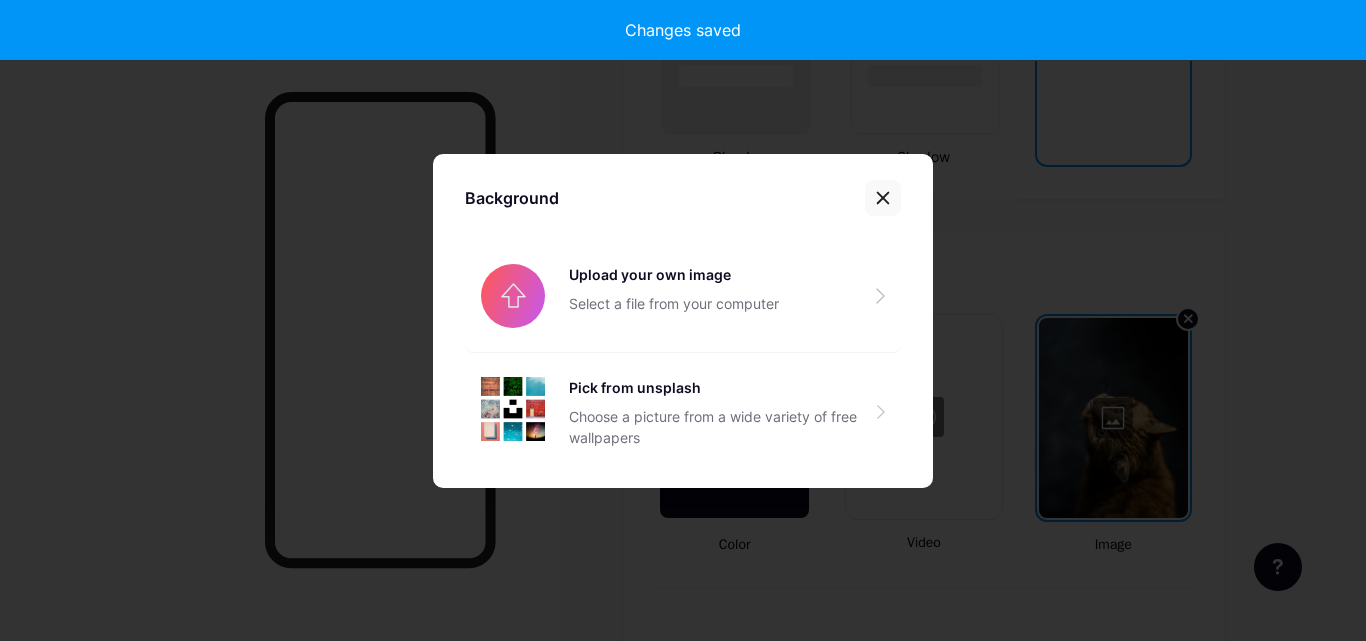 click 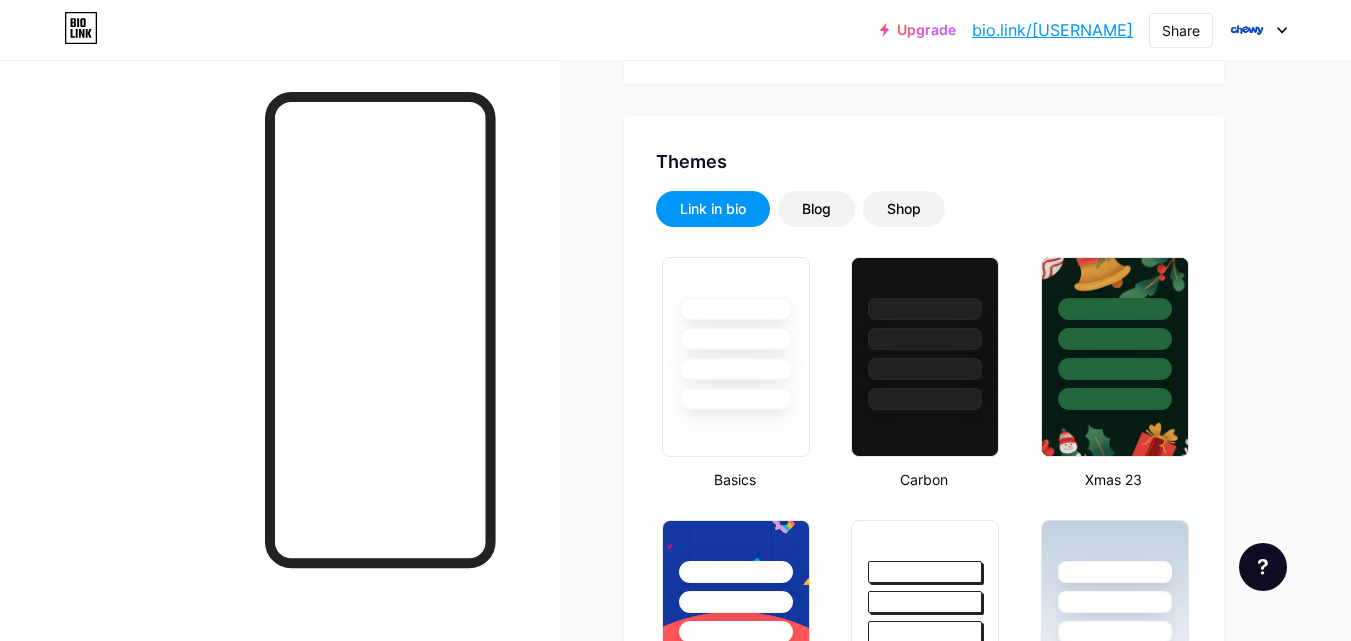scroll, scrollTop: 348, scrollLeft: 0, axis: vertical 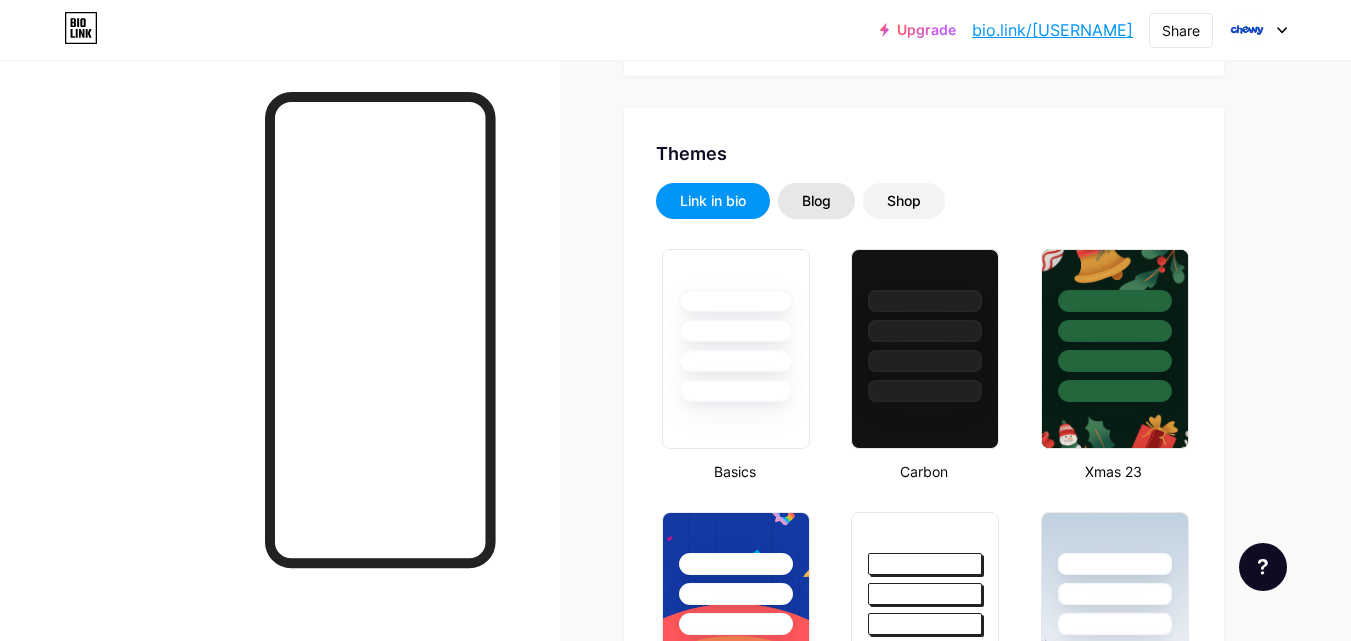click on "Blog" at bounding box center [816, 201] 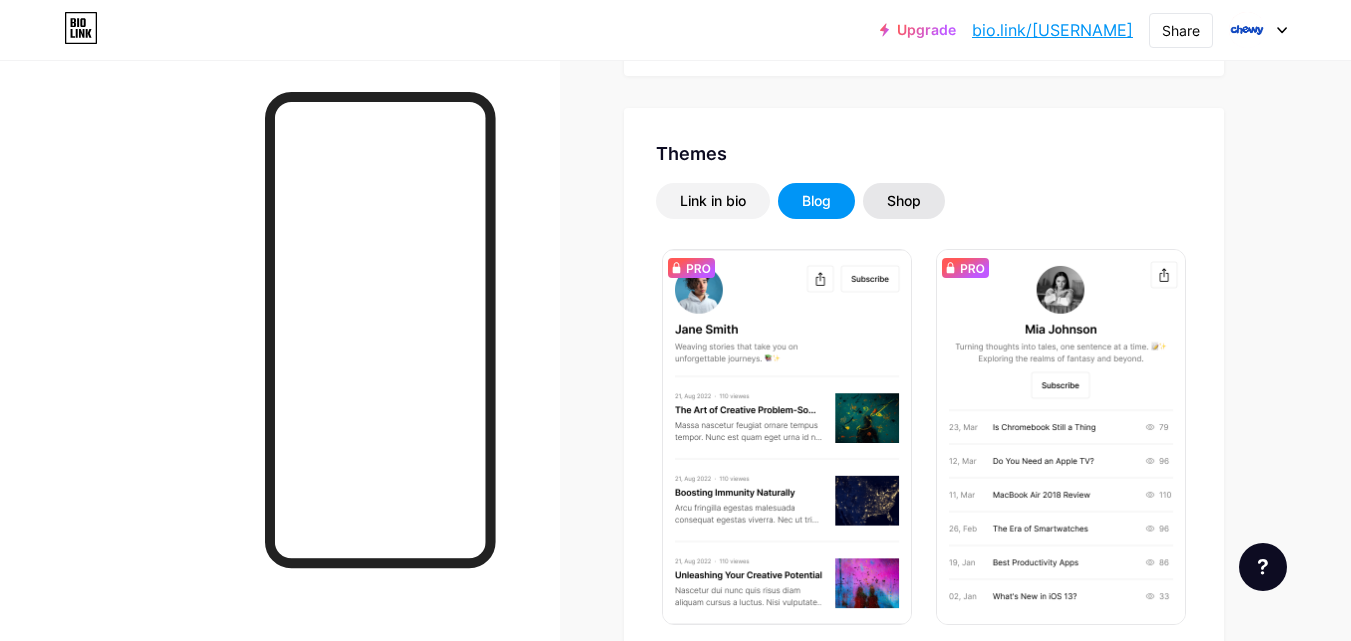 click on "Shop" at bounding box center [904, 201] 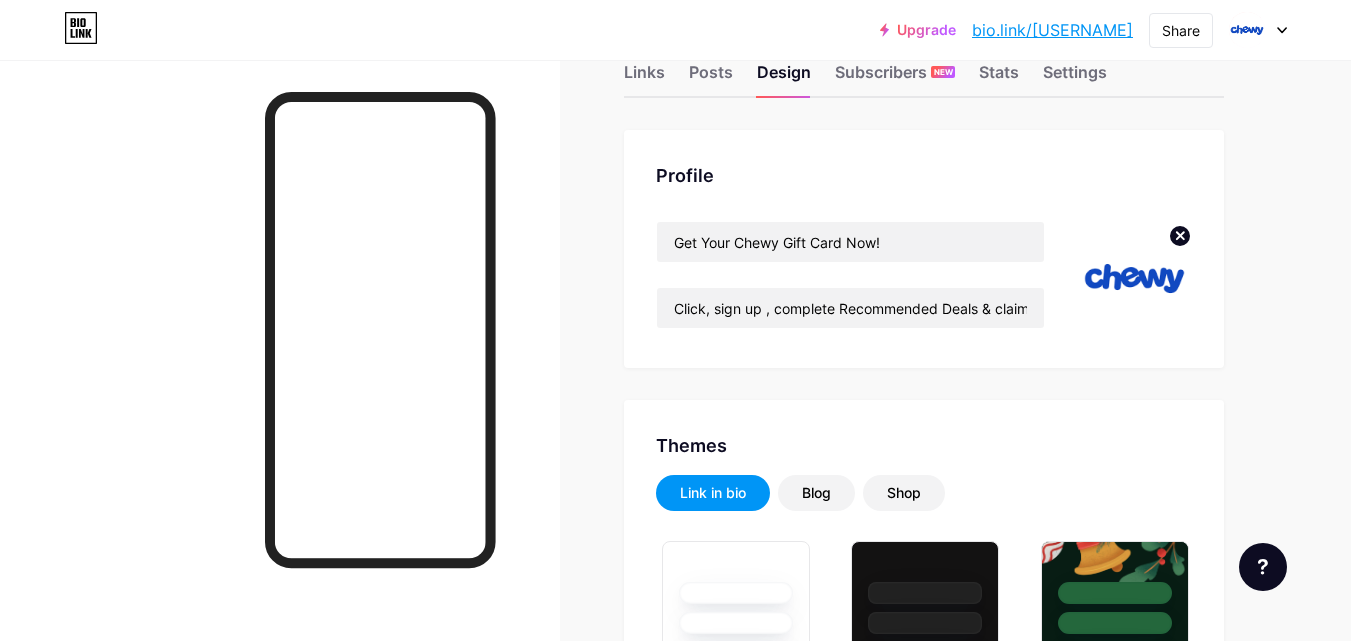 scroll, scrollTop: 0, scrollLeft: 0, axis: both 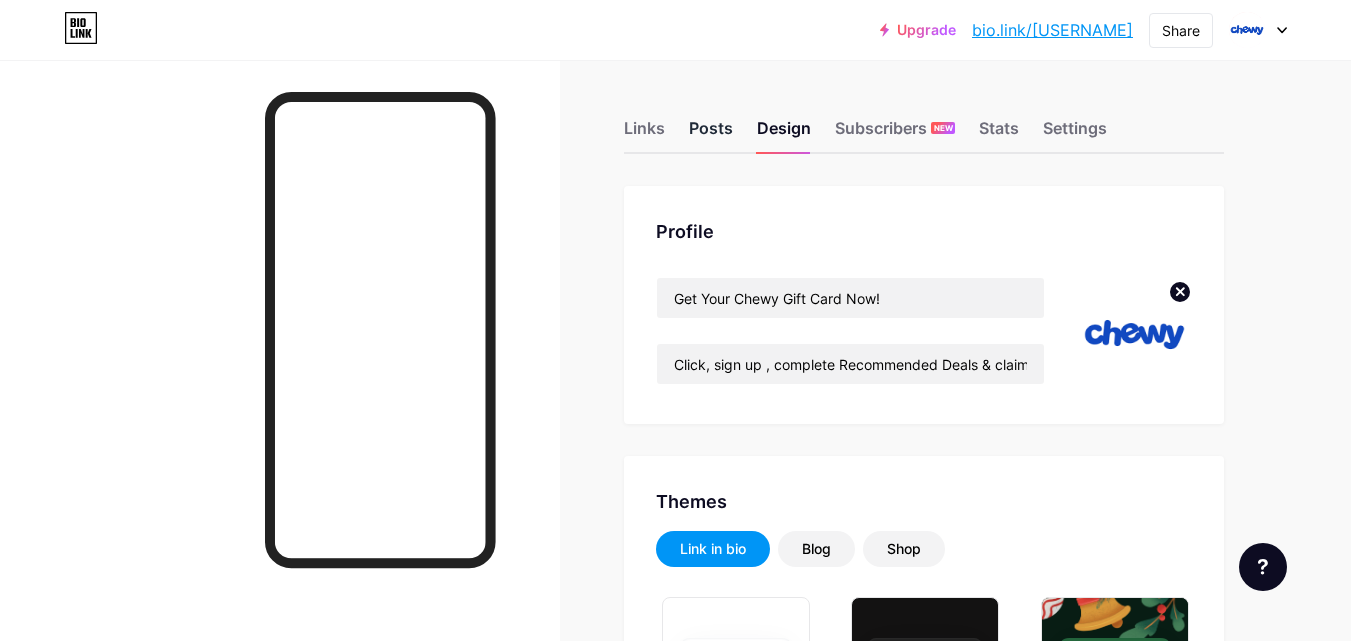click on "Posts" at bounding box center (711, 134) 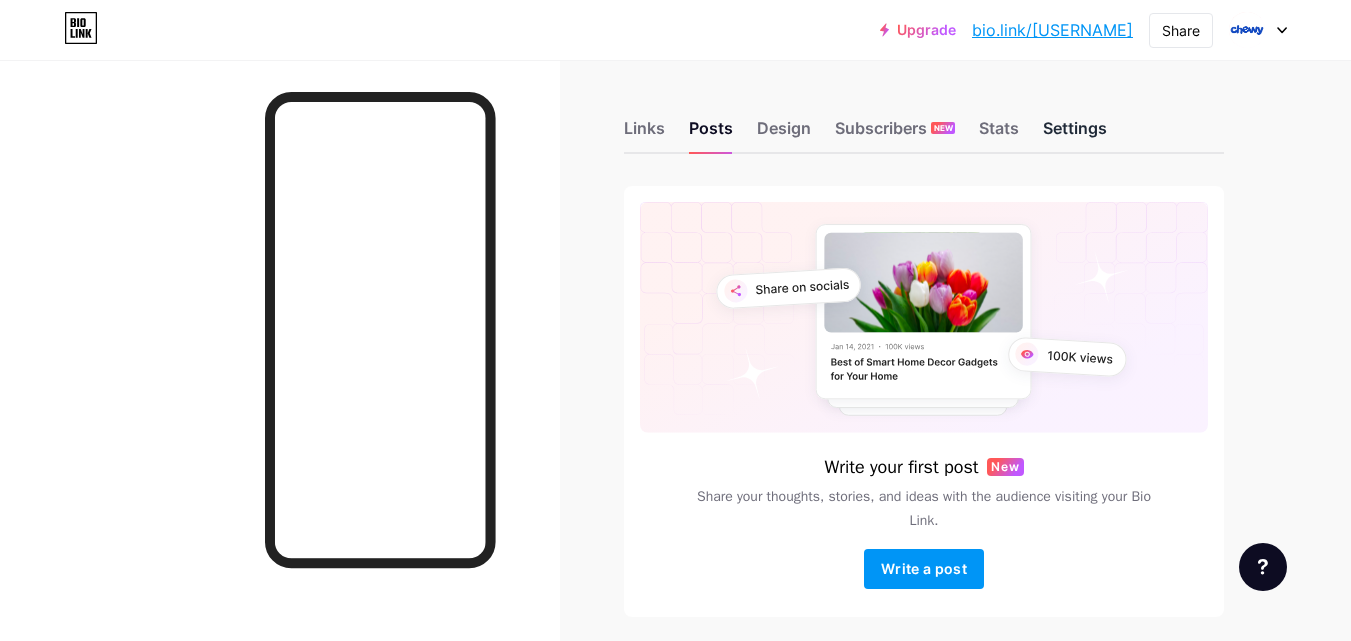 click on "Settings" at bounding box center [1075, 134] 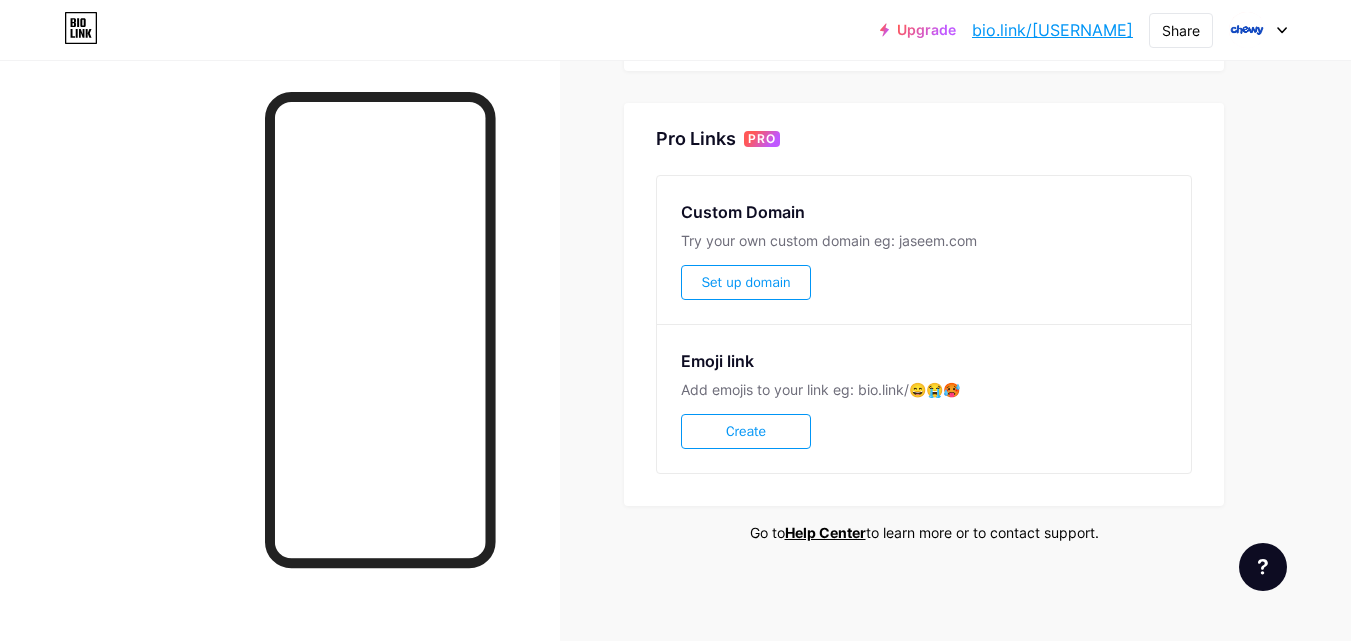 scroll, scrollTop: 0, scrollLeft: 0, axis: both 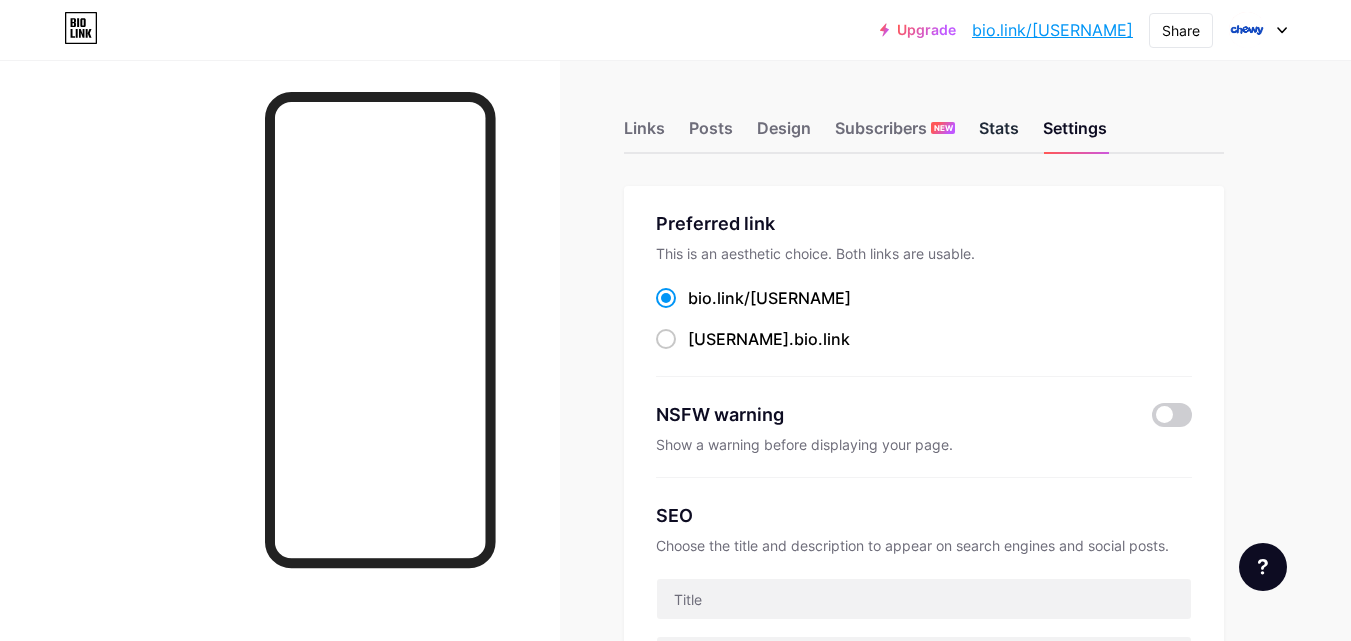click on "Stats" at bounding box center (999, 134) 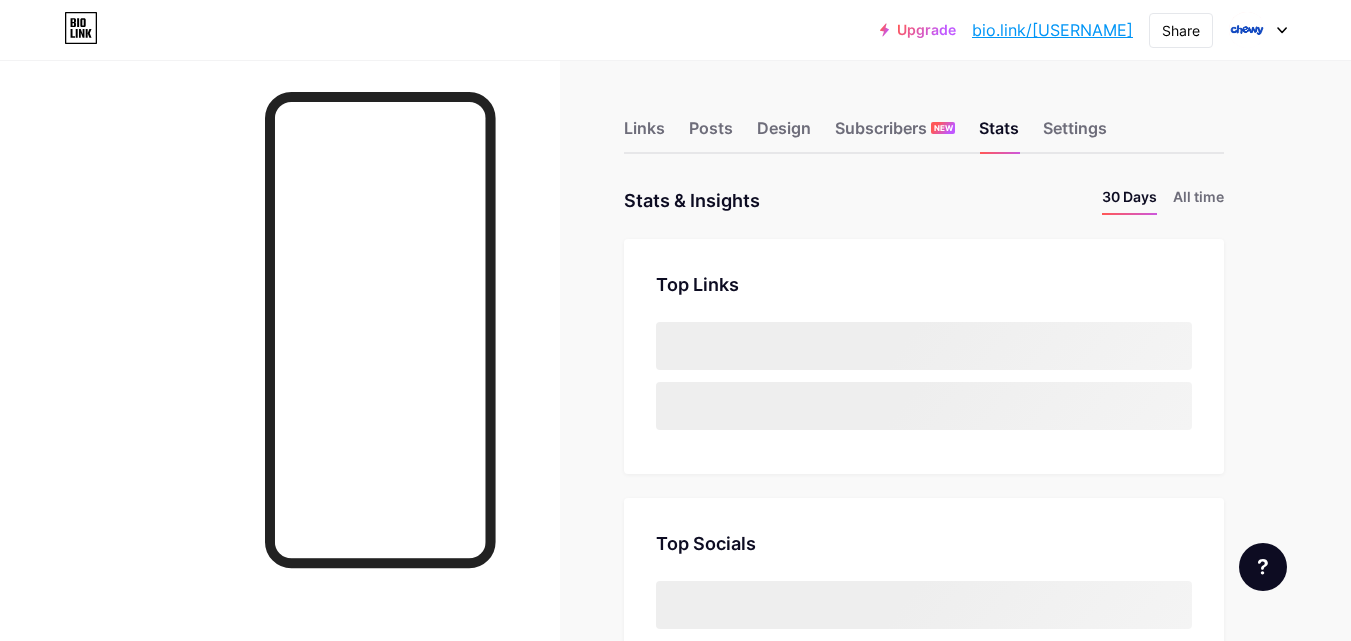 scroll, scrollTop: 999359, scrollLeft: 998649, axis: both 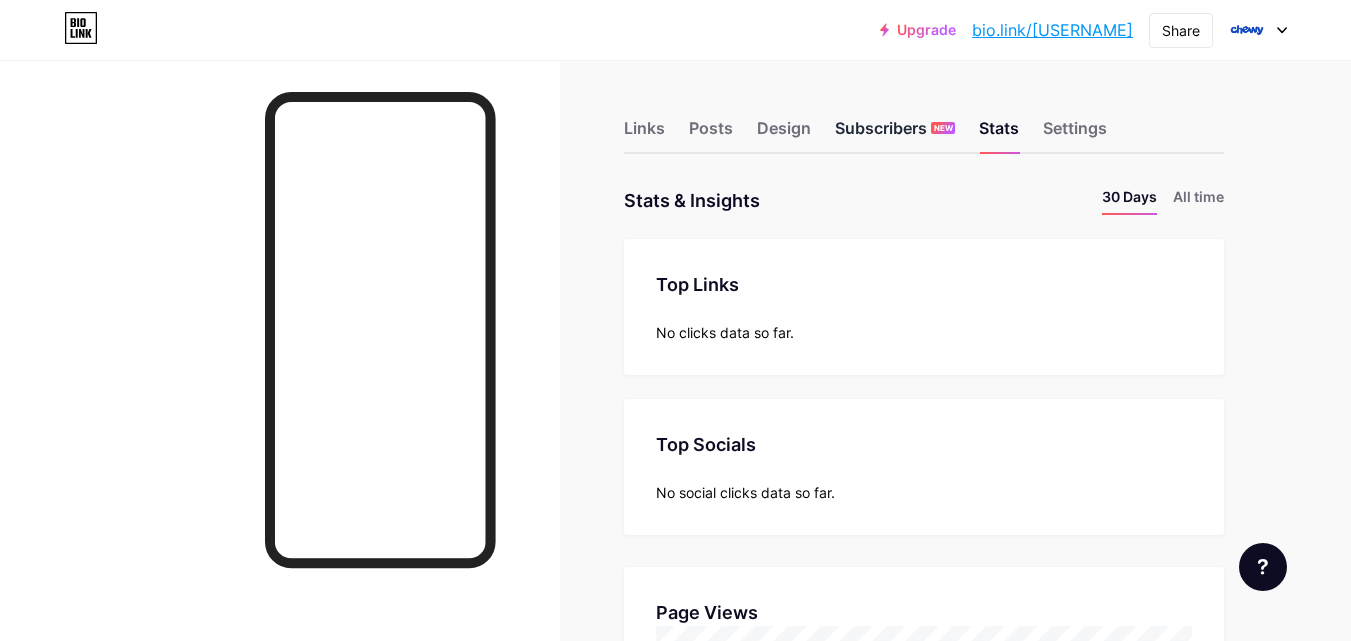 click on "Subscribers
NEW" at bounding box center (895, 134) 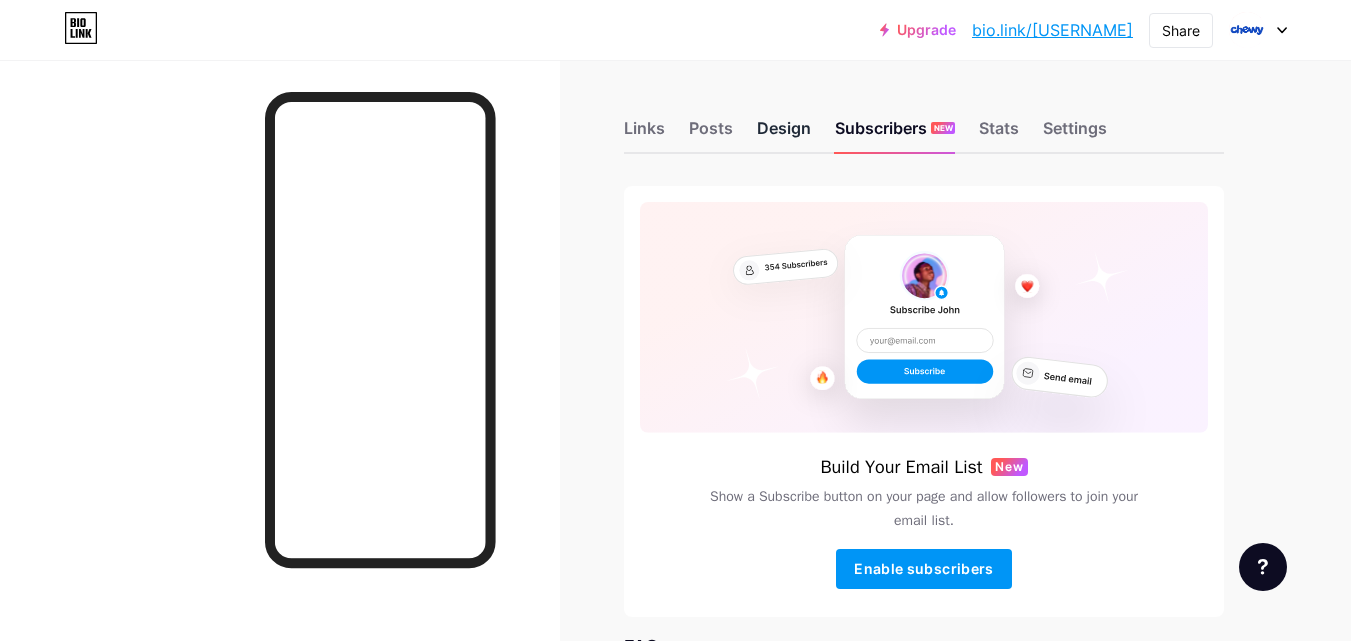 click on "Design" at bounding box center (784, 134) 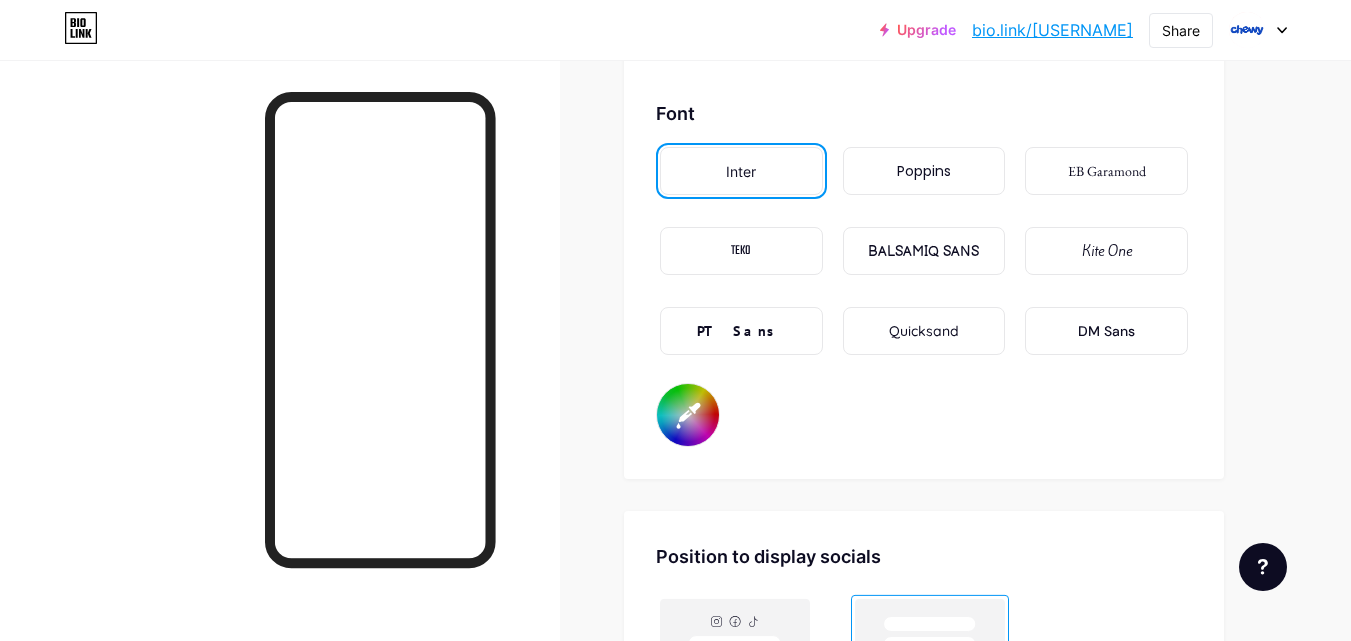 scroll, scrollTop: 3433, scrollLeft: 0, axis: vertical 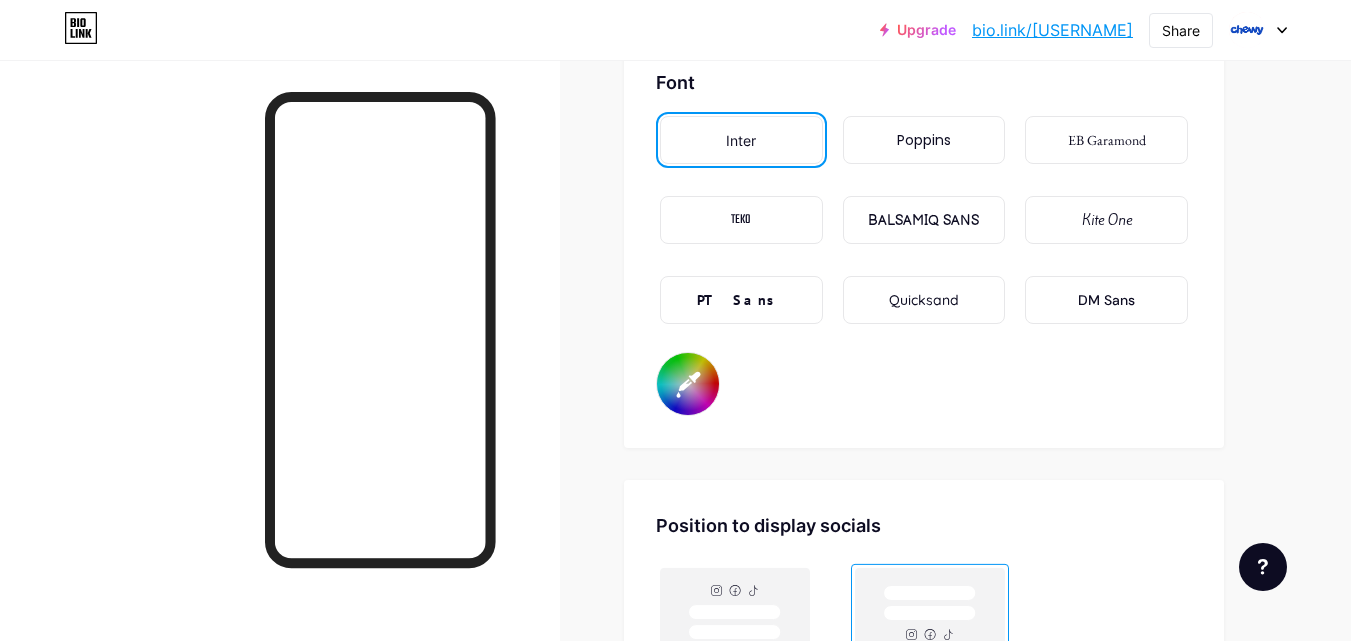 click on "#ffffff" at bounding box center [688, 384] 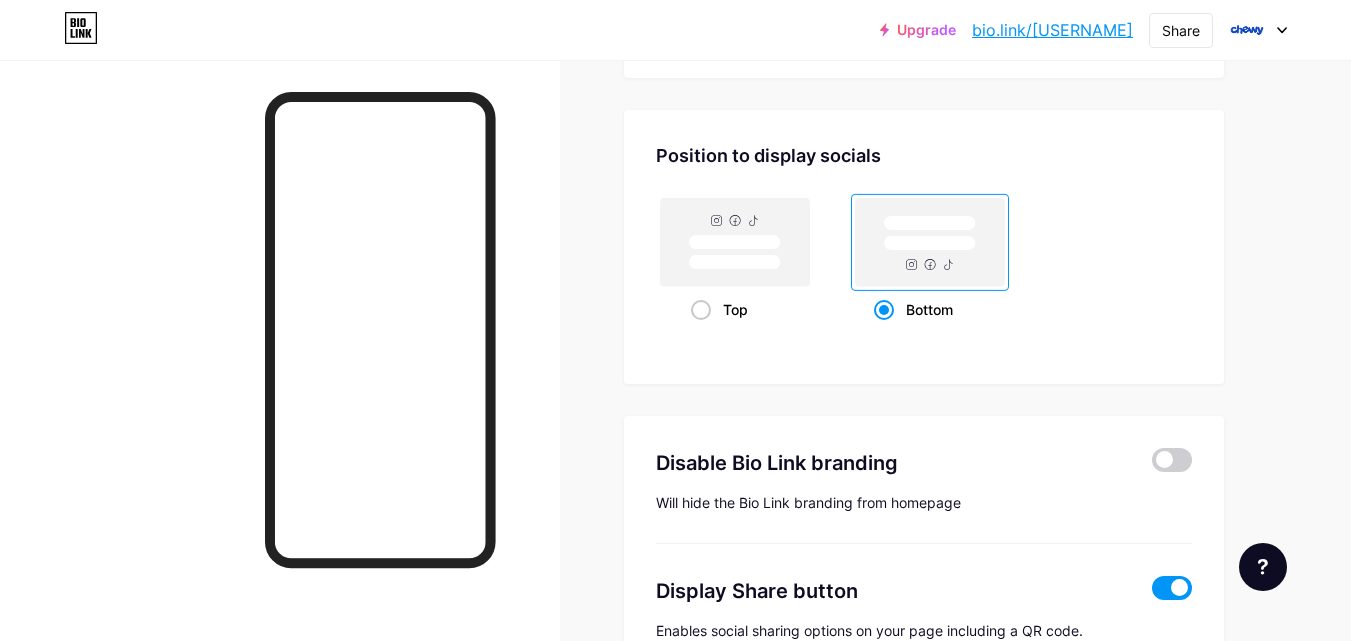 scroll, scrollTop: 3781, scrollLeft: 0, axis: vertical 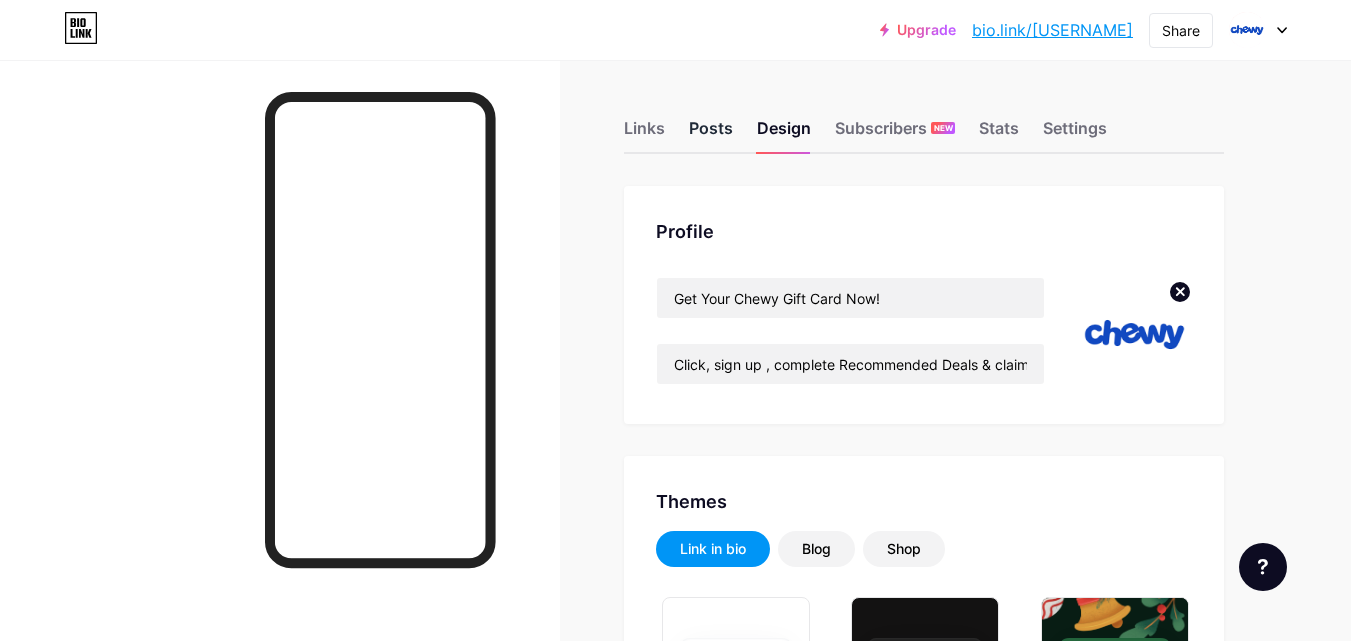 click on "Posts" at bounding box center (711, 134) 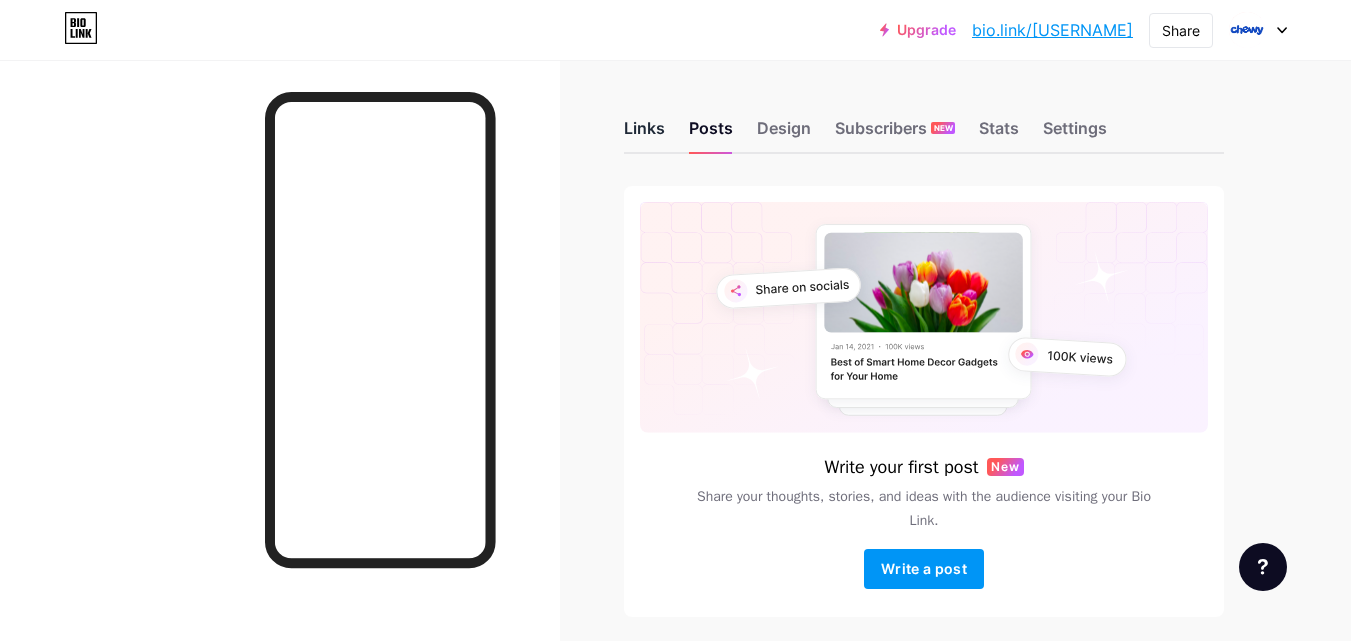 click on "Links" at bounding box center [644, 134] 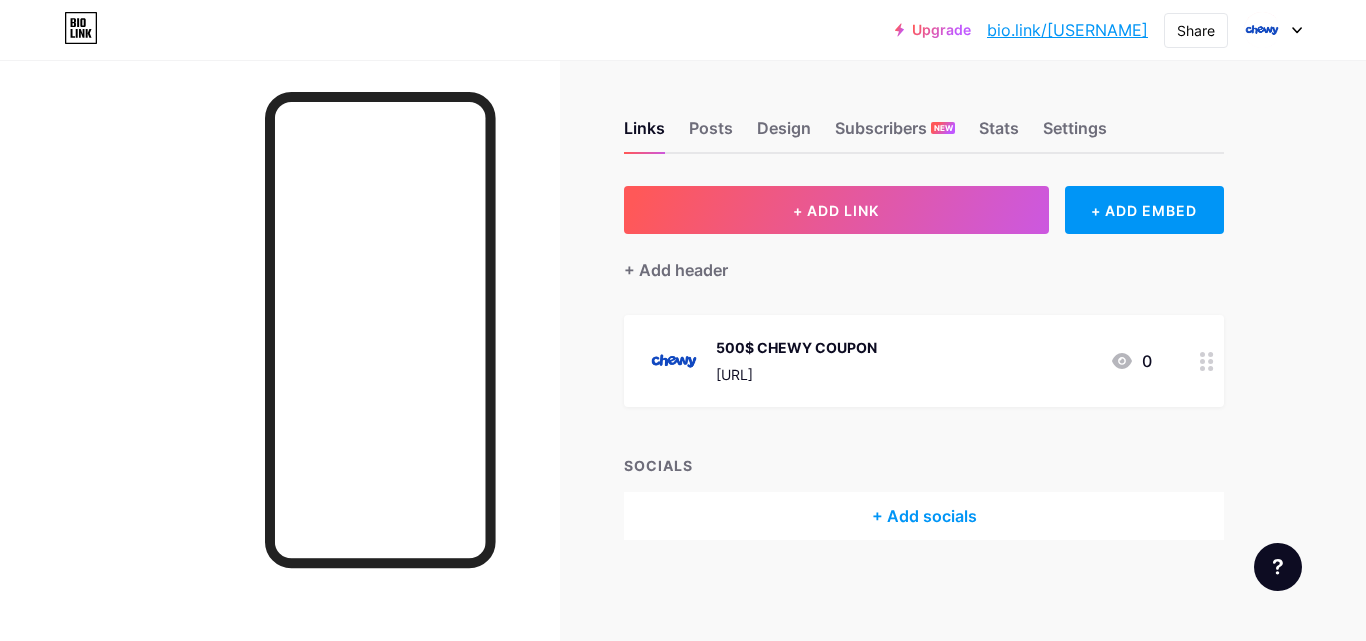 click at bounding box center [1207, 361] 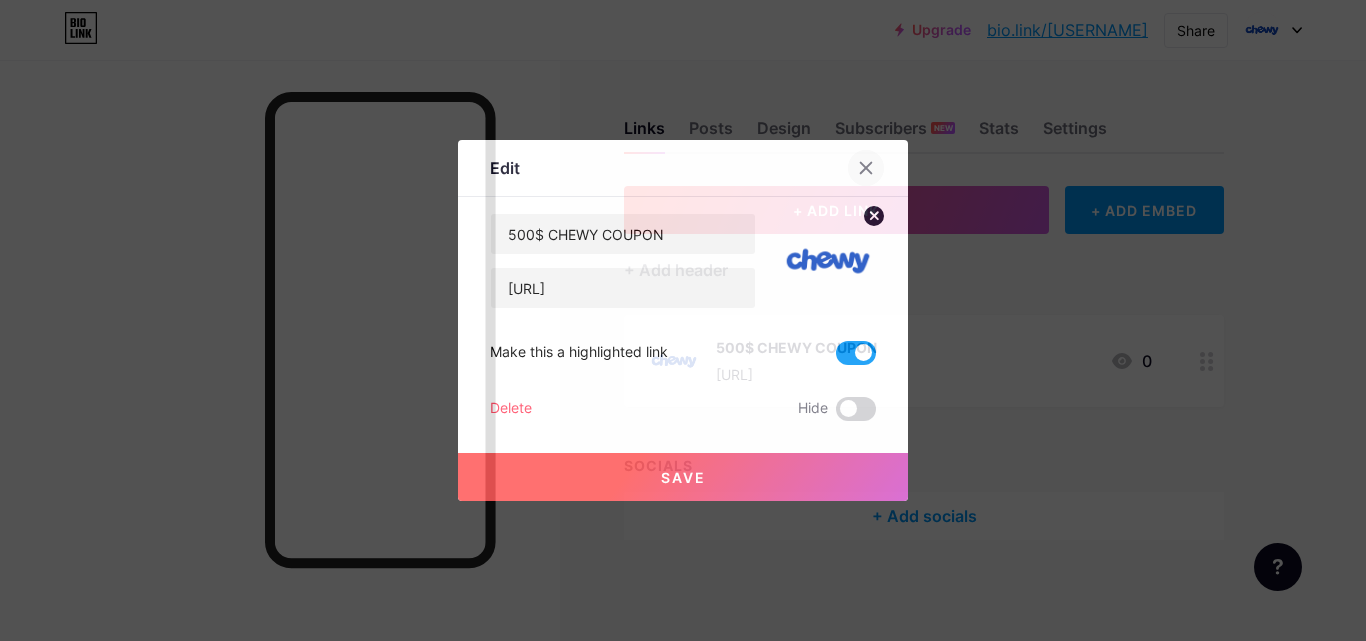 click at bounding box center [866, 168] 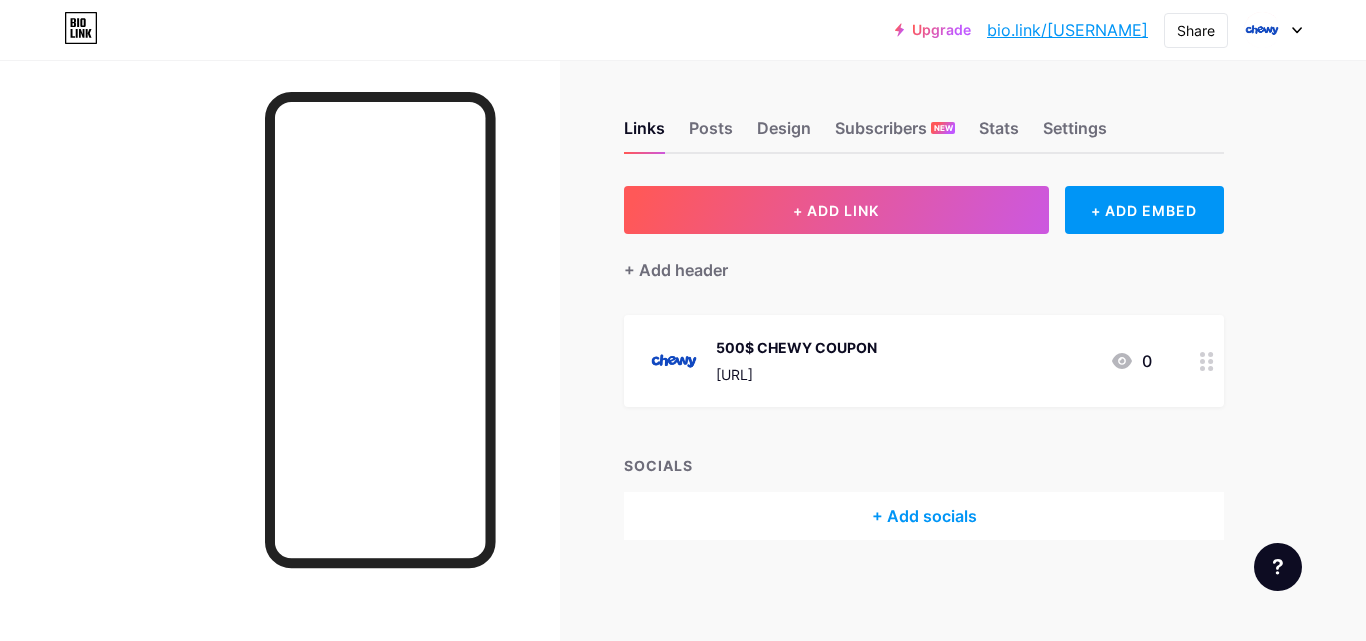 click at bounding box center [674, 361] 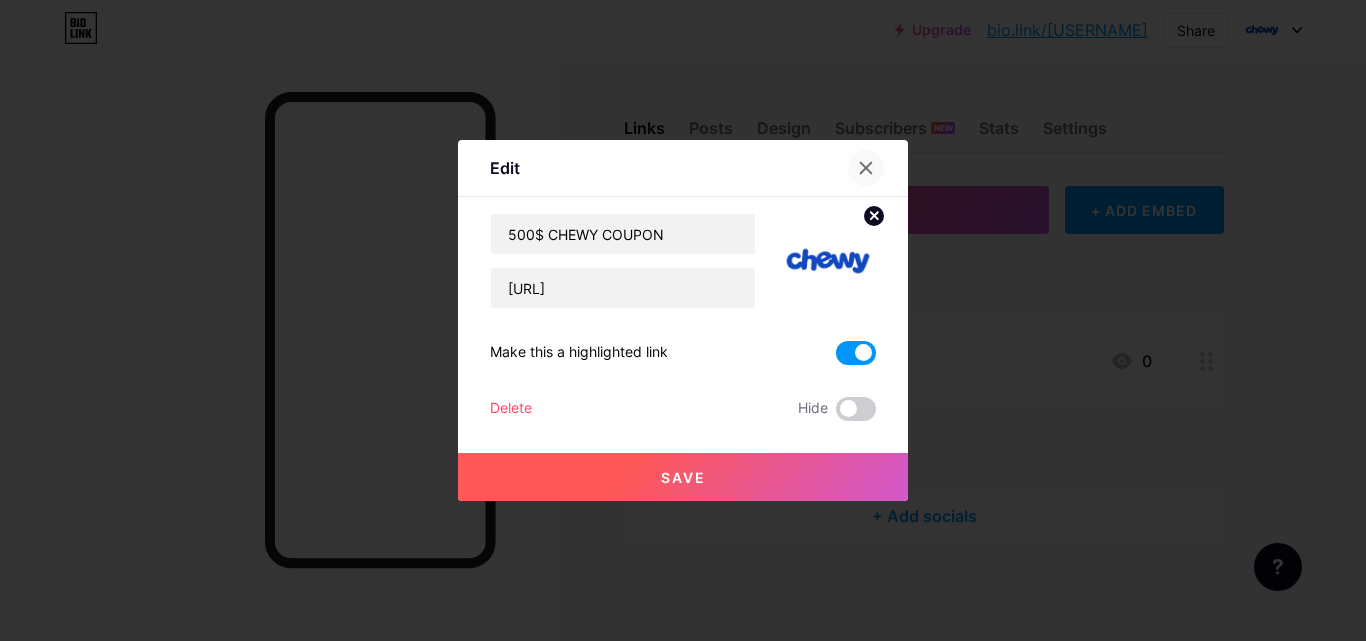 click 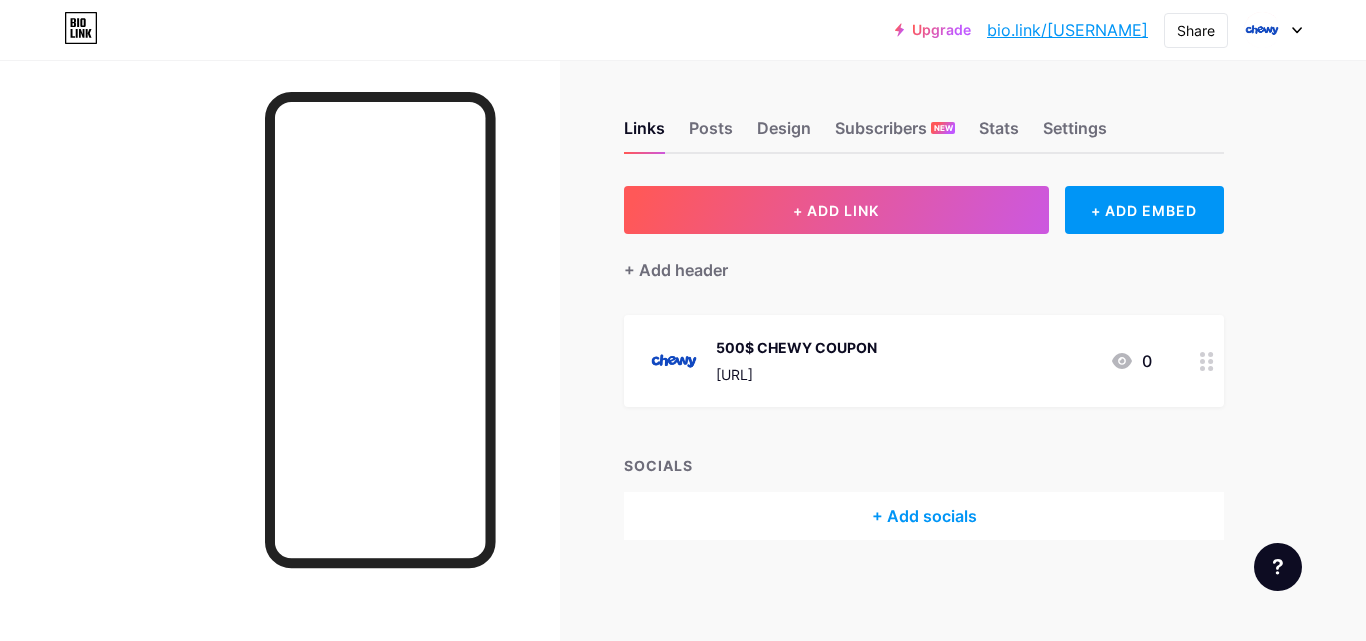 drag, startPoint x: 1365, startPoint y: 173, endPoint x: 1351, endPoint y: 432, distance: 259.3781 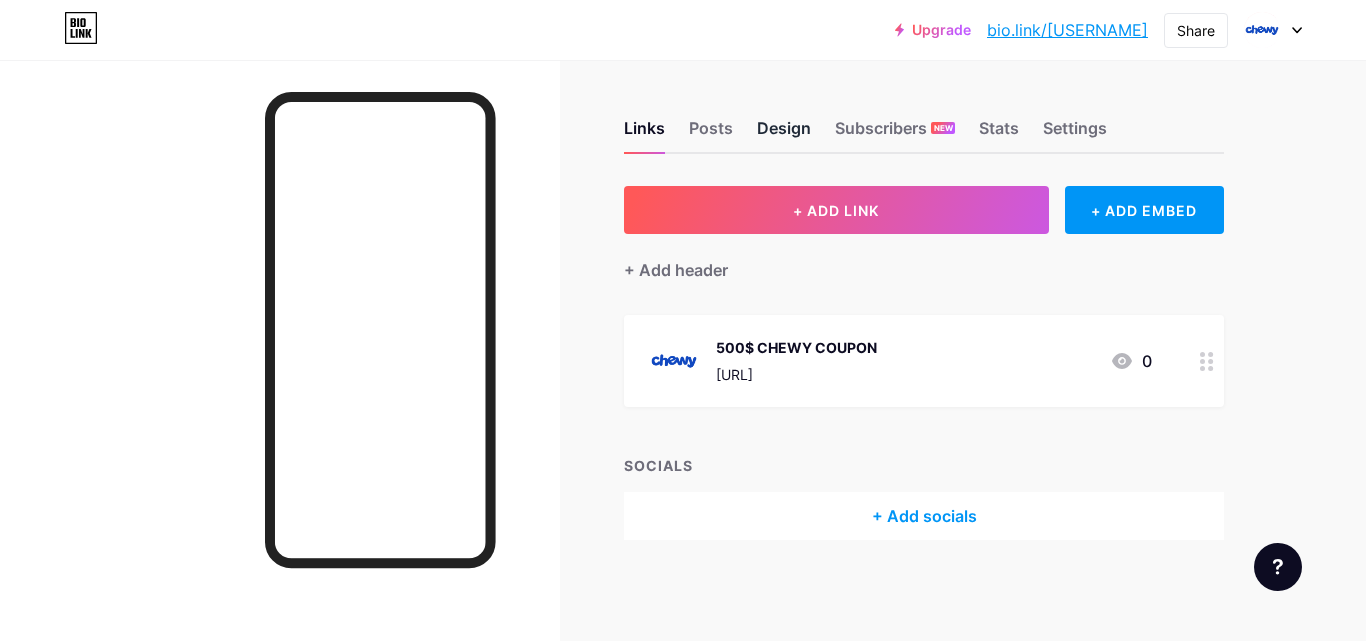 click on "Design" at bounding box center [784, 134] 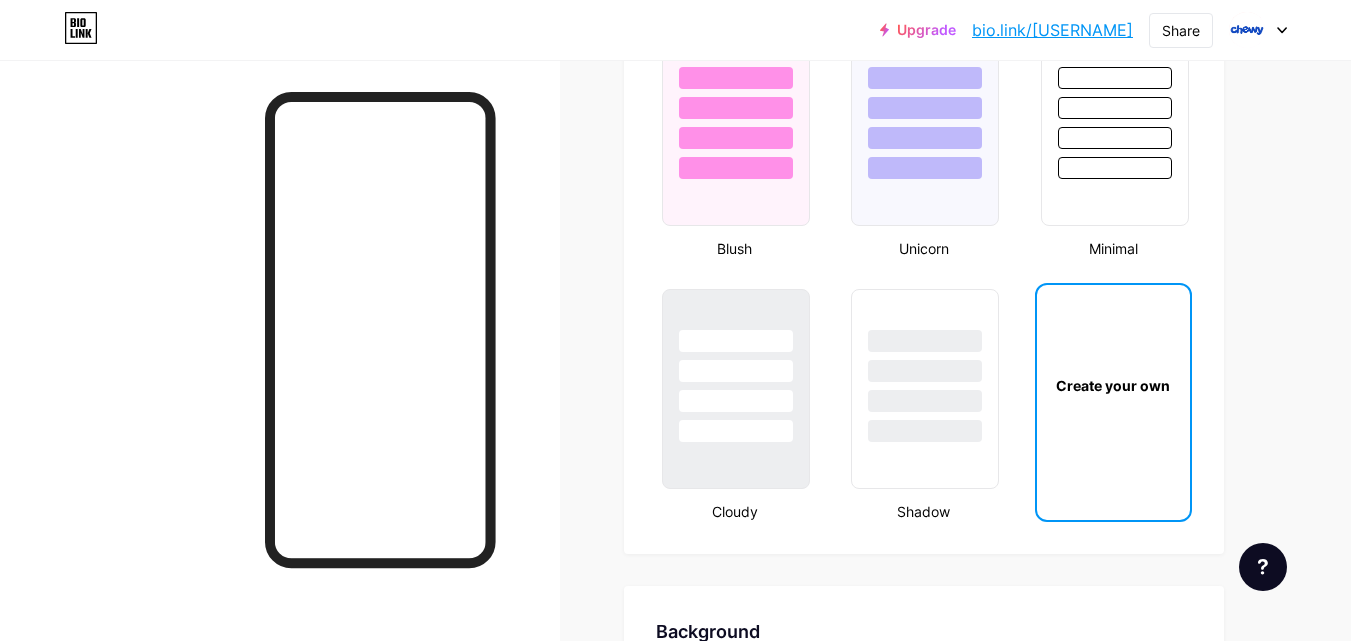 scroll, scrollTop: 2118, scrollLeft: 0, axis: vertical 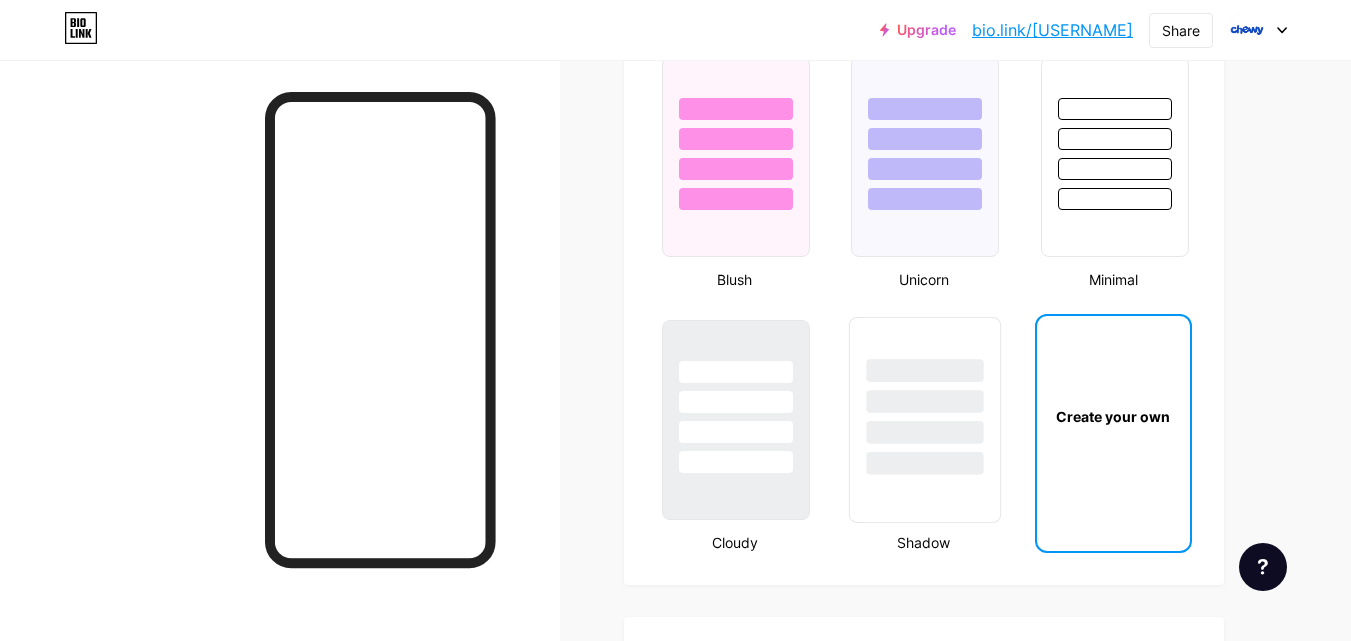 click at bounding box center [925, 401] 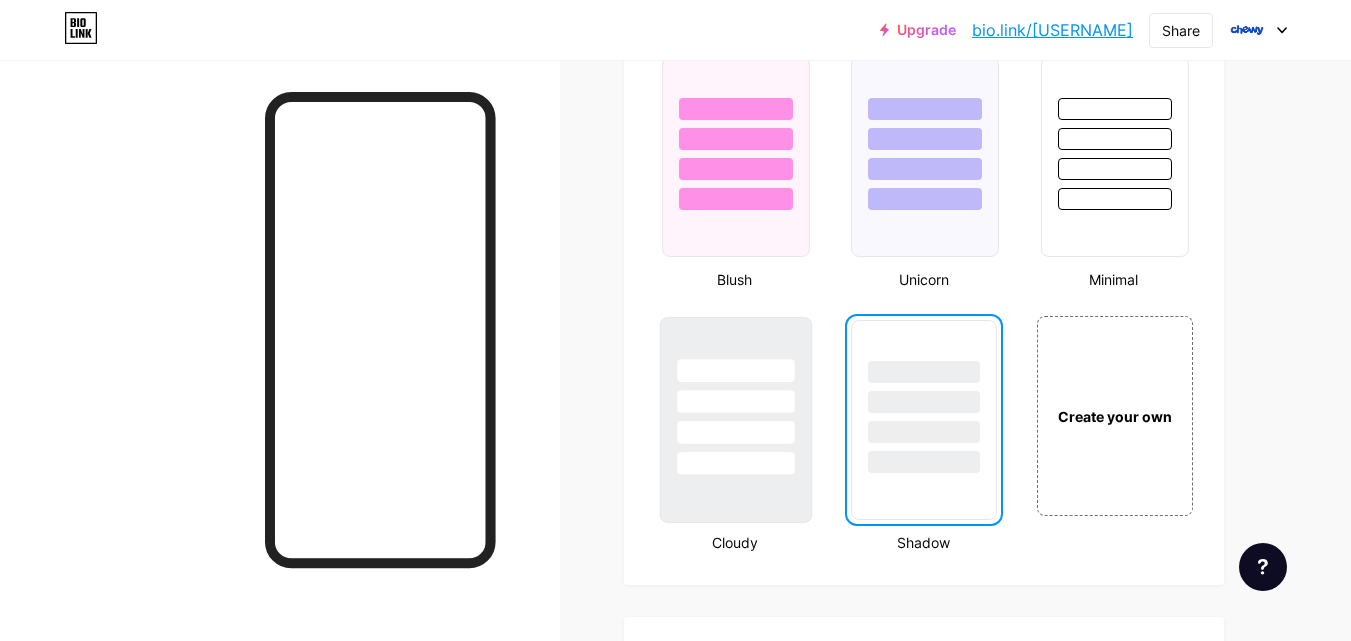 click at bounding box center [735, 432] 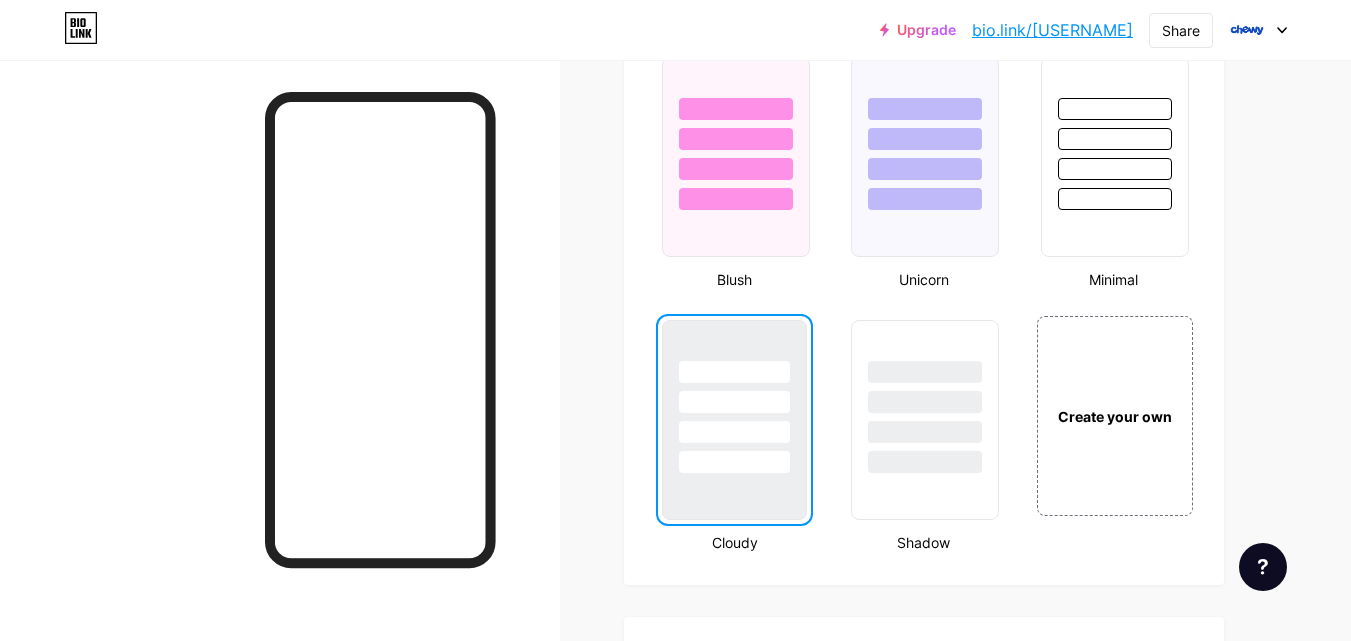click on "Upgrade   bio.link/catzy_...   bio.link/catzy_vibes10   Share               Switch accounts     Get Your Chewy Gift Card Now!   bio.link/catzy_vibes10       + Add a new page        Account settings   Logout   Link Copied
Links
Posts
Design
Subscribers
NEW
Stats
Settings     Profile   Get Your Chewy Gift Card Now!     Click, sign up , complete Recommended Deals & claim now!                   Themes   Link in bio   Blog   Shop       Basics       Carbon       Xmas 23       Pride       Glitch       Winter · Live       Glassy · Live       Chameleon · Live       Rainy Night · Live       Neon · Live       Summer       Retro       Strawberry · Live       Desert       Sunny       Autumn       Leaf       Clear Sky       Blush       Unicorn       Minimal       Cloudy       Shadow     Create your own           Changes saved       Position to display socials                 Top" at bounding box center [675, -420] 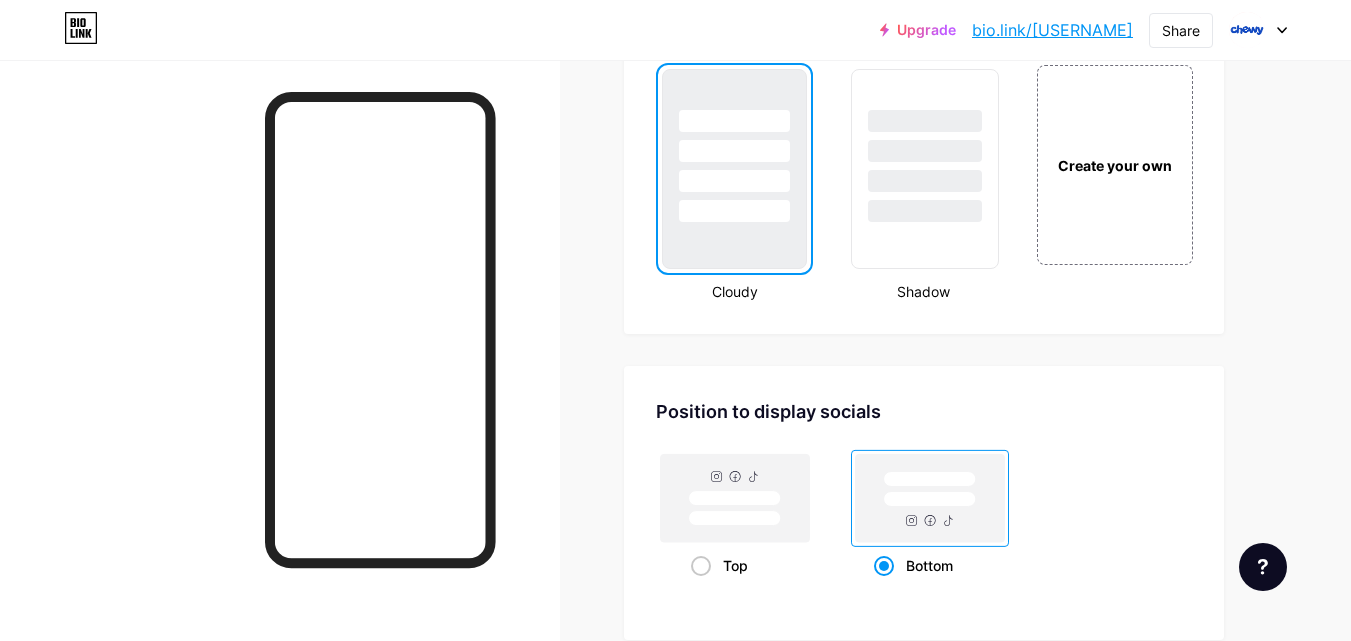 scroll, scrollTop: 2245, scrollLeft: 0, axis: vertical 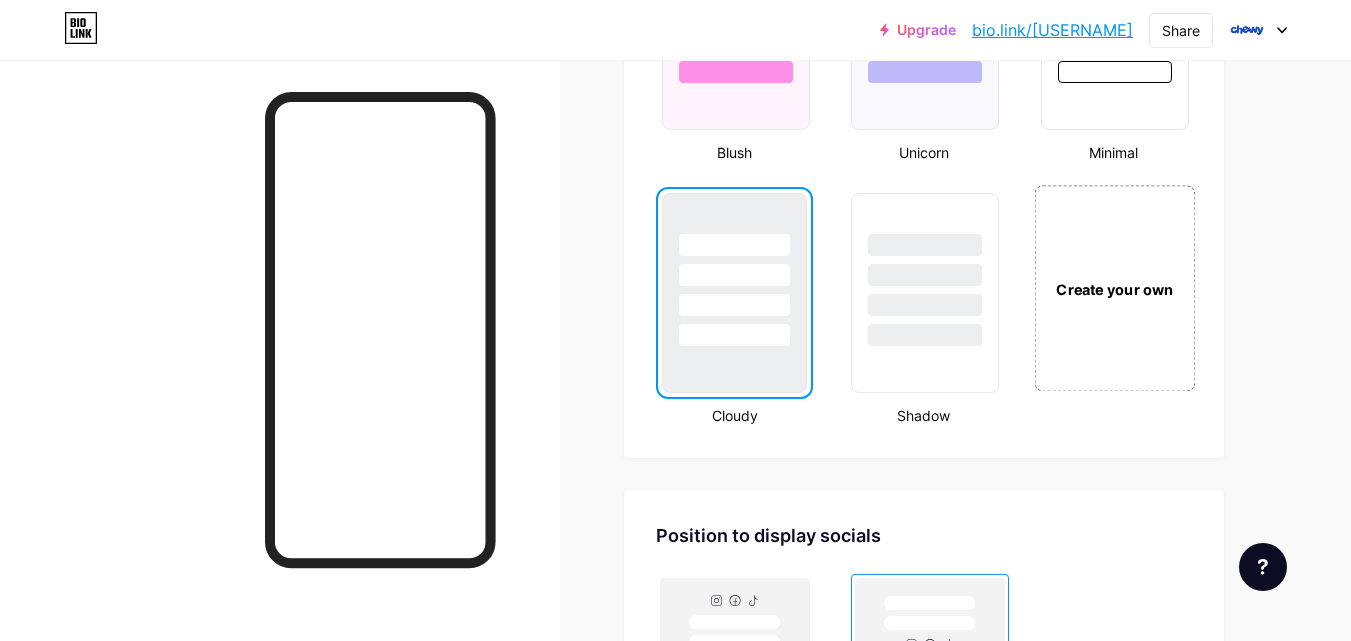 click on "Create your own" at bounding box center [1114, 288] 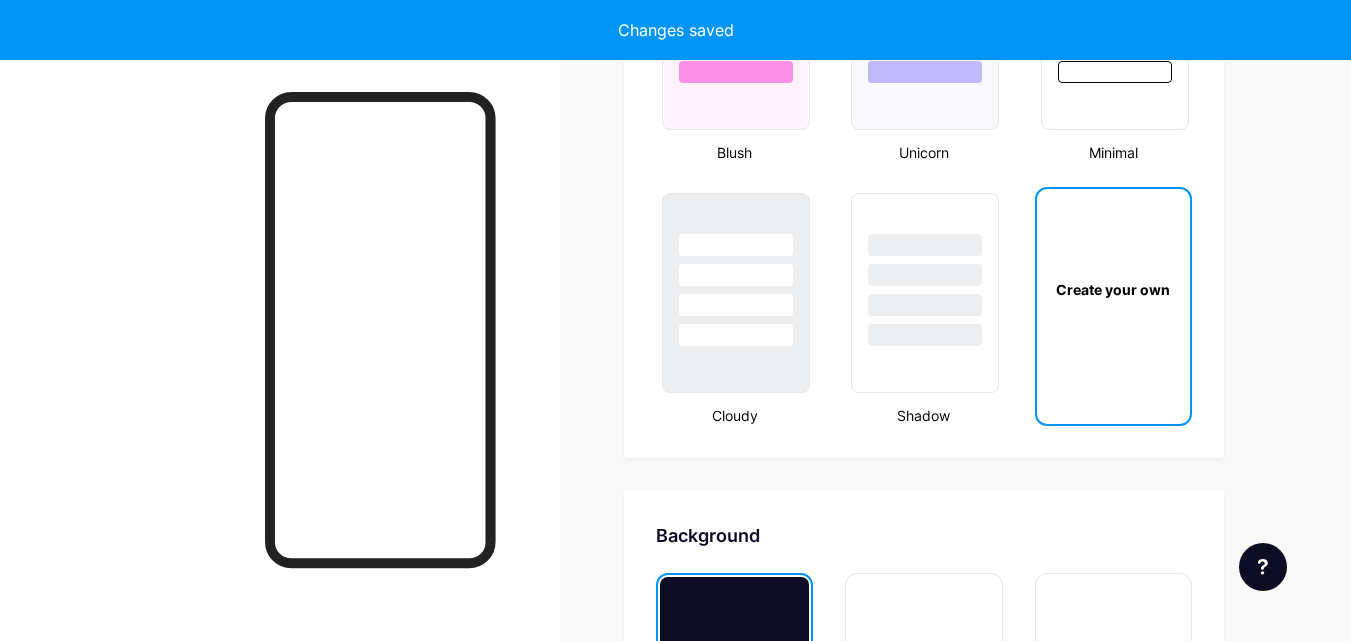scroll, scrollTop: 2655, scrollLeft: 0, axis: vertical 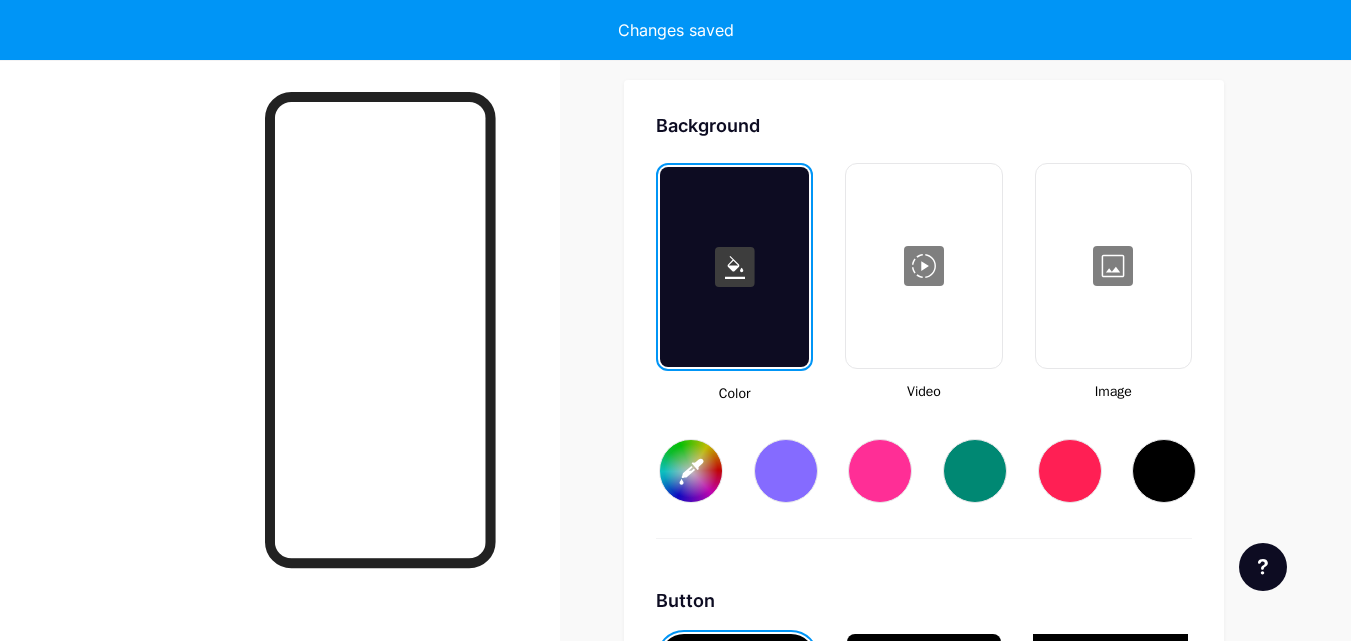 type on "#ffffff" 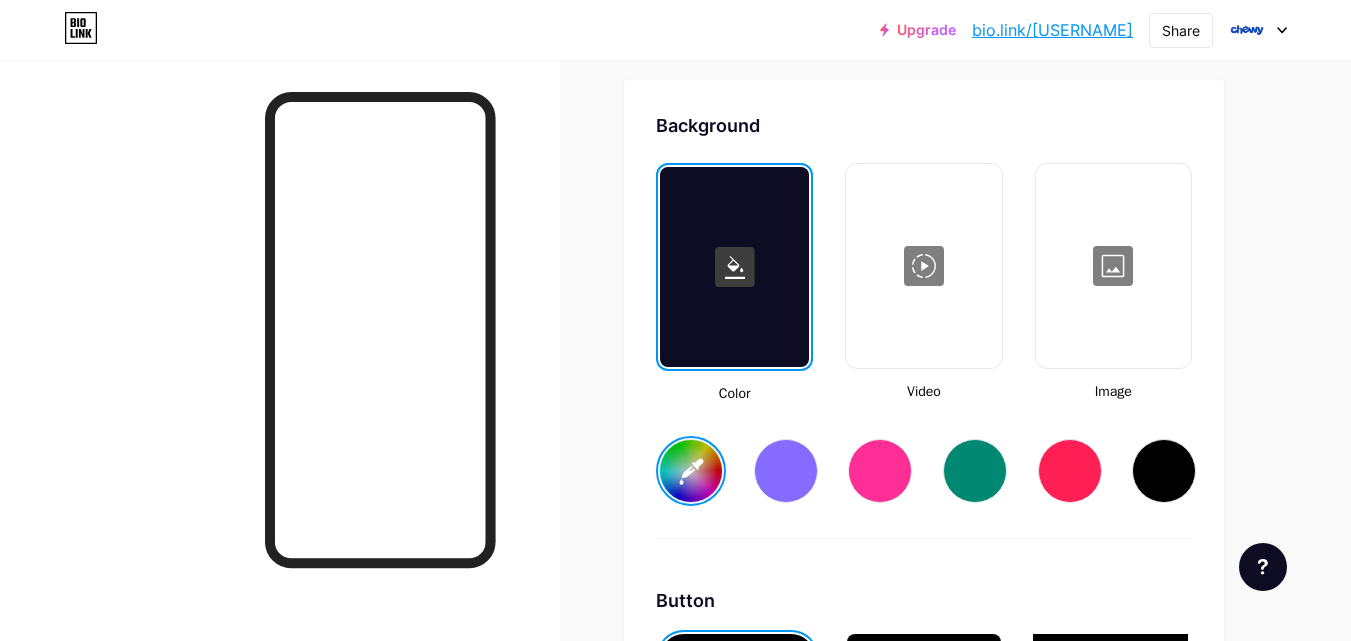 click at bounding box center [1113, 266] 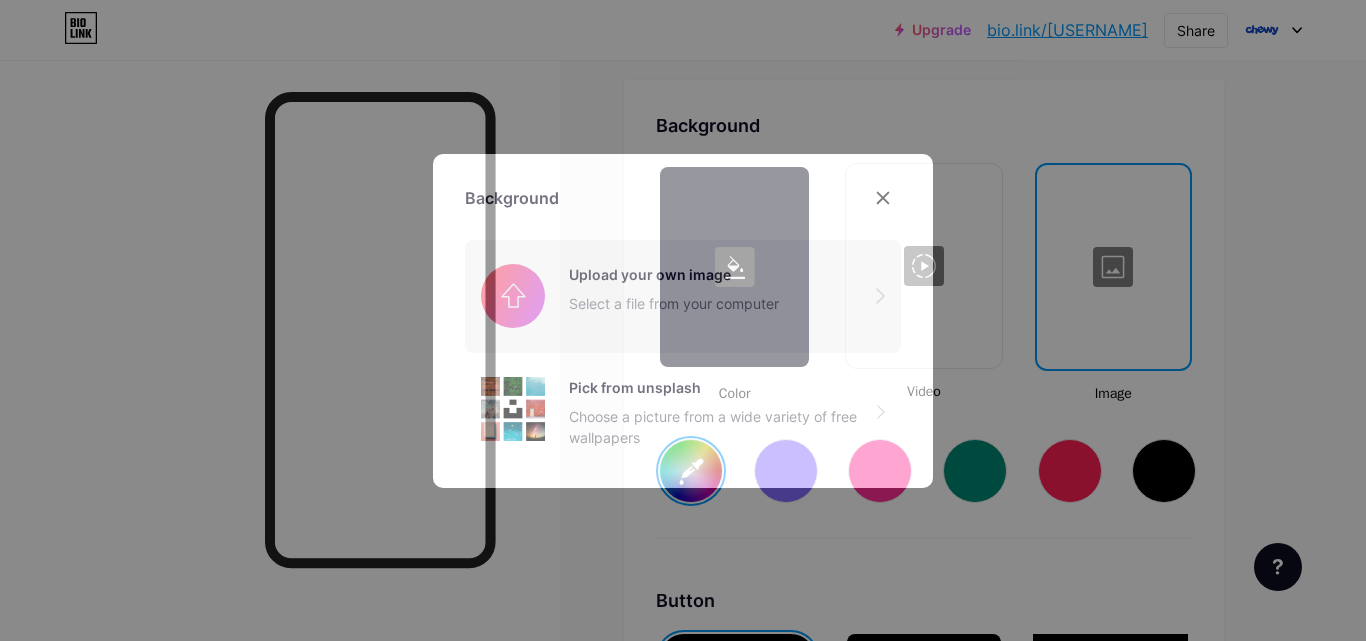 click at bounding box center [683, 296] 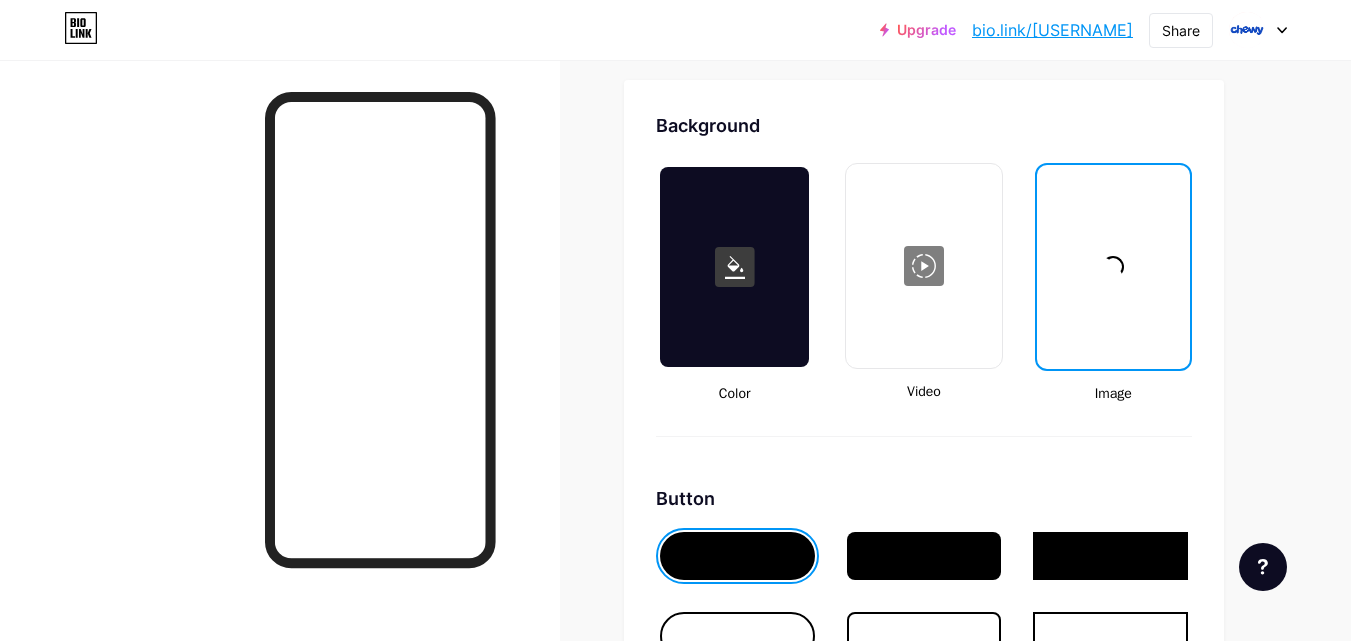 click at bounding box center [1113, 267] 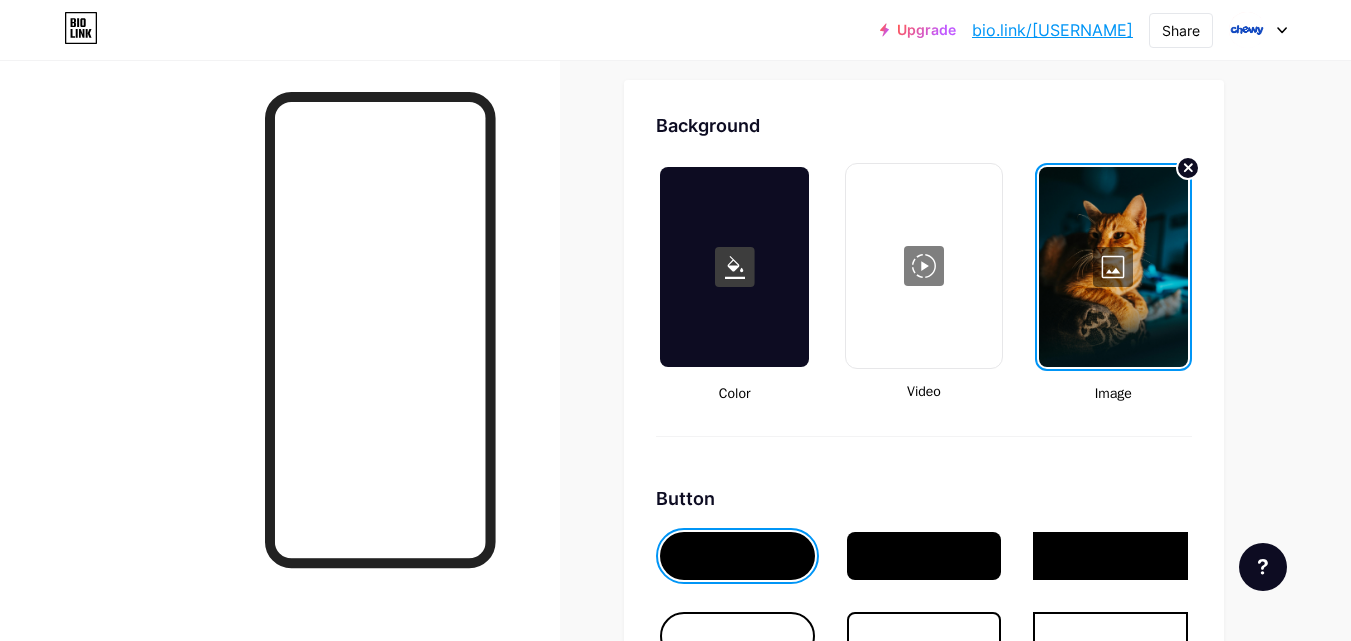 click at bounding box center (1113, 267) 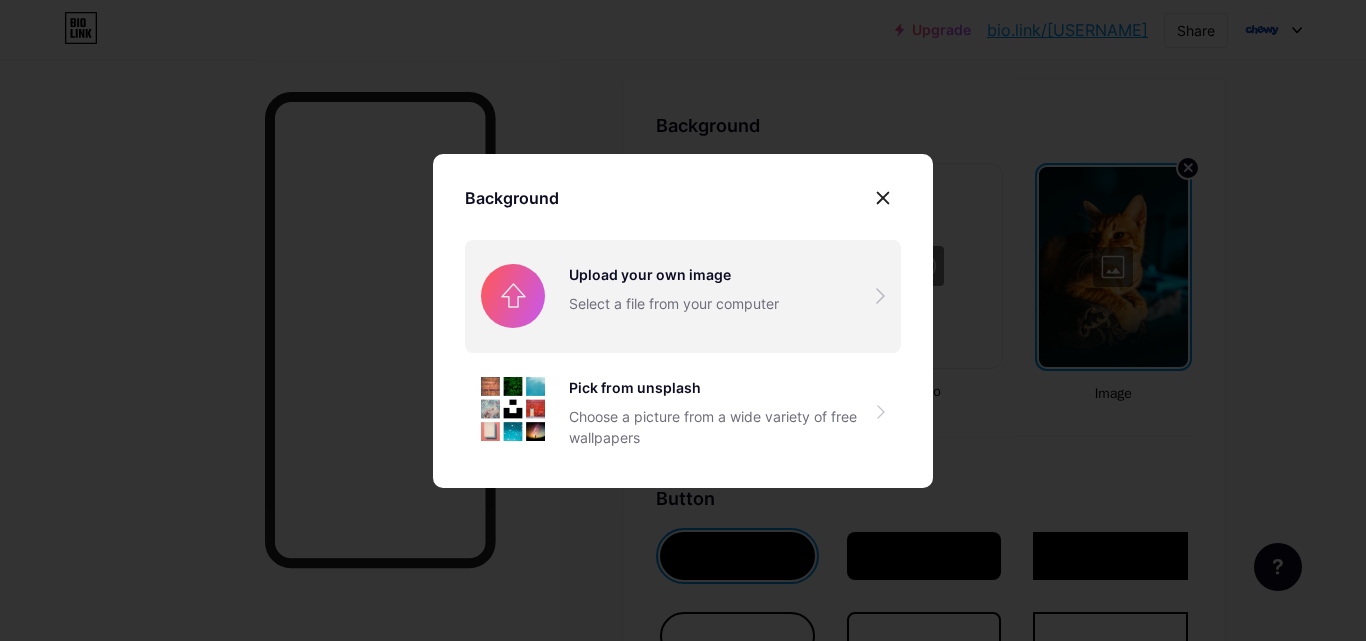 click at bounding box center [683, 296] 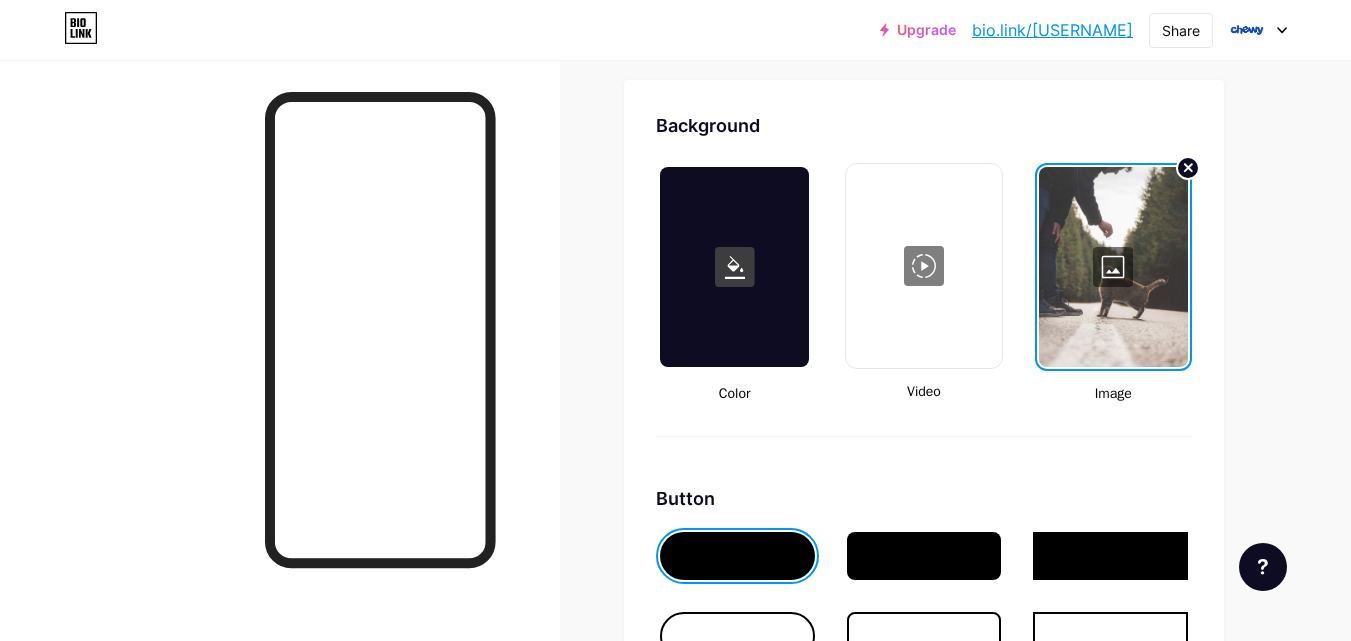 click at bounding box center [1113, 267] 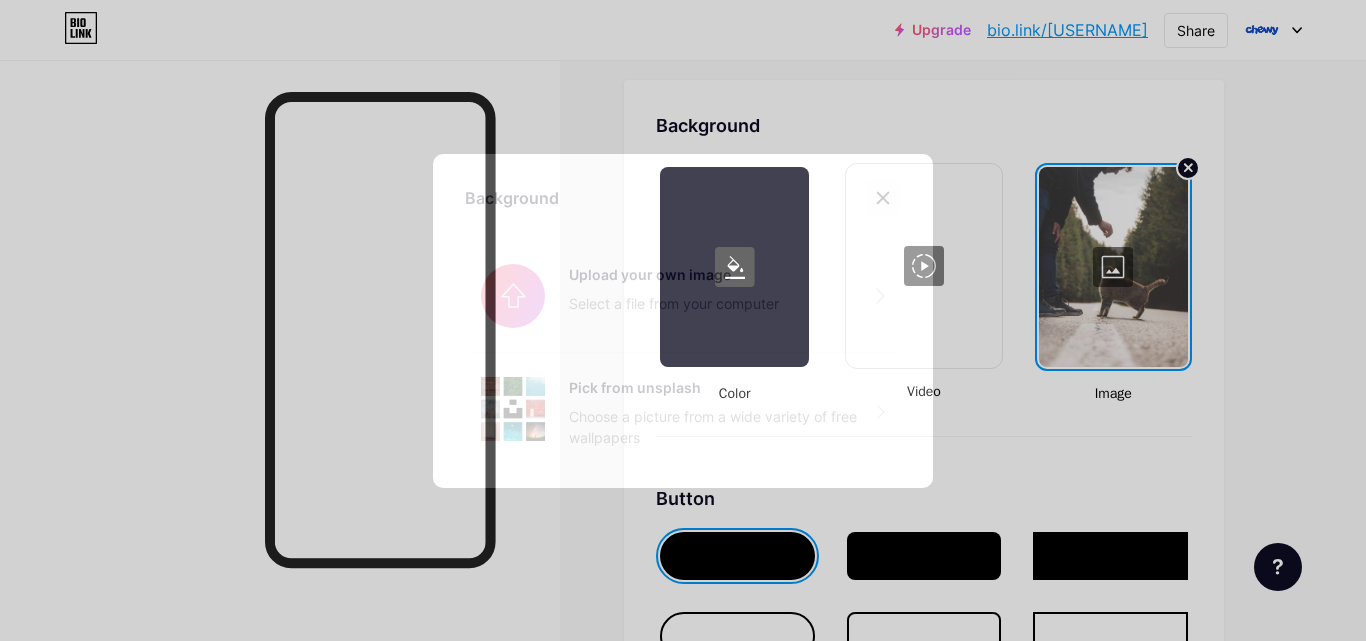 click at bounding box center (883, 198) 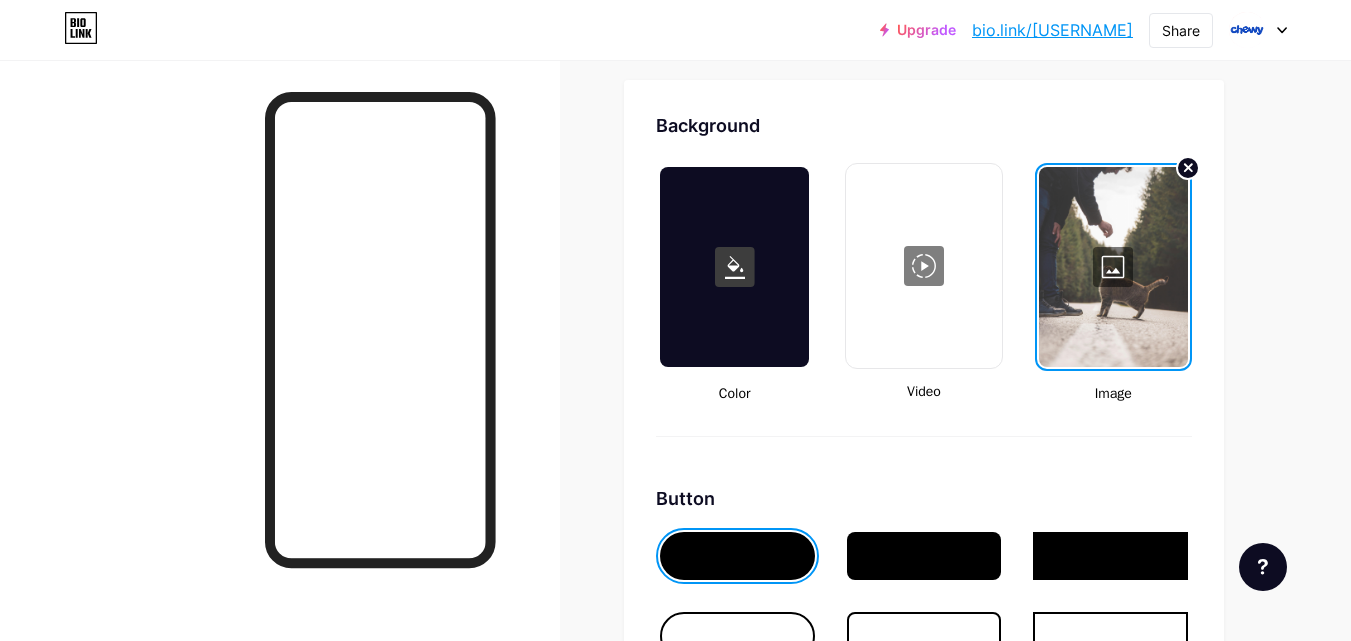 click at bounding box center (1113, 267) 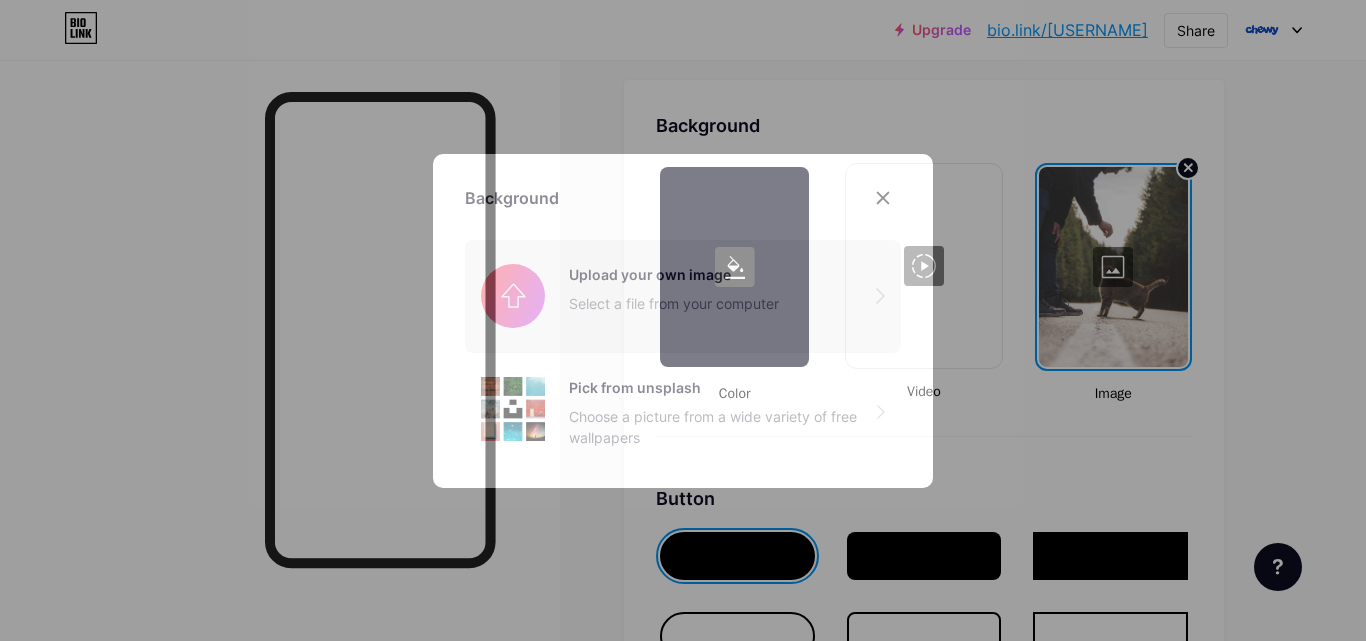 click at bounding box center [683, 296] 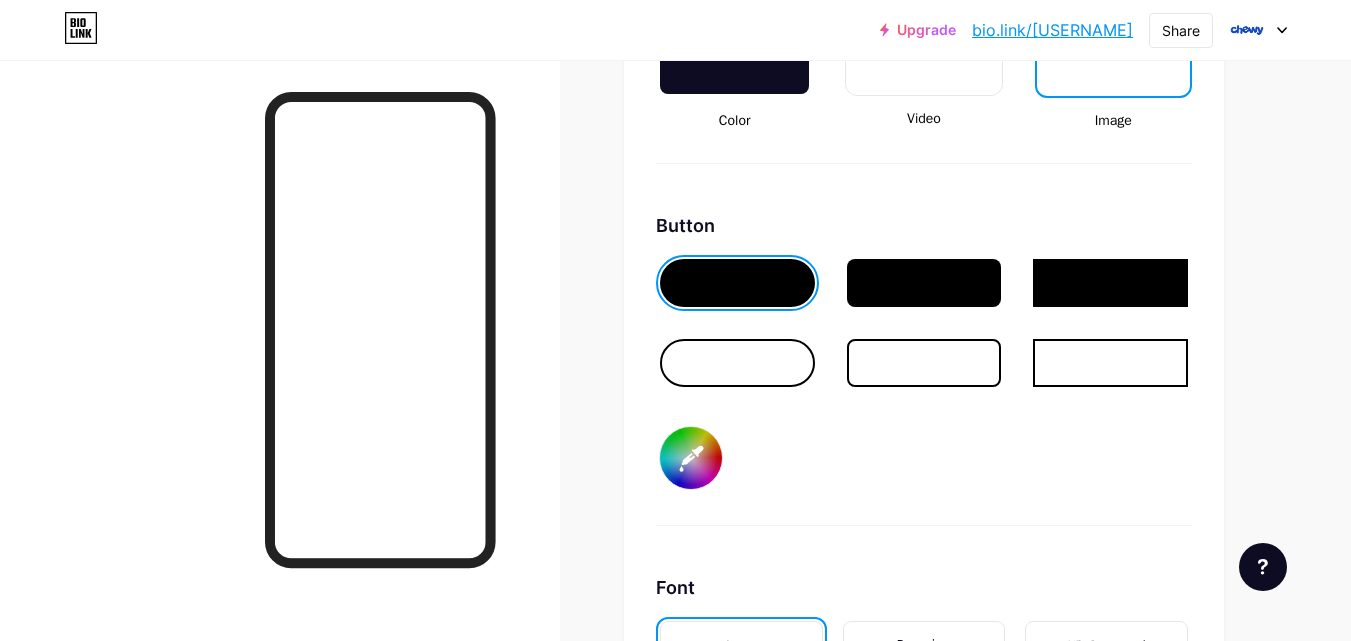 scroll, scrollTop: 2950, scrollLeft: 0, axis: vertical 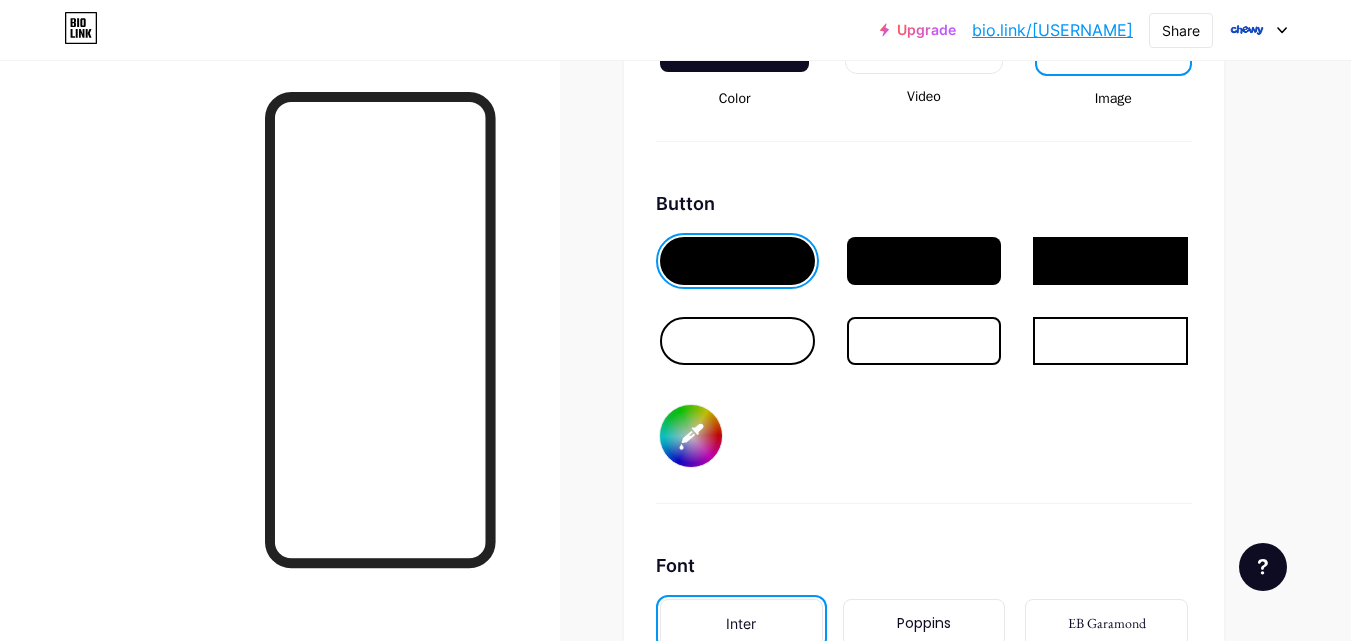 click at bounding box center [737, 341] 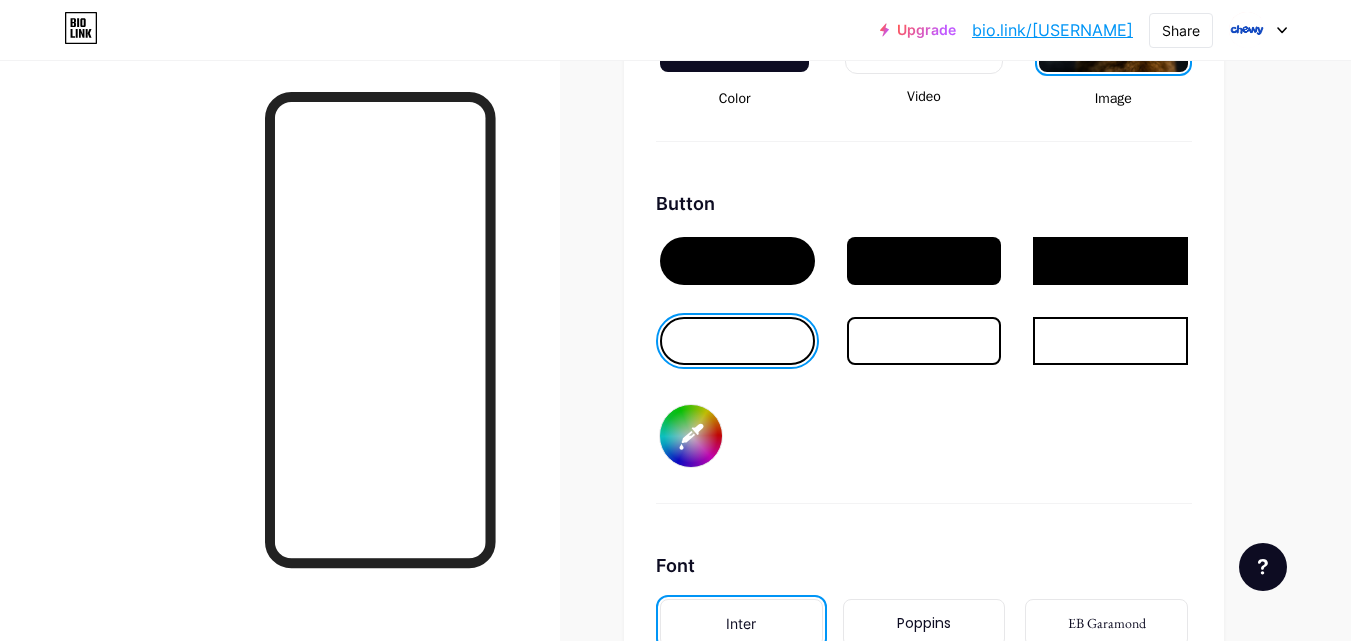 click on "#000000" at bounding box center [691, 436] 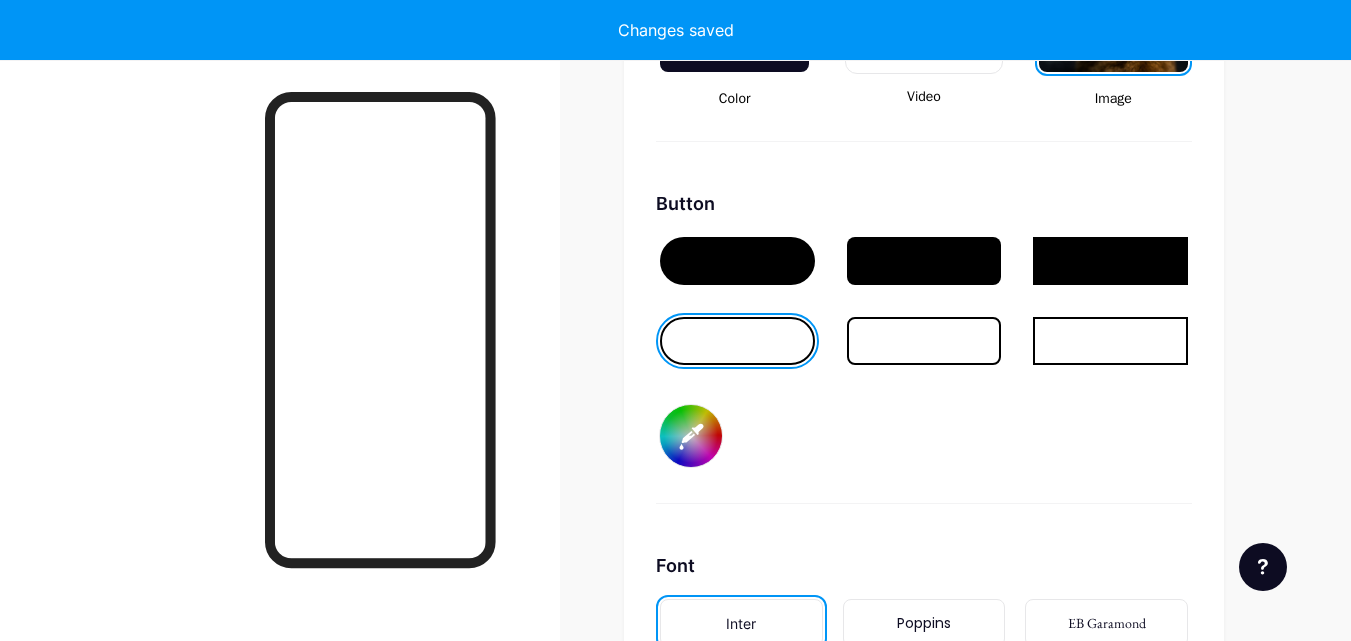 click at bounding box center [737, 261] 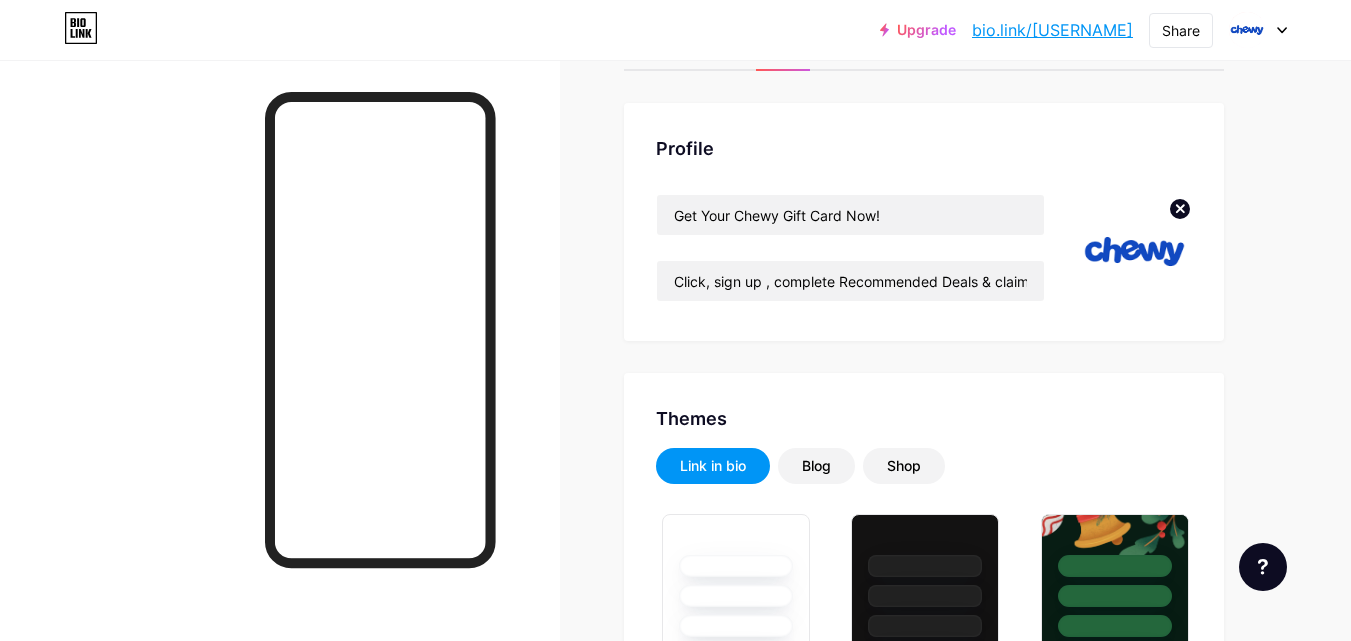 scroll, scrollTop: 15, scrollLeft: 0, axis: vertical 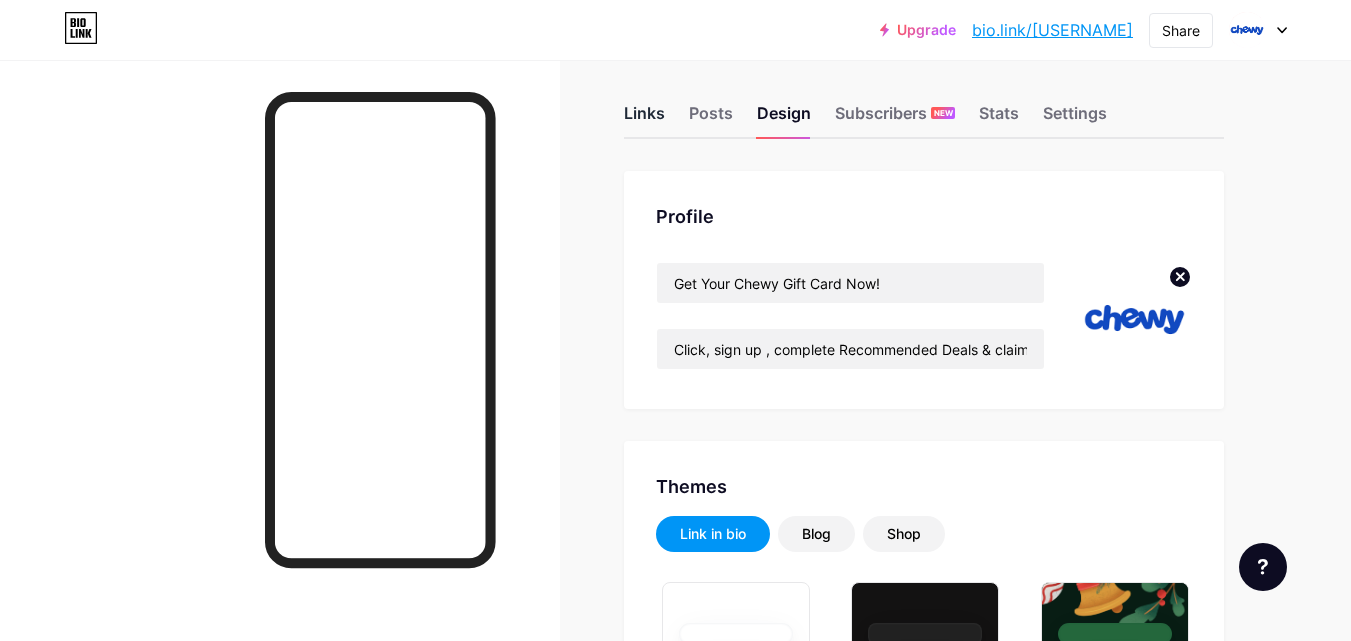 click on "Links" at bounding box center [644, 119] 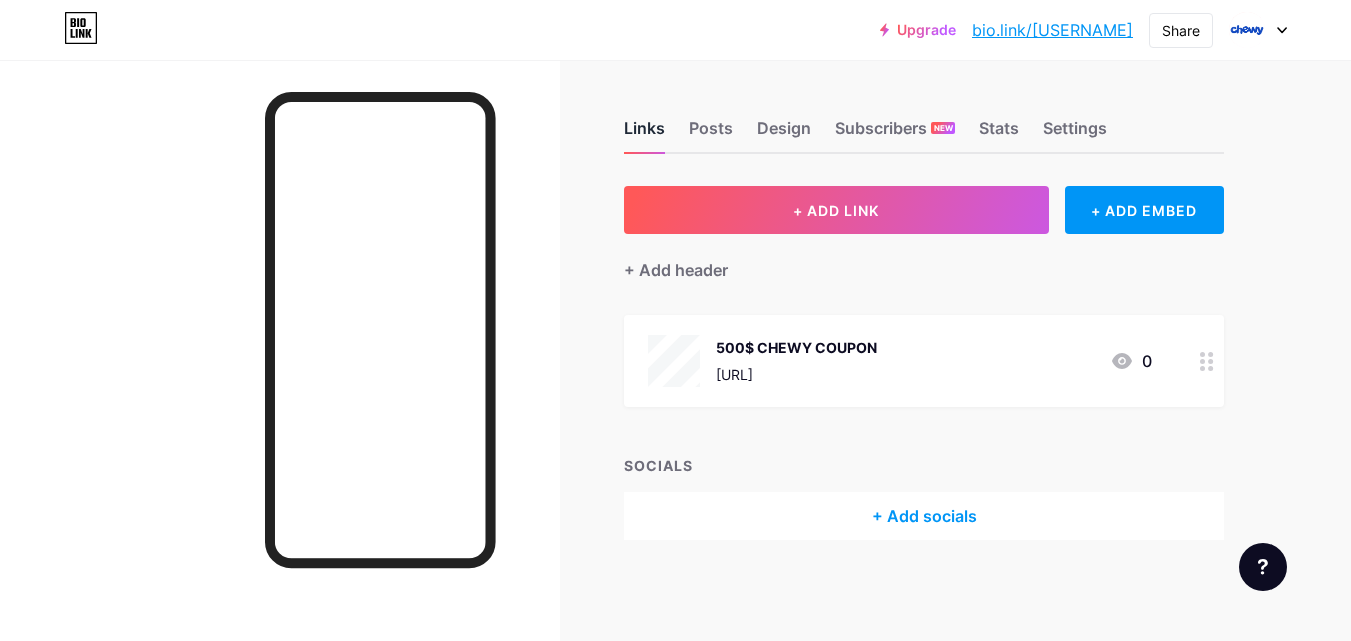 scroll, scrollTop: 0, scrollLeft: 0, axis: both 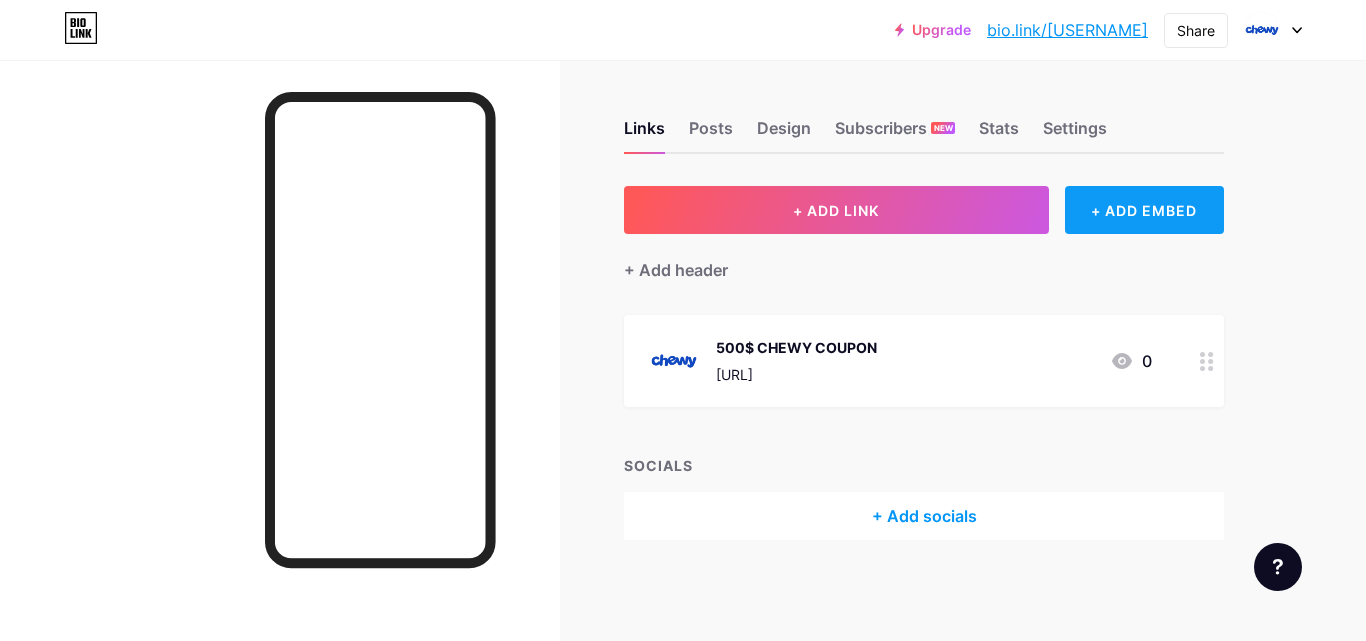 click on "+ ADD EMBED" at bounding box center [1144, 210] 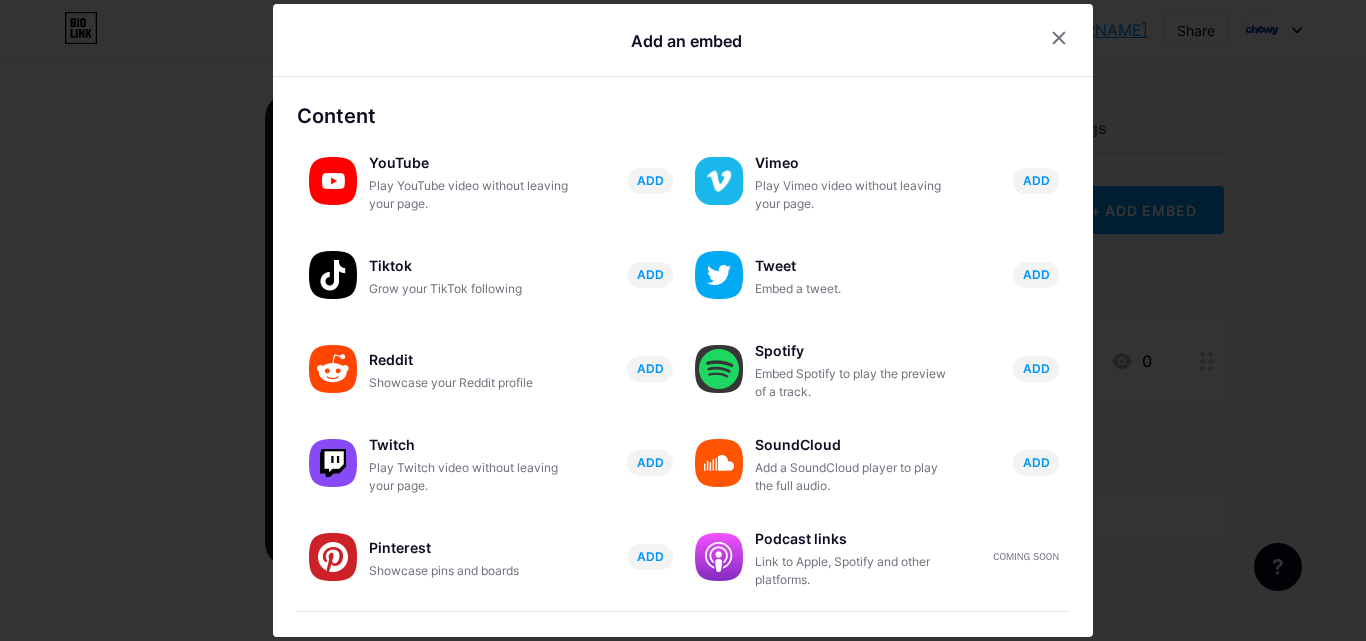 click at bounding box center [683, 320] 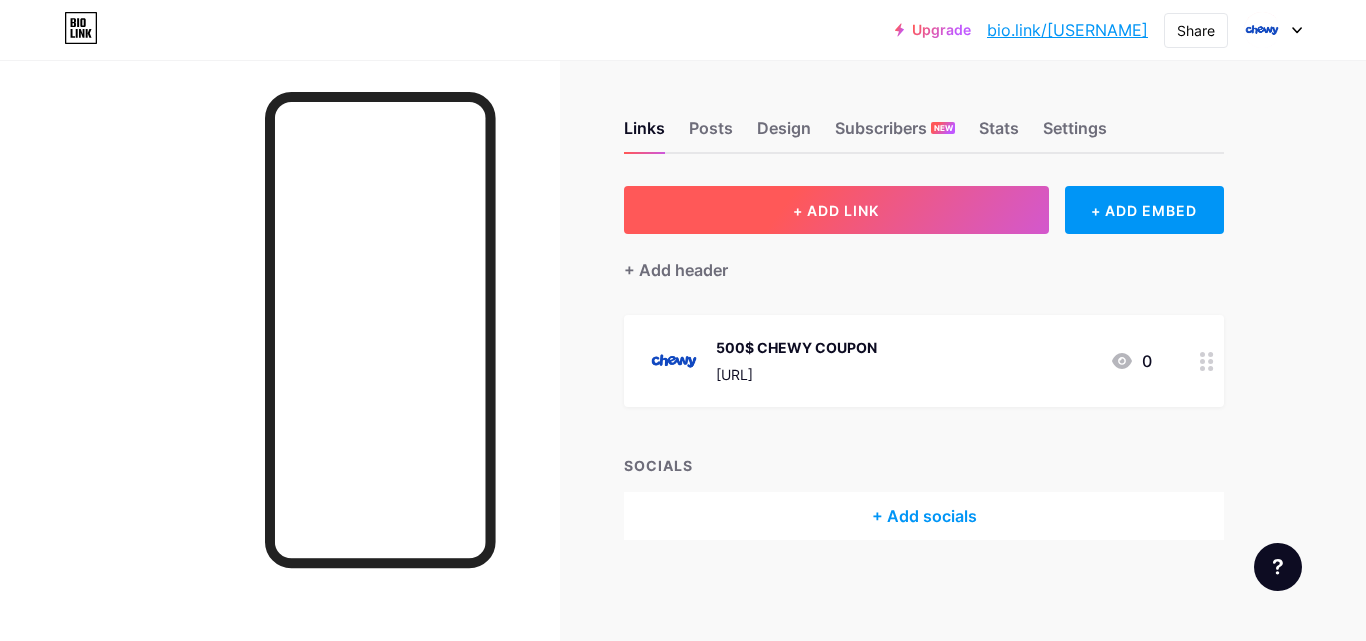 click on "+ ADD LINK" at bounding box center [836, 210] 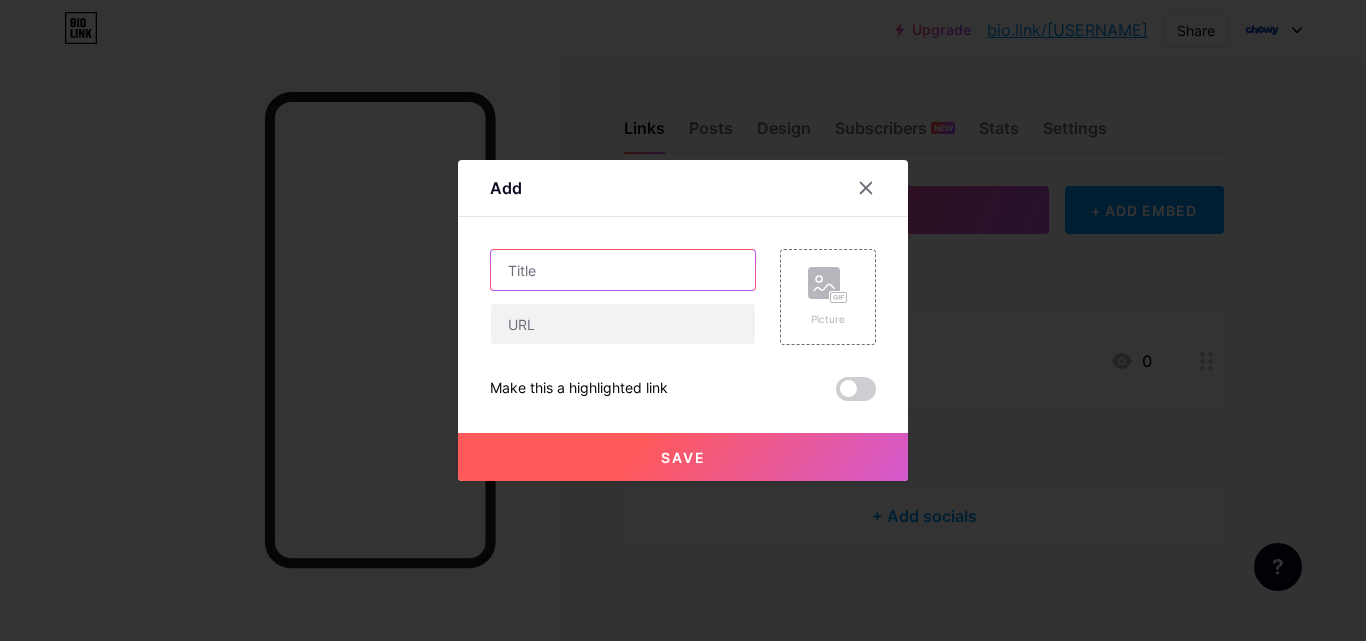 click at bounding box center (623, 270) 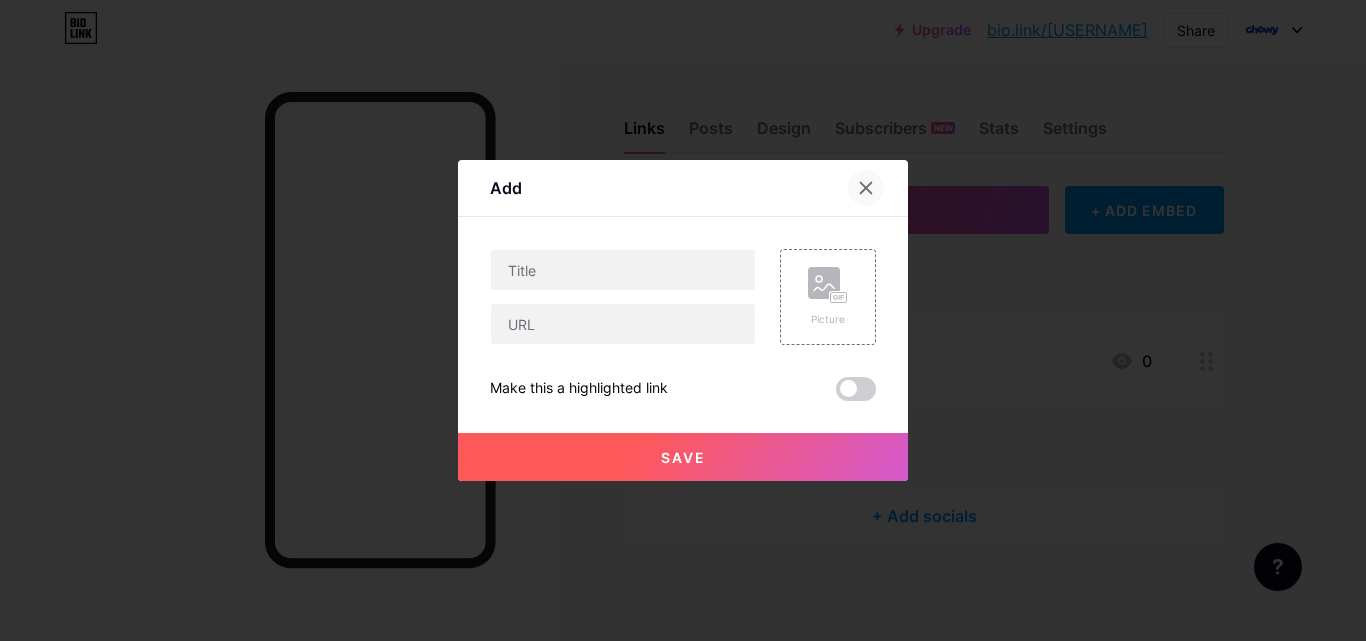 click 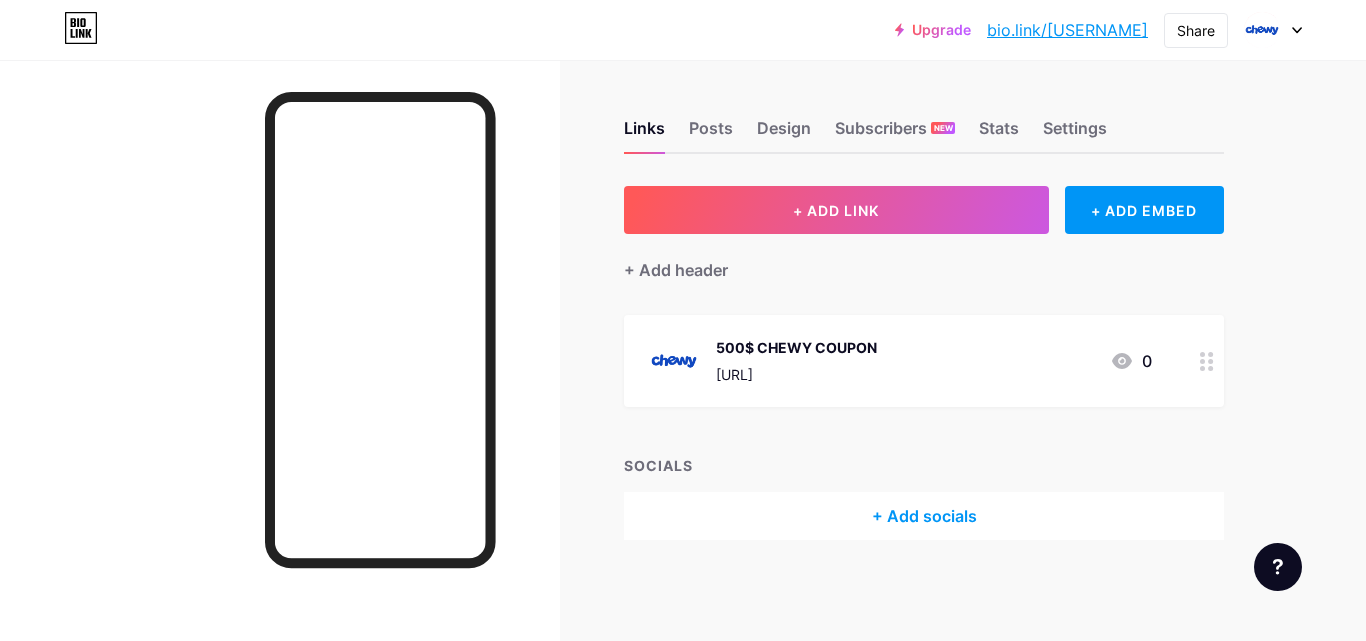drag, startPoint x: 1365, startPoint y: 161, endPoint x: 1365, endPoint y: 216, distance: 55 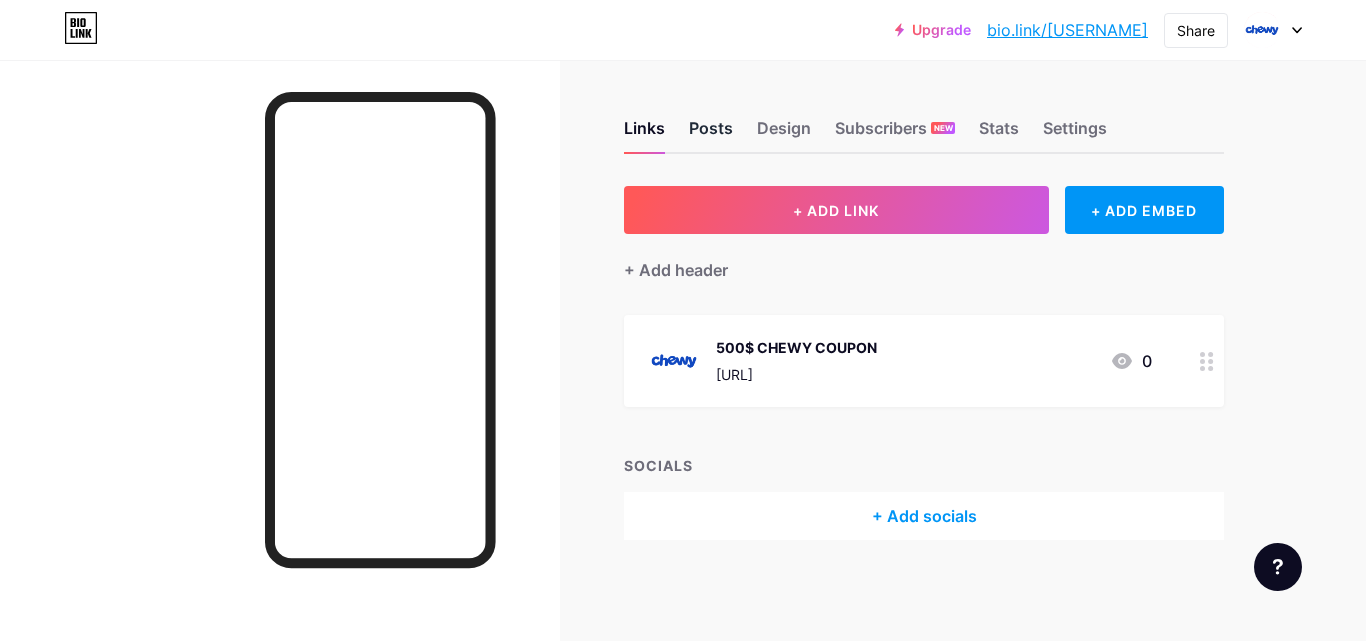 click on "Posts" at bounding box center [711, 134] 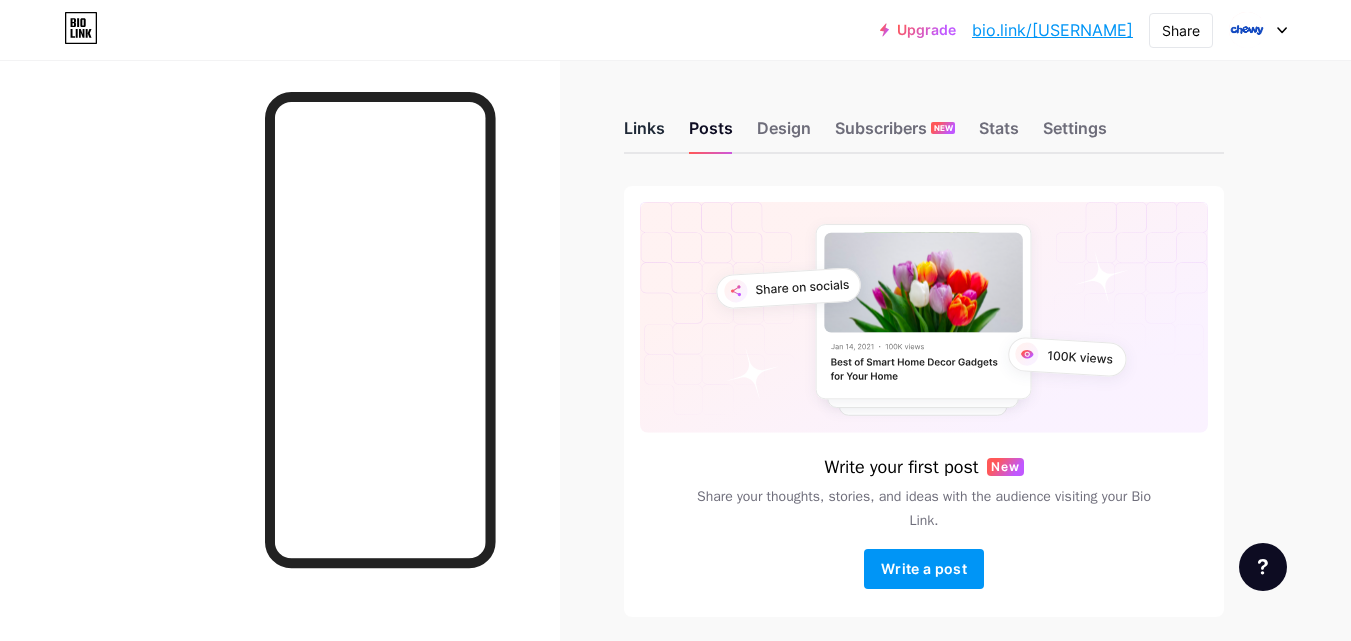 click on "Links" at bounding box center (644, 134) 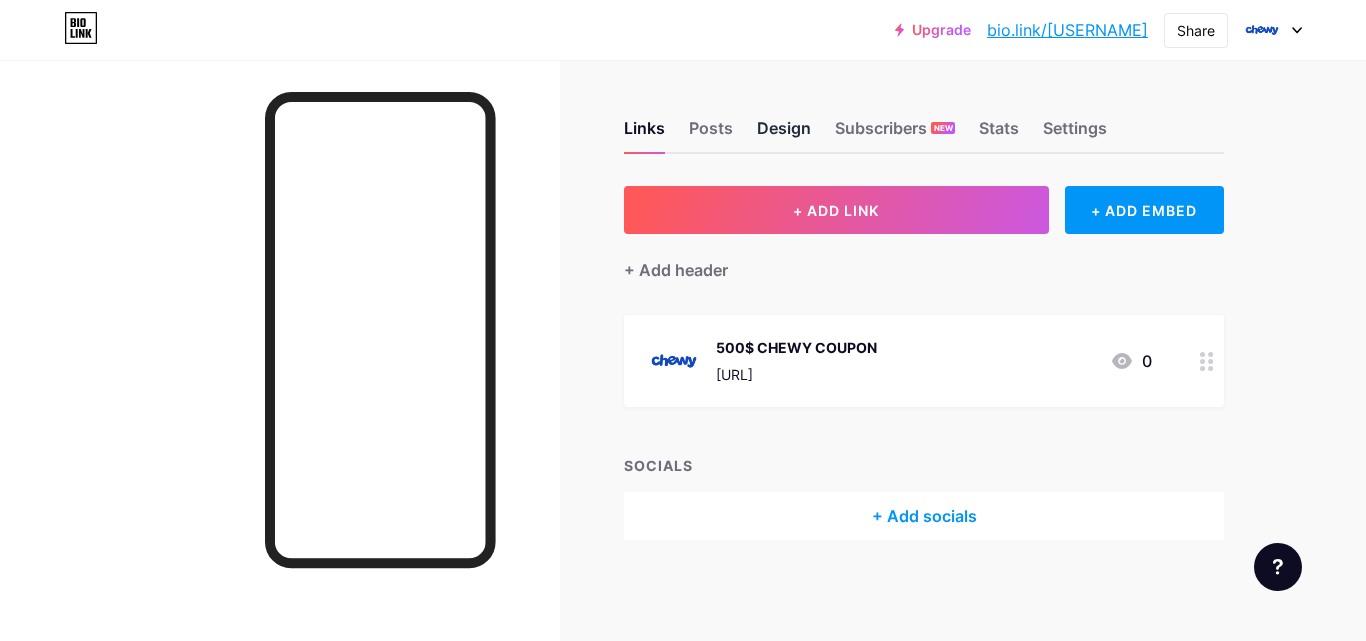 click on "Design" at bounding box center (784, 134) 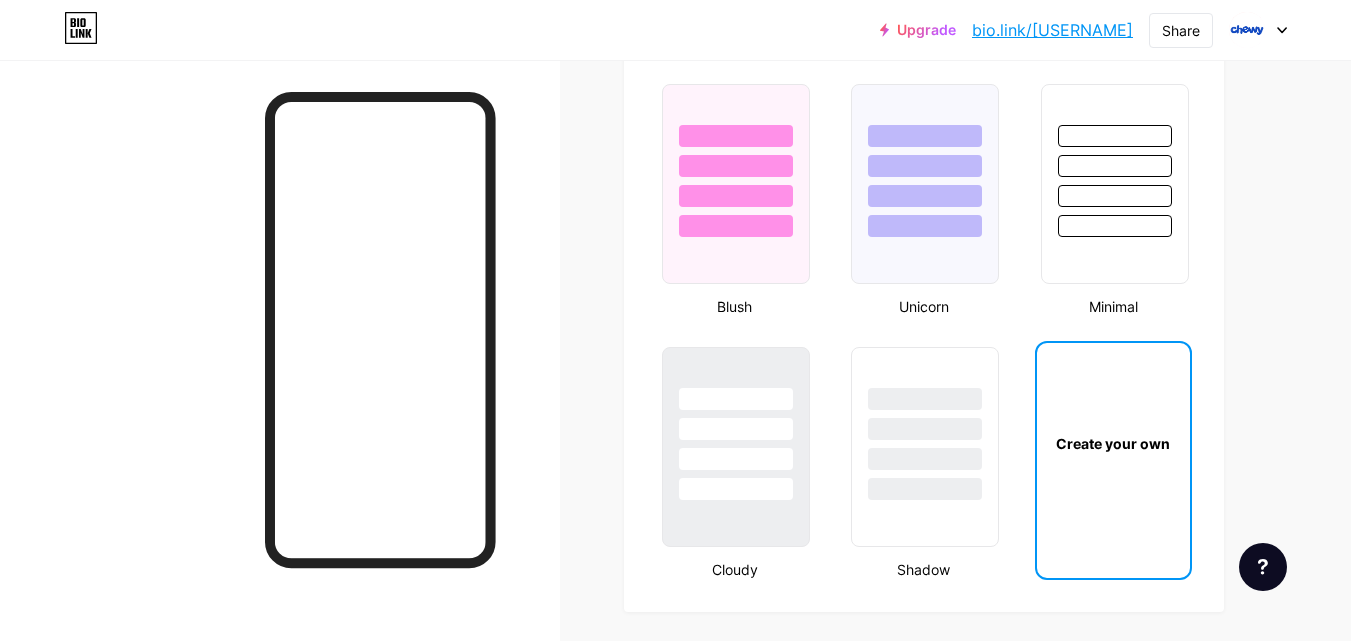 type on "#ffffff" 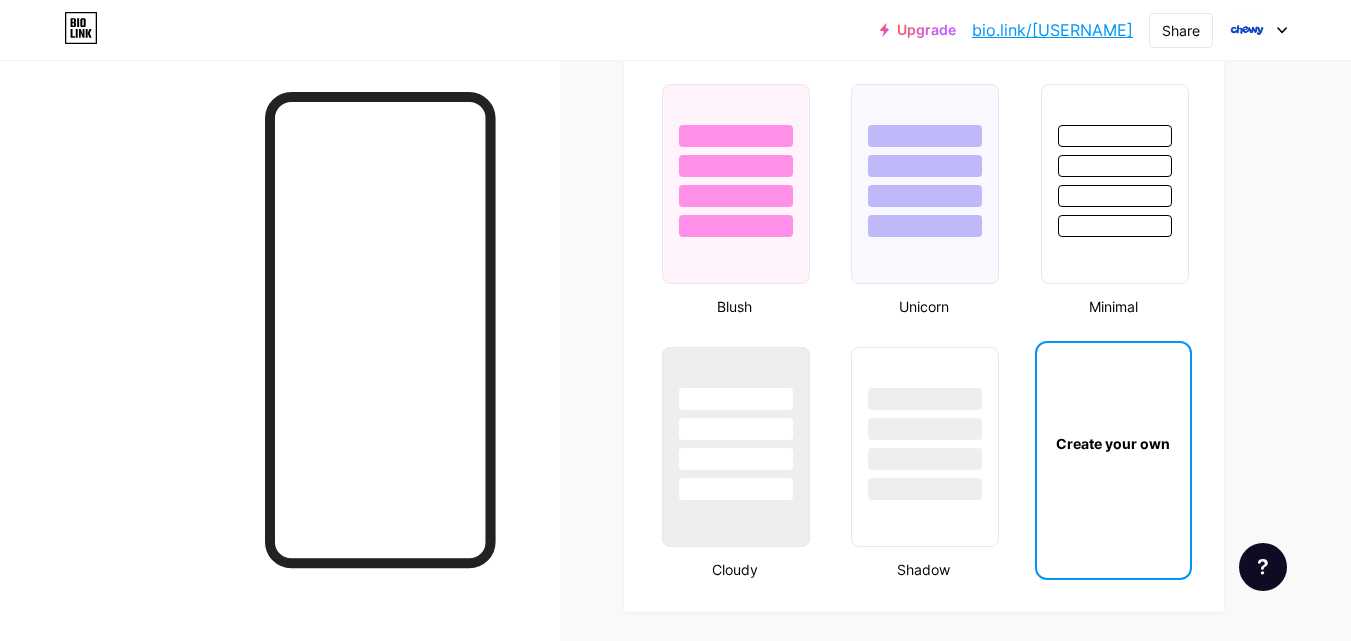 type on "#ffffff" 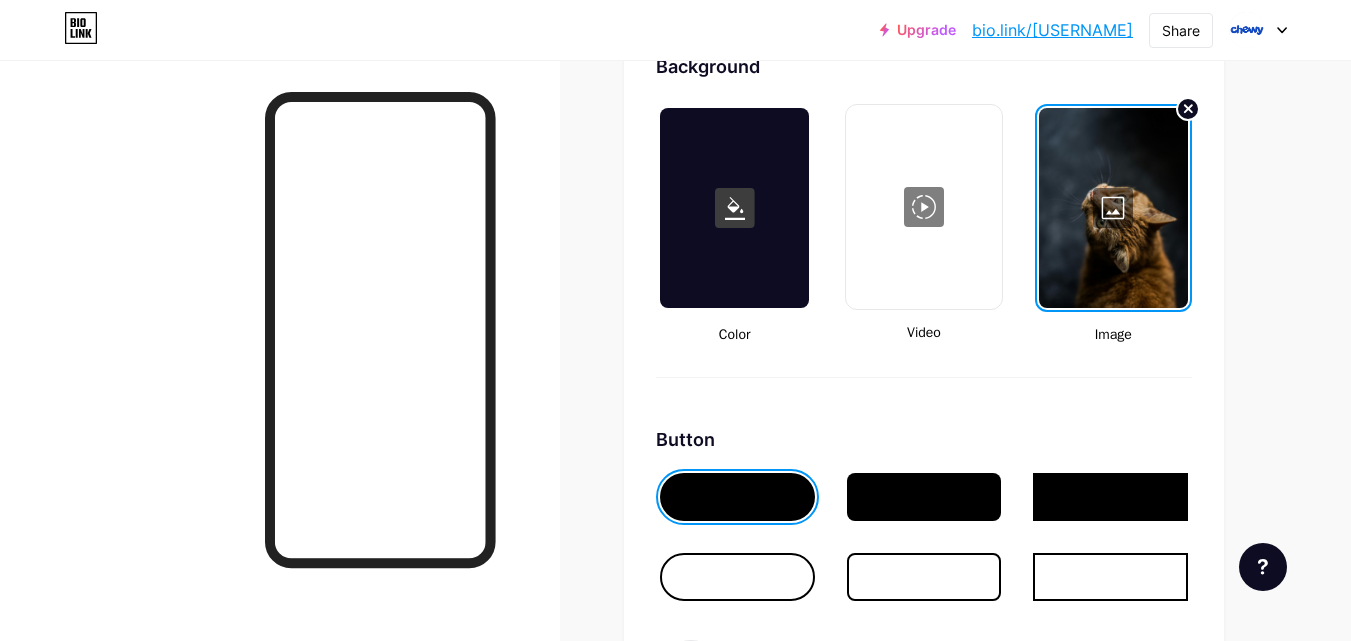 scroll, scrollTop: 3934, scrollLeft: 0, axis: vertical 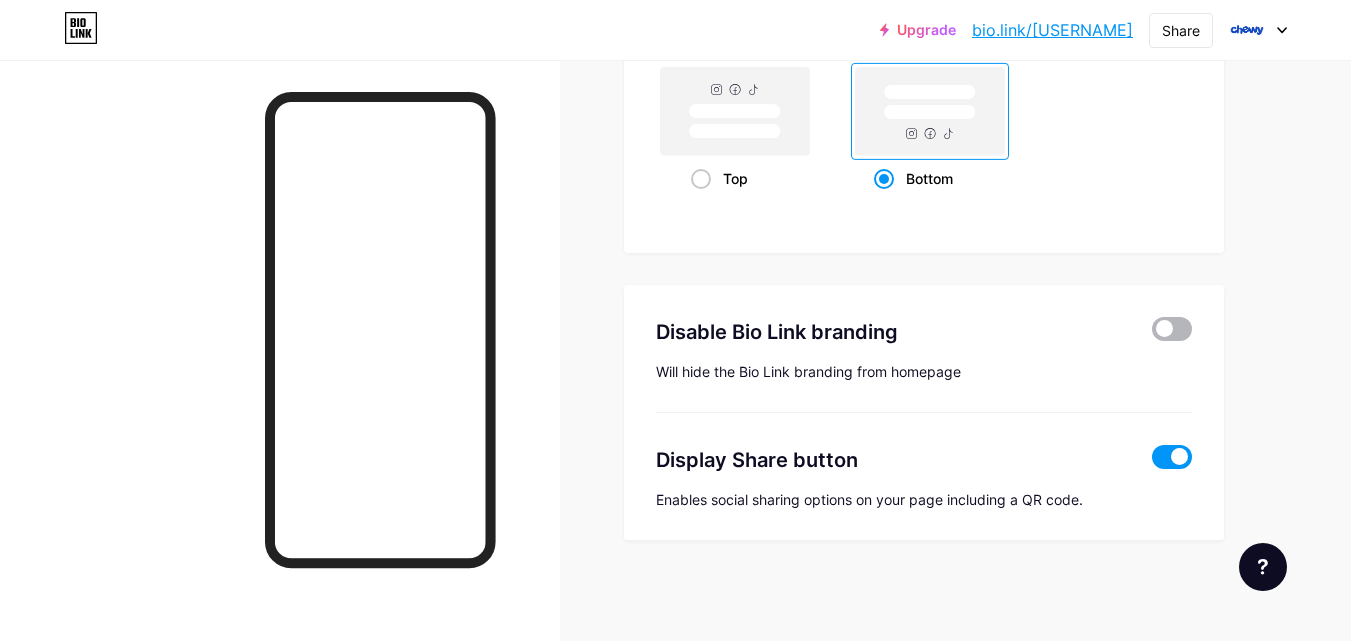 click at bounding box center [1172, 329] 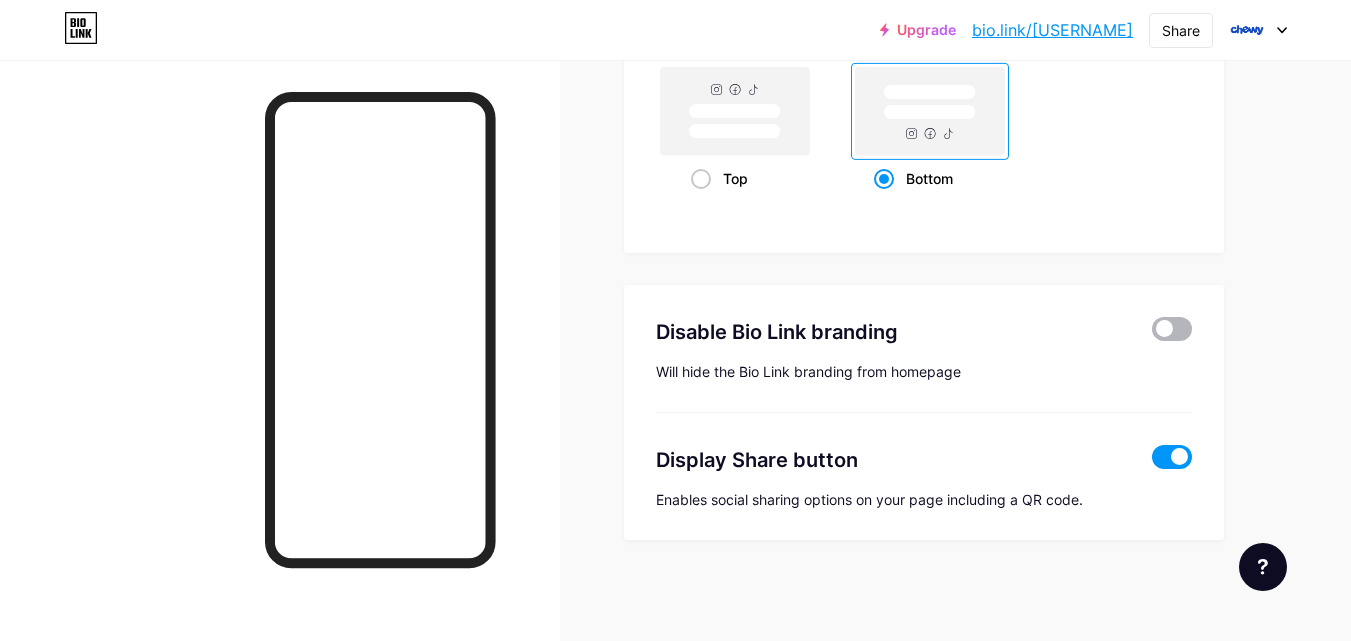 click at bounding box center [1152, 334] 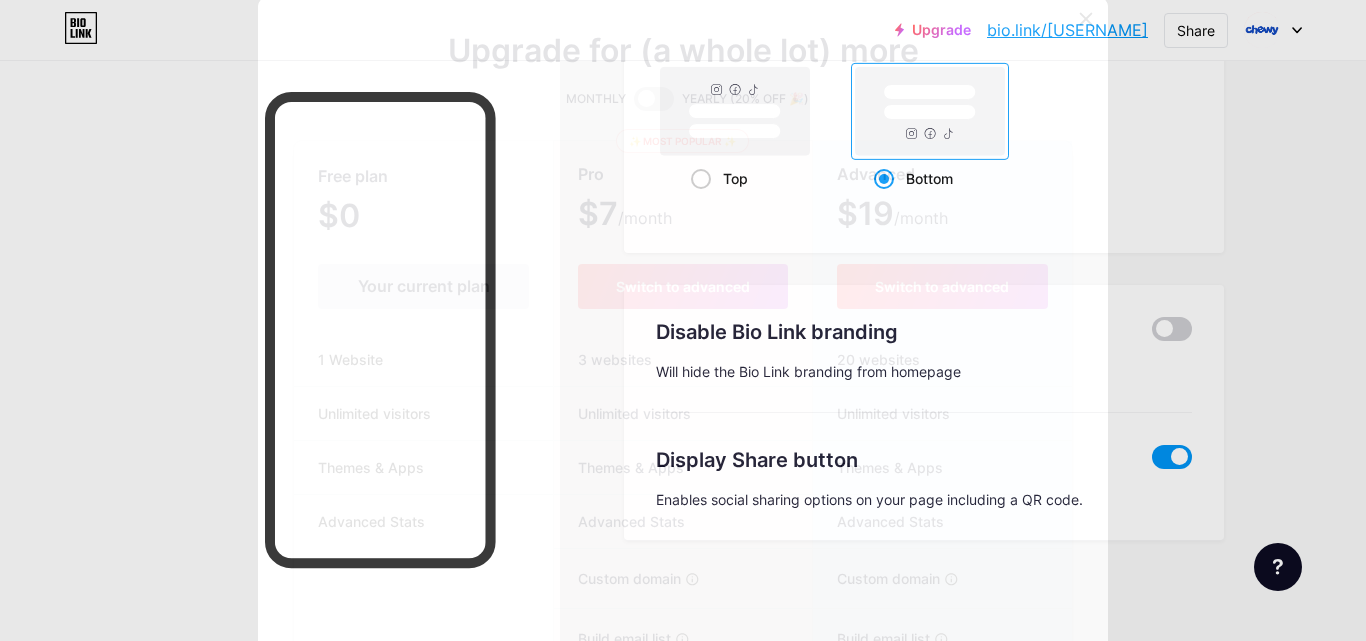 click at bounding box center (683, 320) 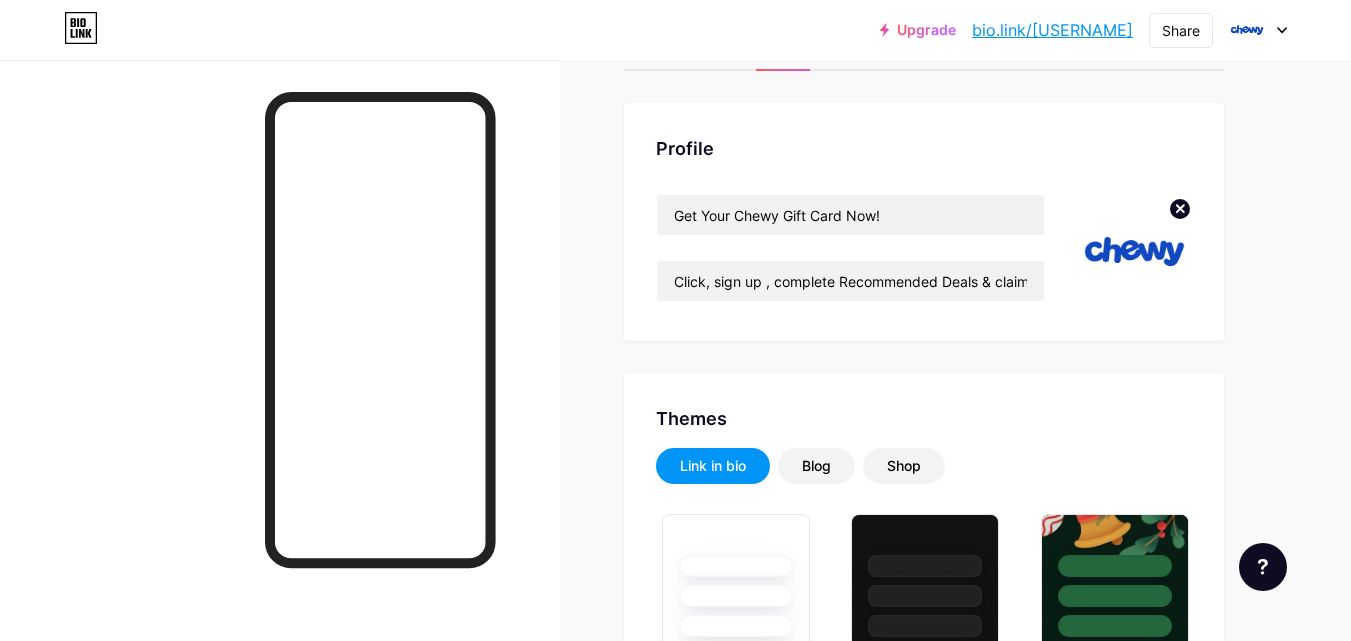 scroll, scrollTop: 0, scrollLeft: 0, axis: both 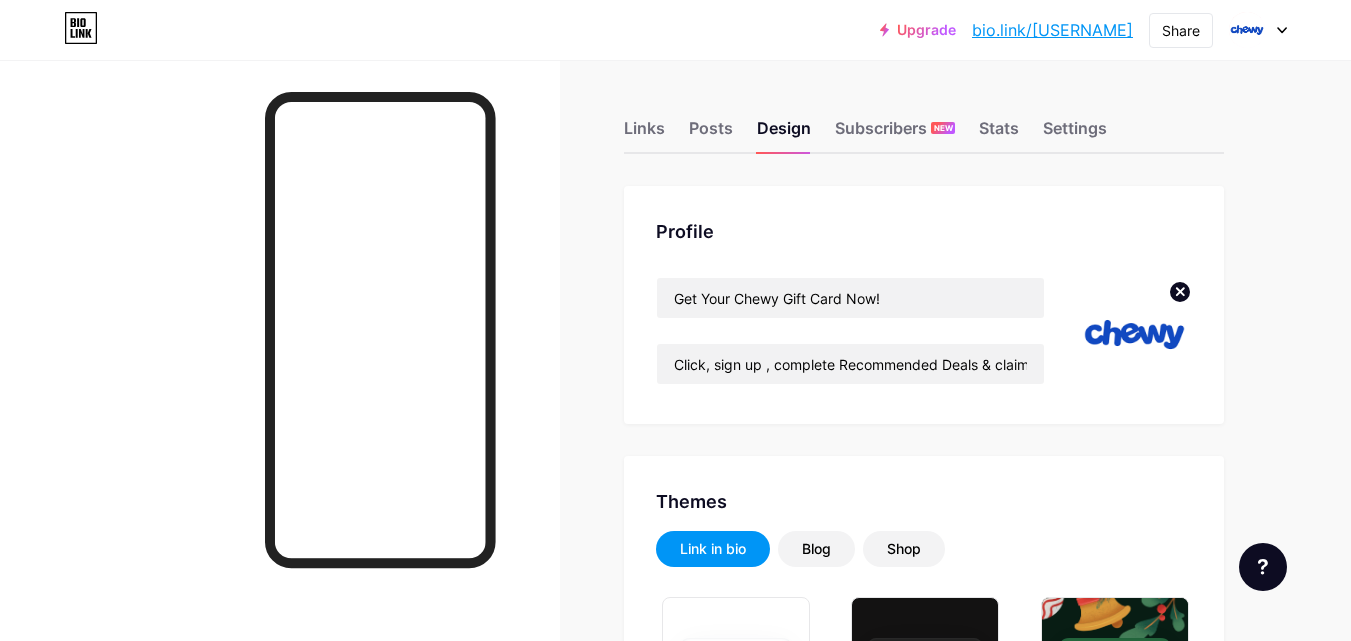 click on "bio.link/[USERNAME]" at bounding box center [1052, 30] 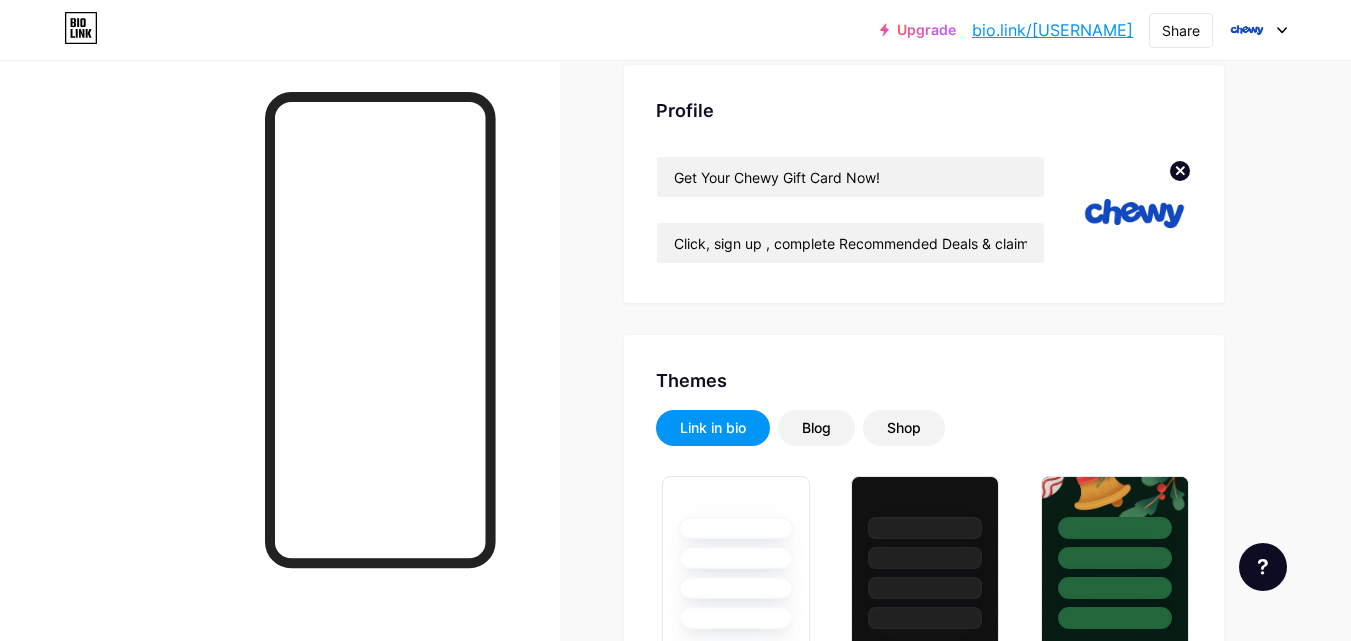 scroll, scrollTop: 0, scrollLeft: 0, axis: both 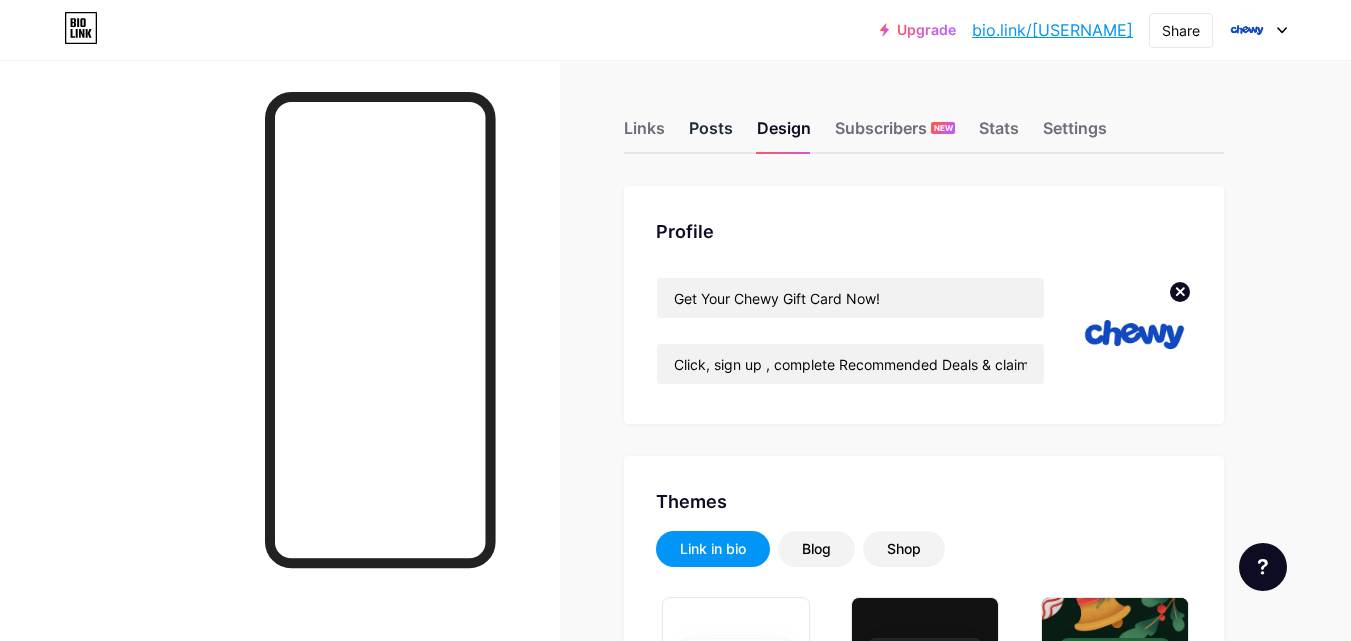click on "Posts" at bounding box center (711, 134) 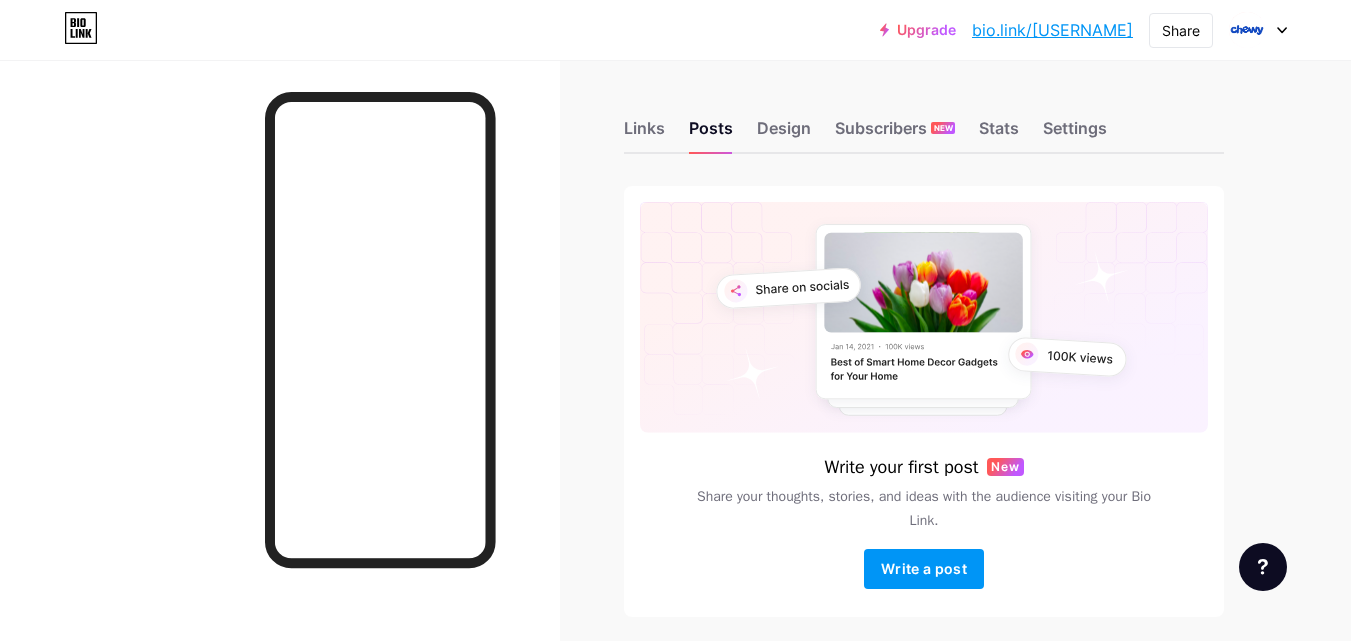 click on "Links
Posts
Design
Subscribers
NEW
Stats
Settings" at bounding box center [924, 119] 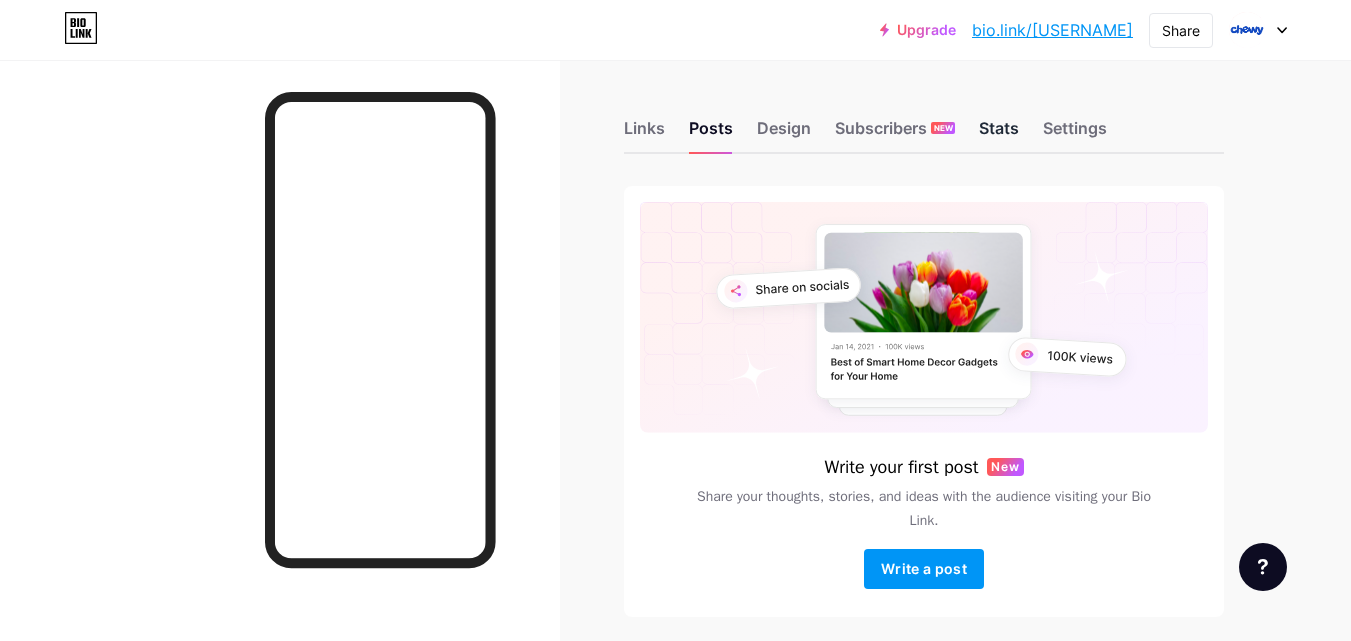 click on "Stats" at bounding box center (999, 134) 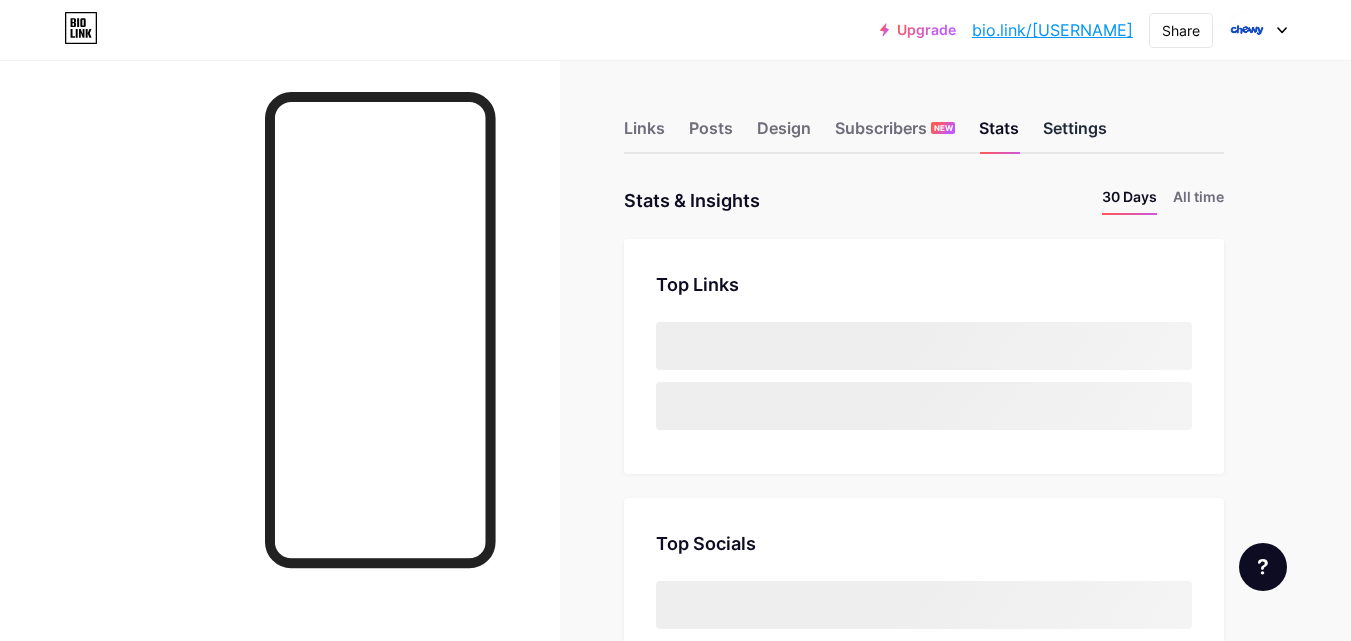 click on "Settings" at bounding box center [1075, 134] 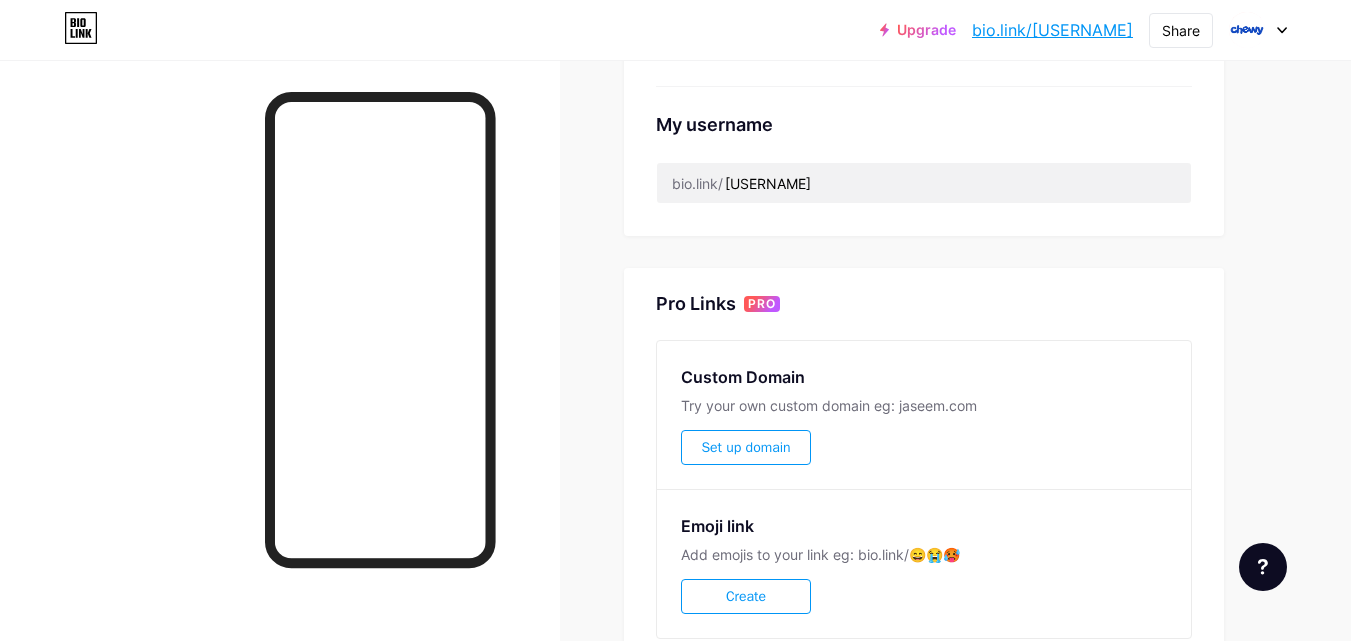 scroll, scrollTop: 0, scrollLeft: 0, axis: both 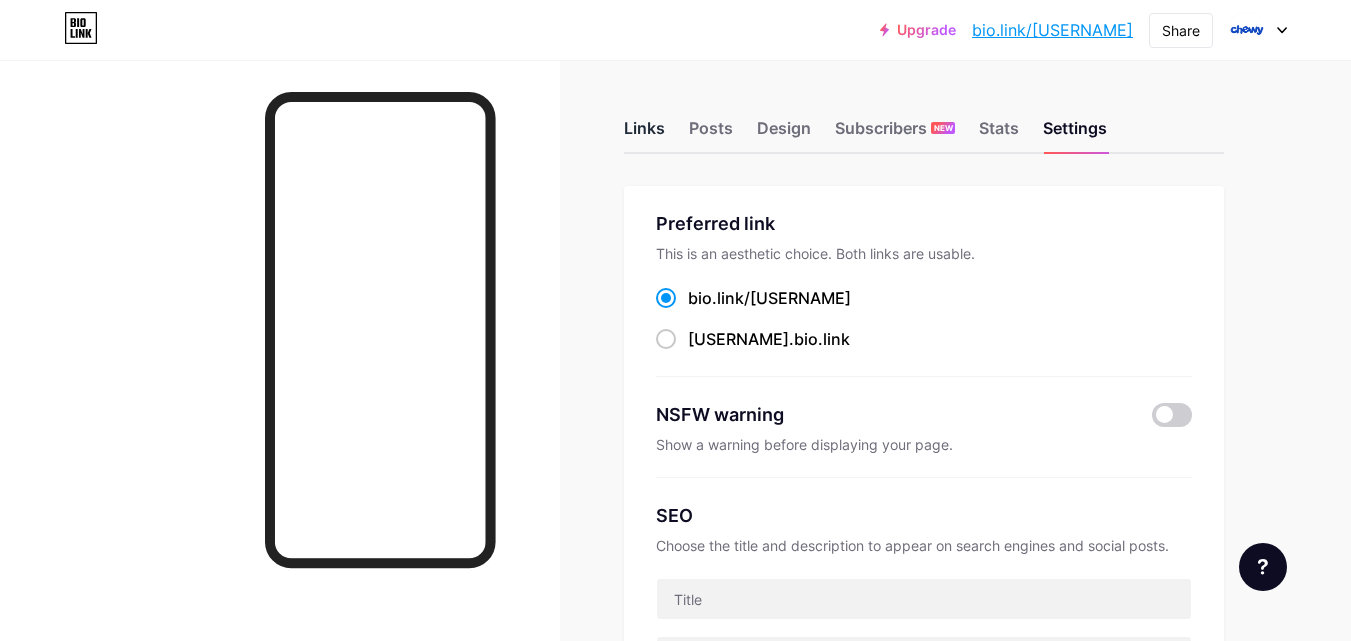 click on "Links" at bounding box center [644, 134] 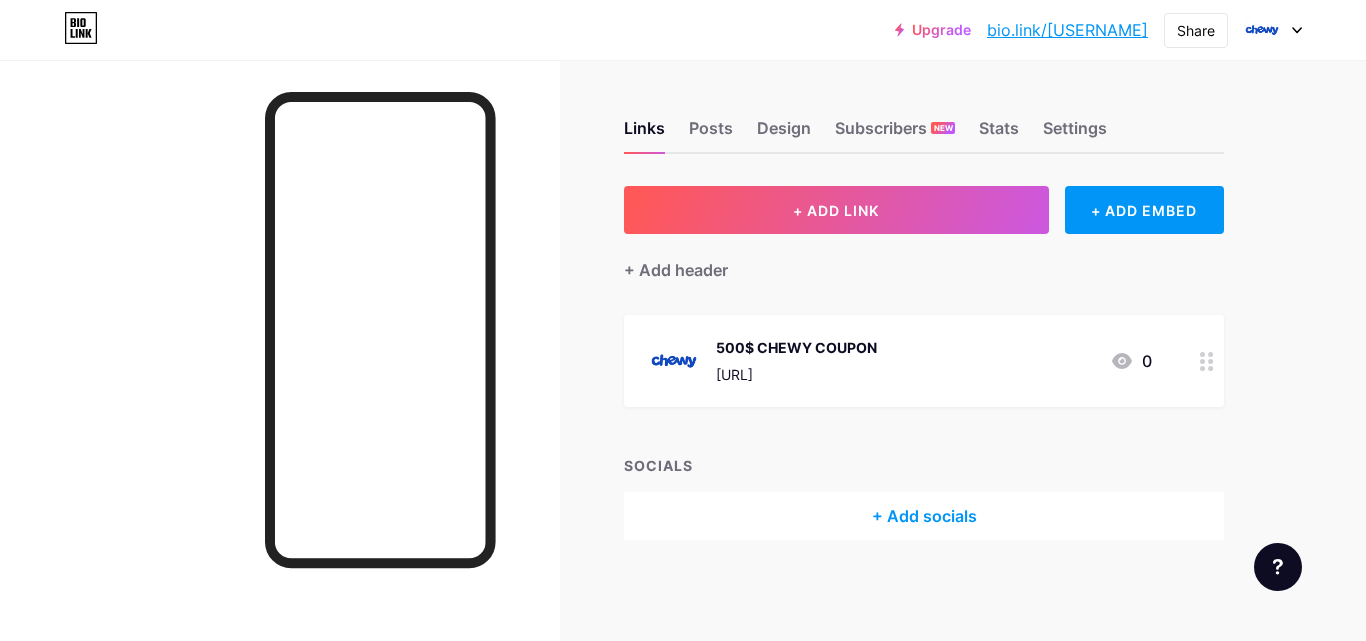 click at bounding box center [1365, 320] 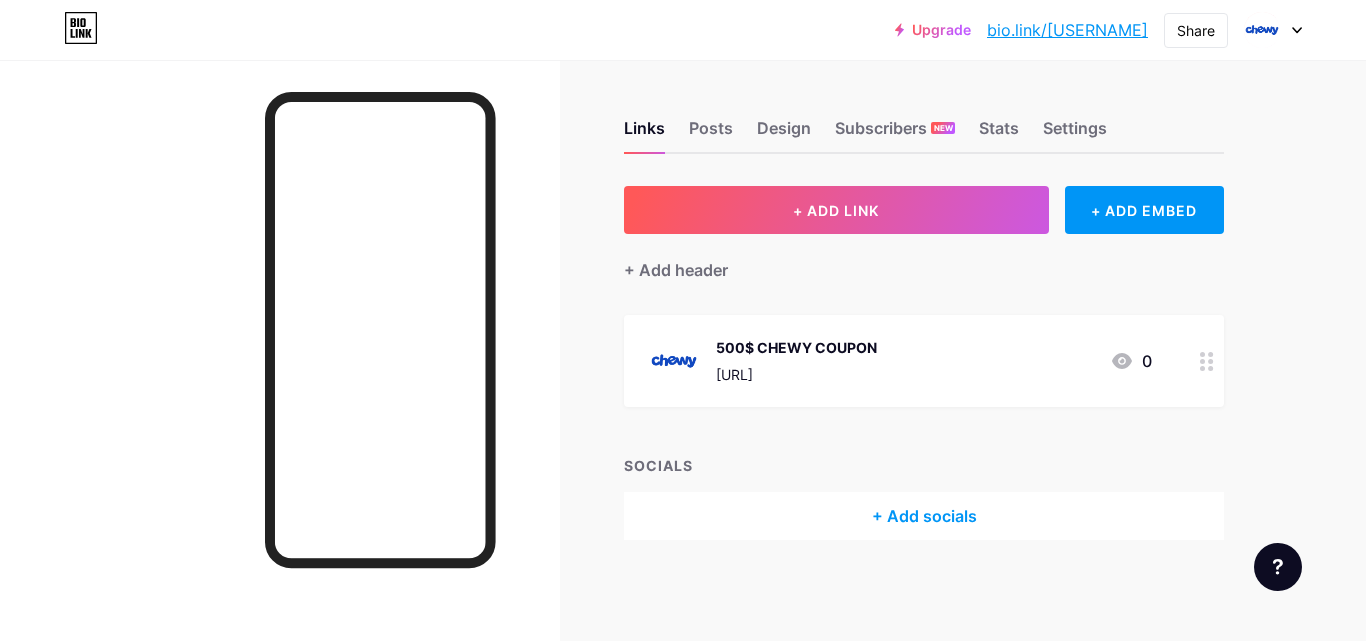click on "500$ CHEWY COUPON" at bounding box center (796, 347) 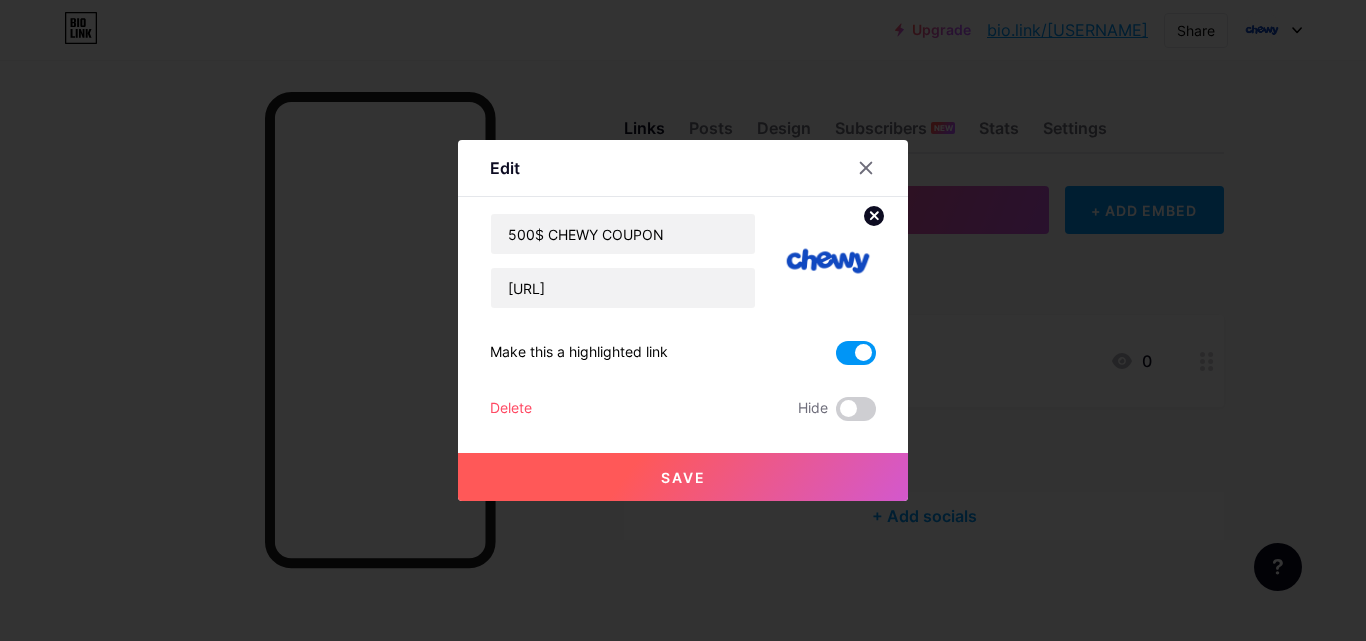 click on "500$ CHEWY COUPON     https://rewarrdsgiant.com/aff_c?offer_id=418&aff_id=121457
Make this a highlighted link
Delete
Hide         Save" at bounding box center (683, 317) 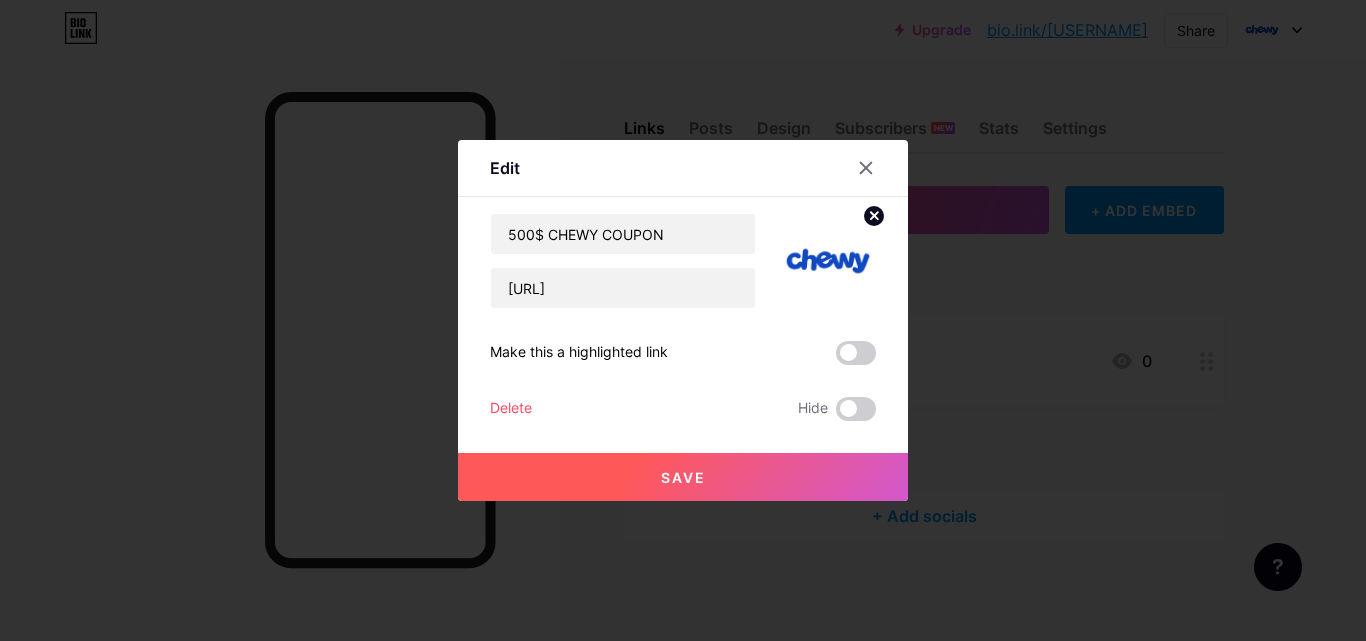 click on "Save" at bounding box center (683, 477) 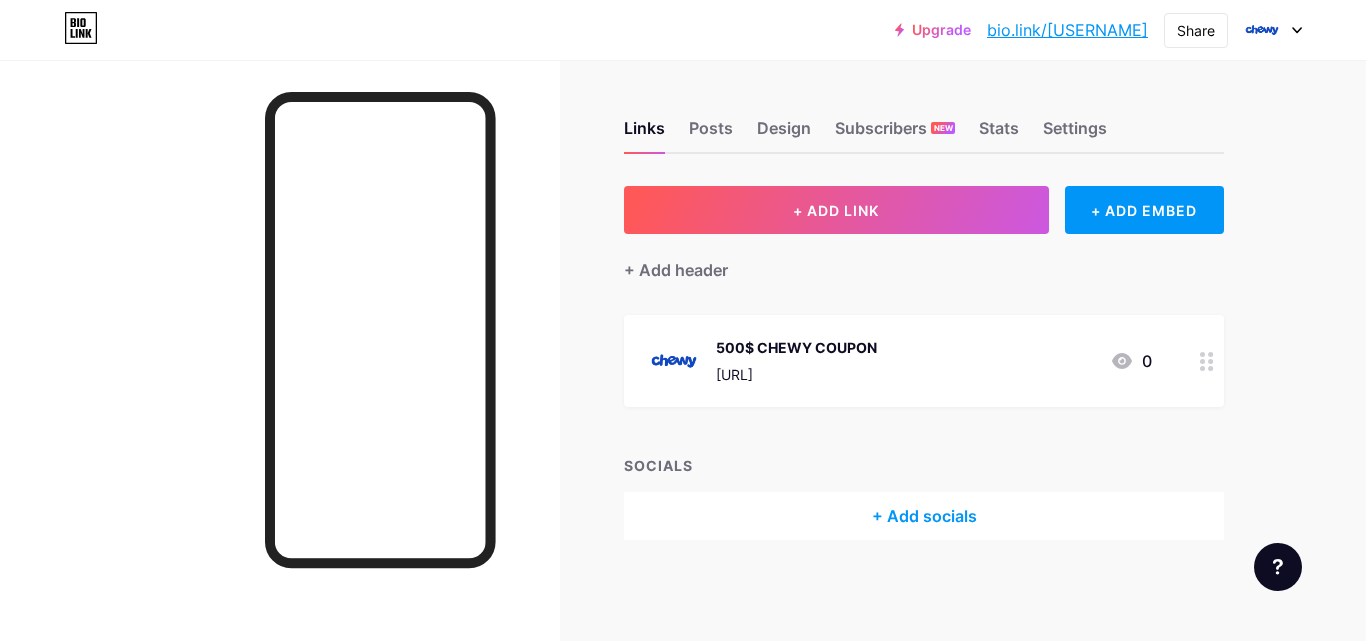 click on "bio.link/[USERNAME]" at bounding box center [1067, 30] 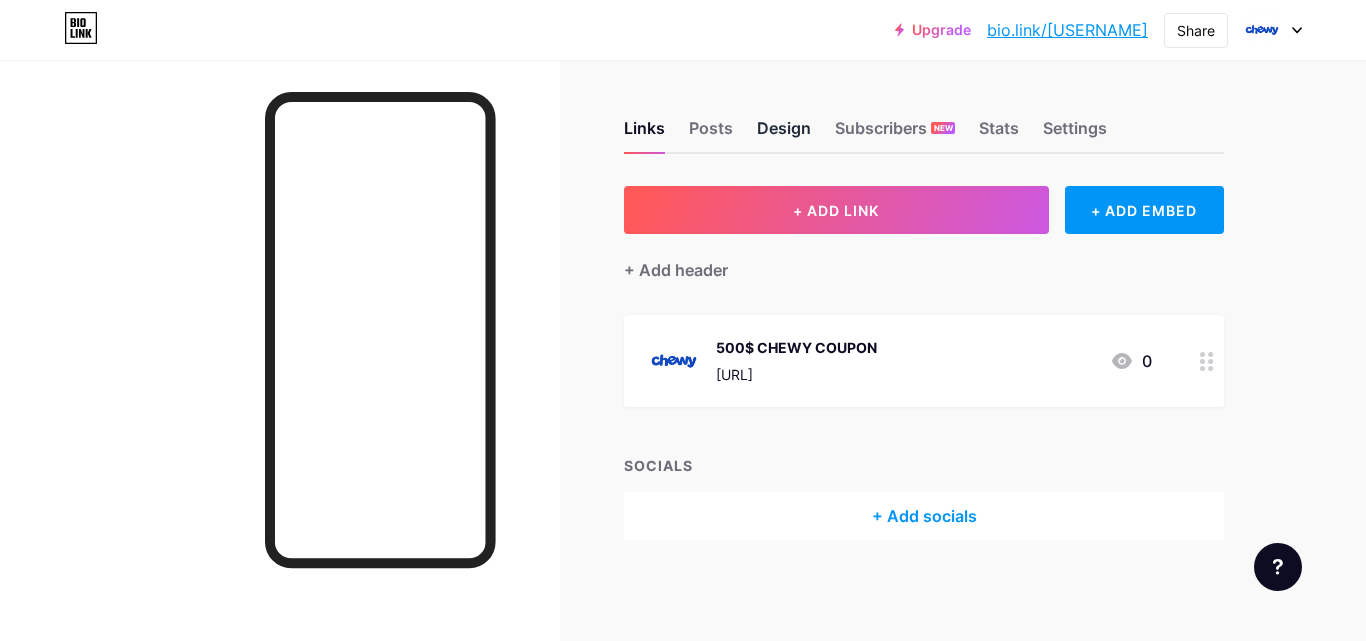 click on "Design" at bounding box center (784, 134) 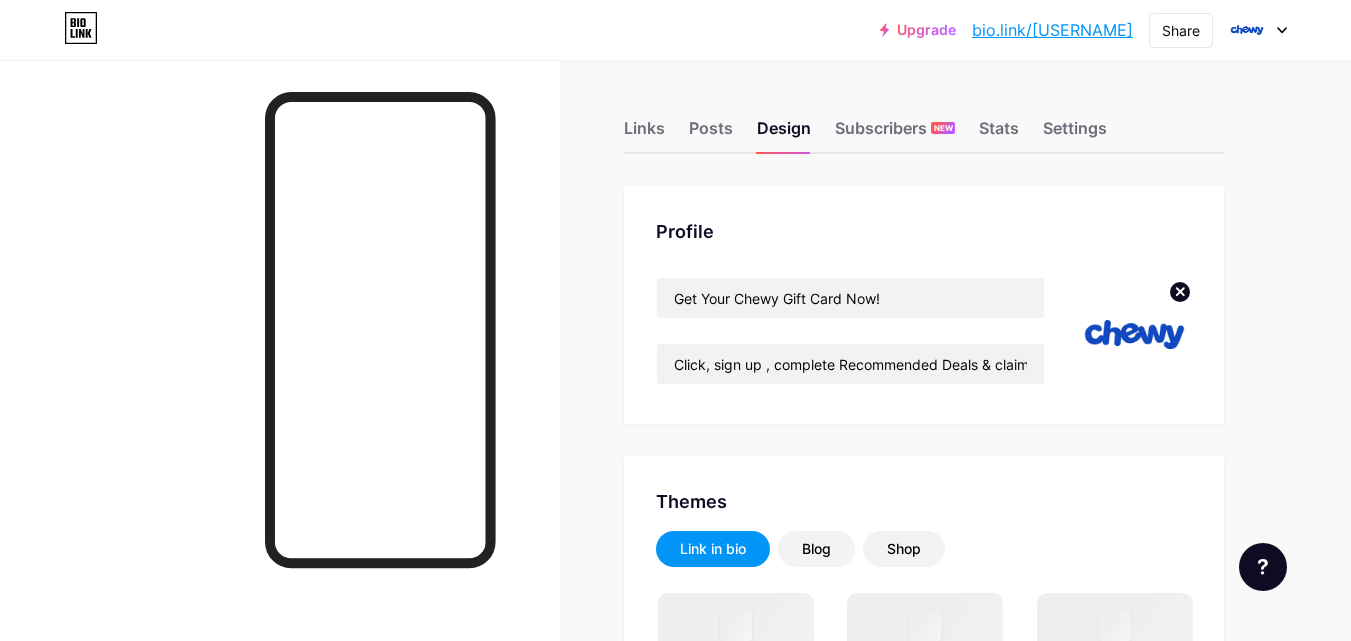 type on "#ffffff" 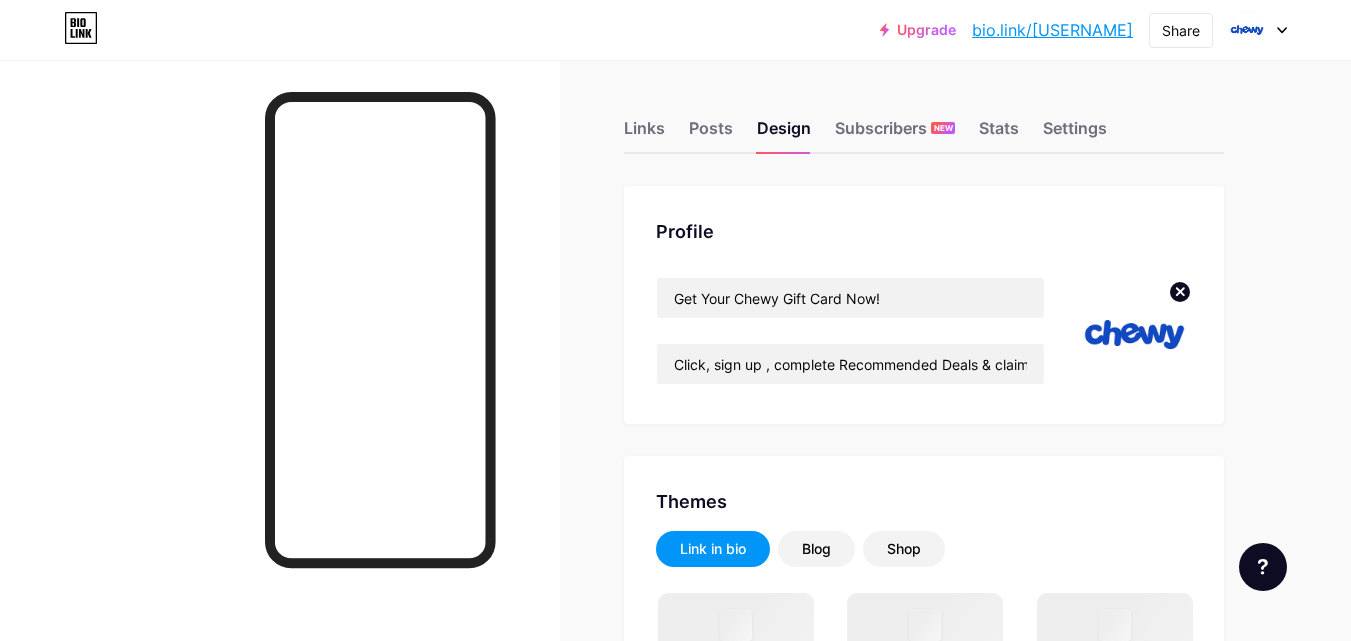 type on "#ffffff" 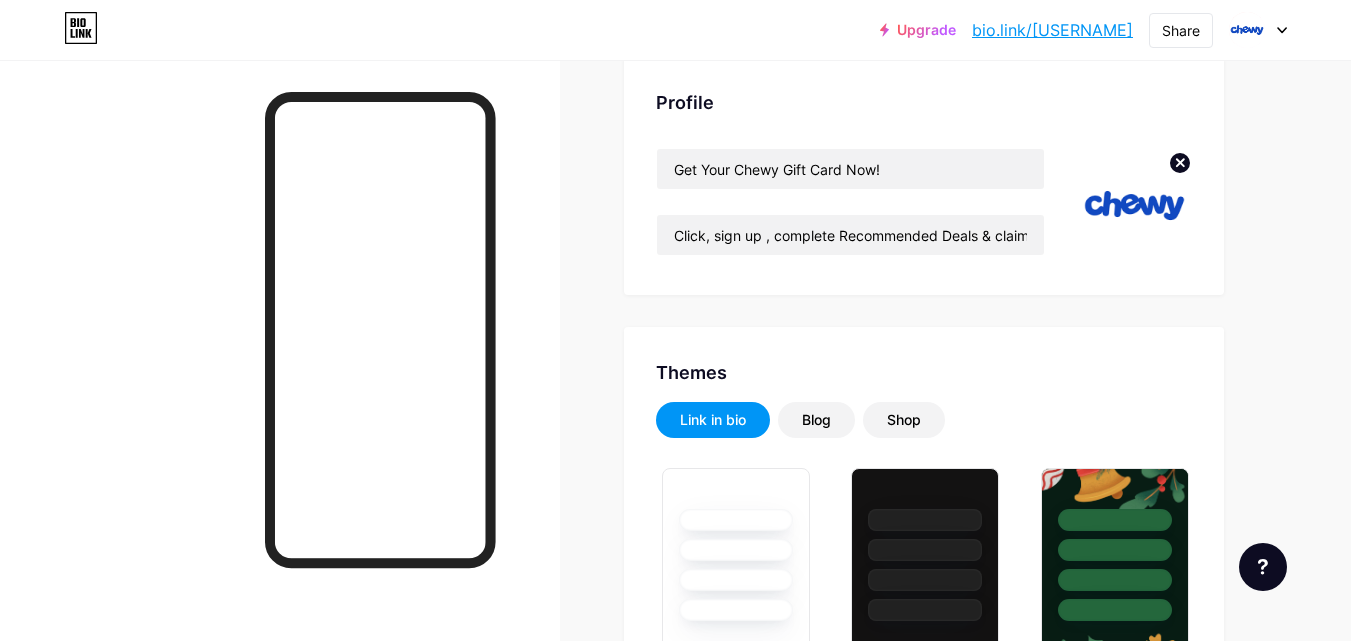 scroll, scrollTop: 0, scrollLeft: 0, axis: both 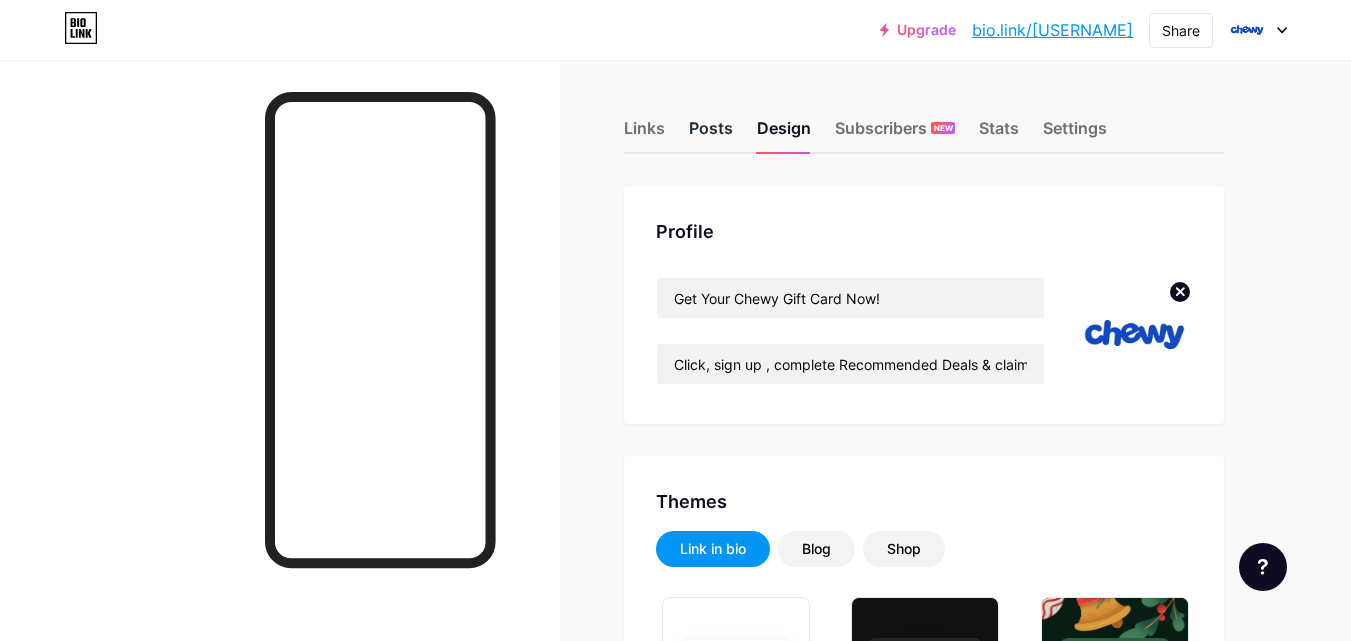 click on "Posts" at bounding box center (711, 134) 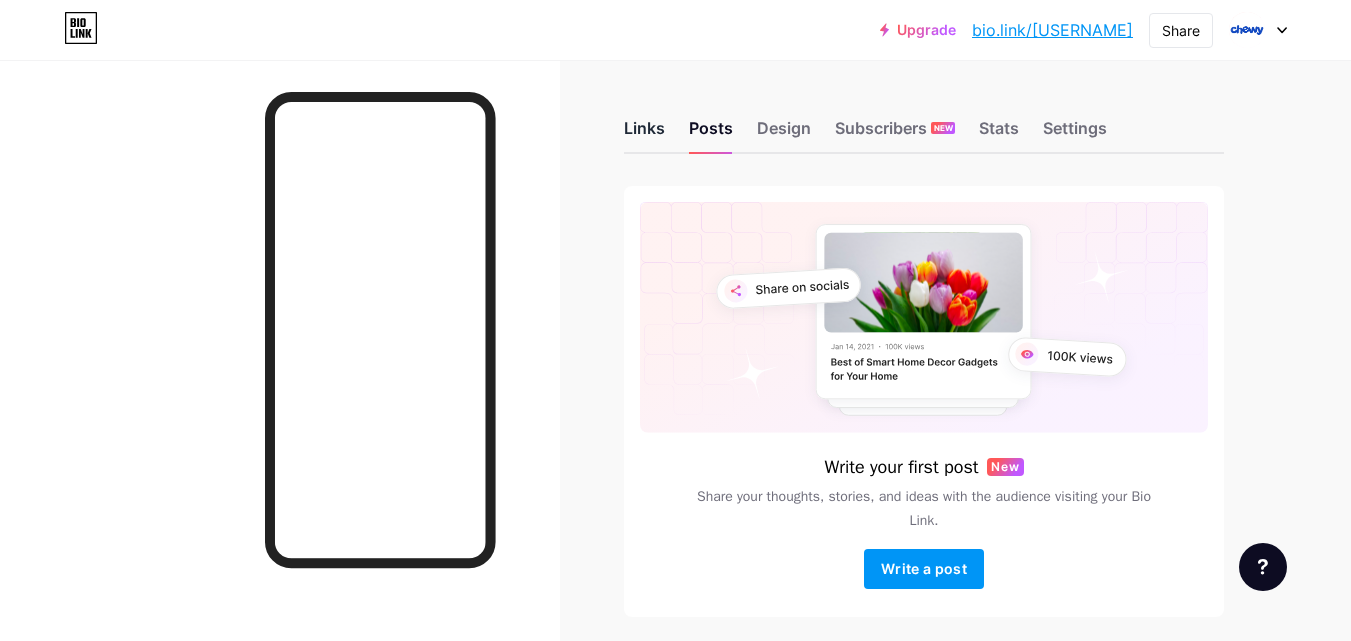 click on "Links" at bounding box center (644, 134) 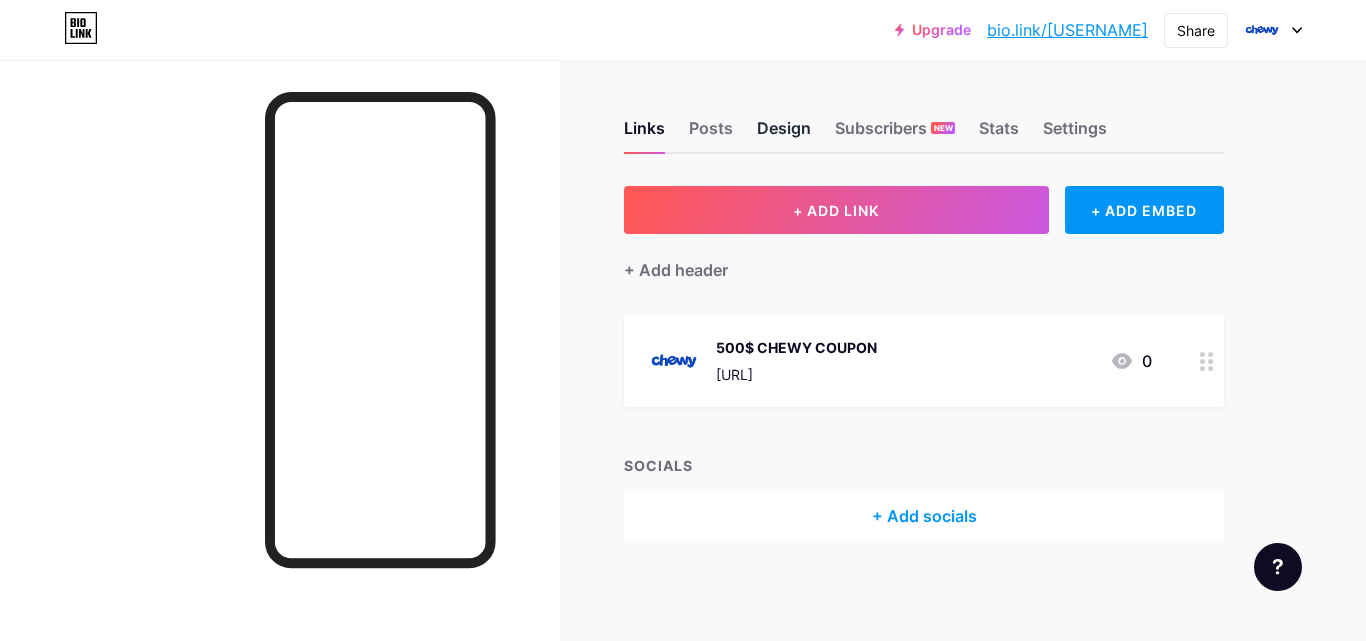 click on "Design" at bounding box center [784, 134] 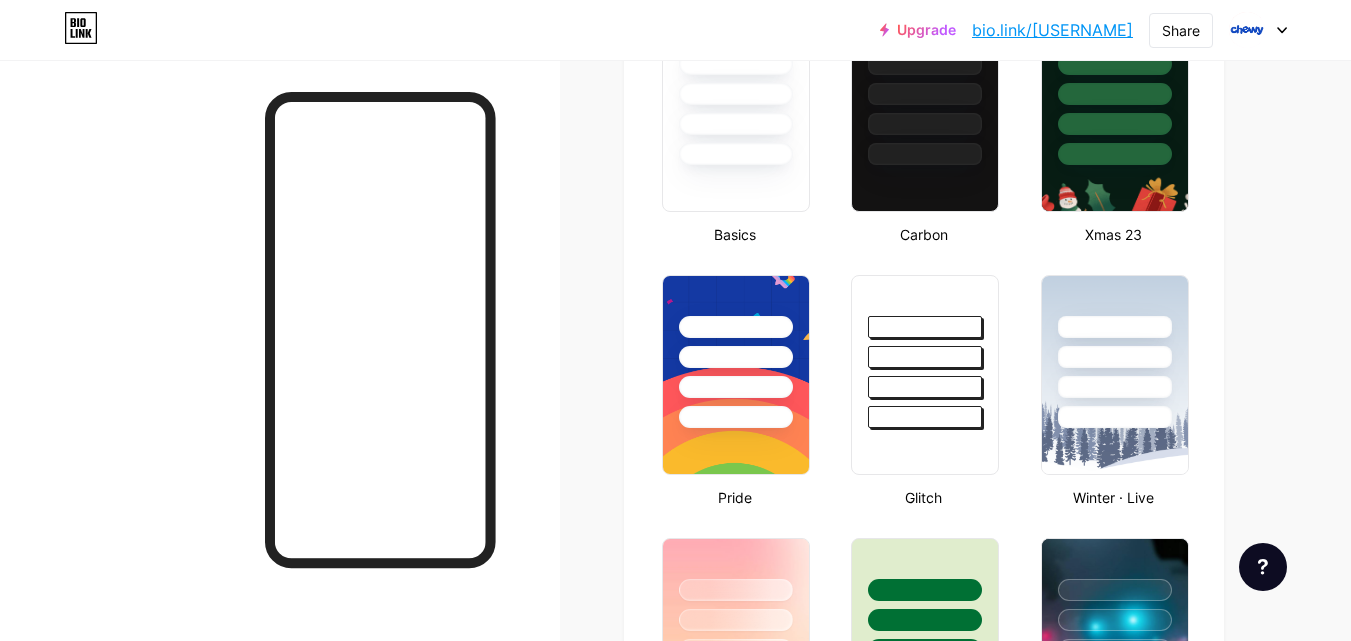 type on "#ffffff" 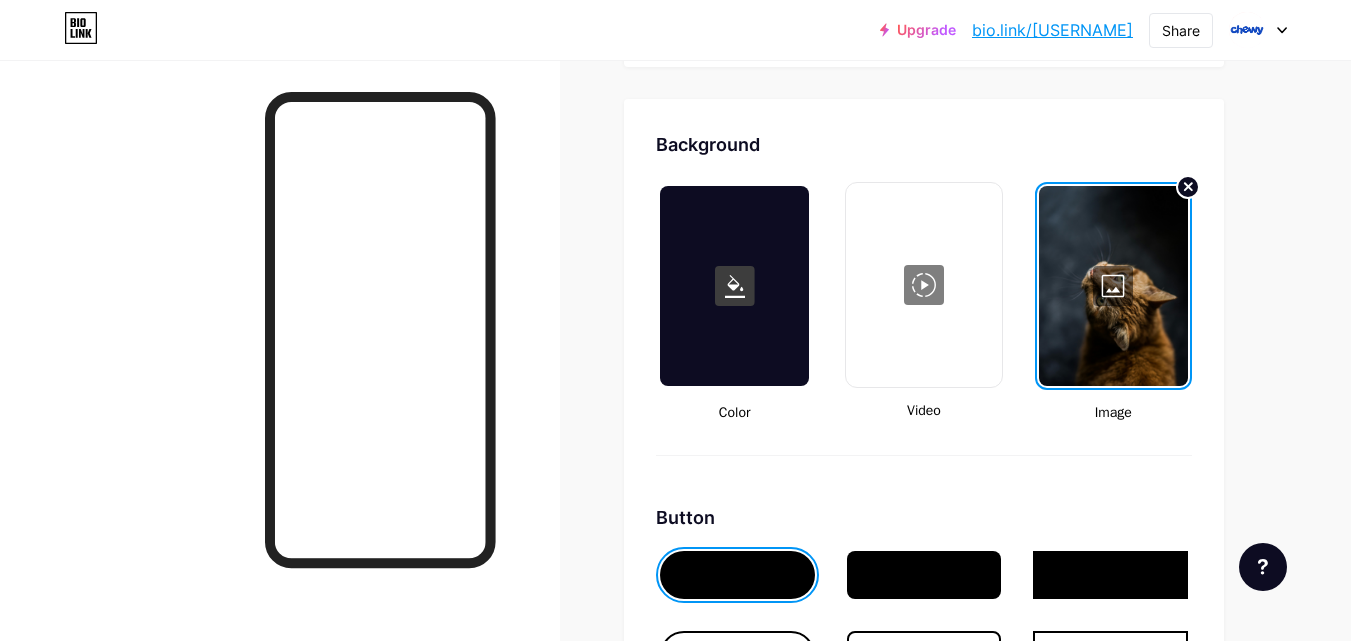 scroll, scrollTop: 2552, scrollLeft: 0, axis: vertical 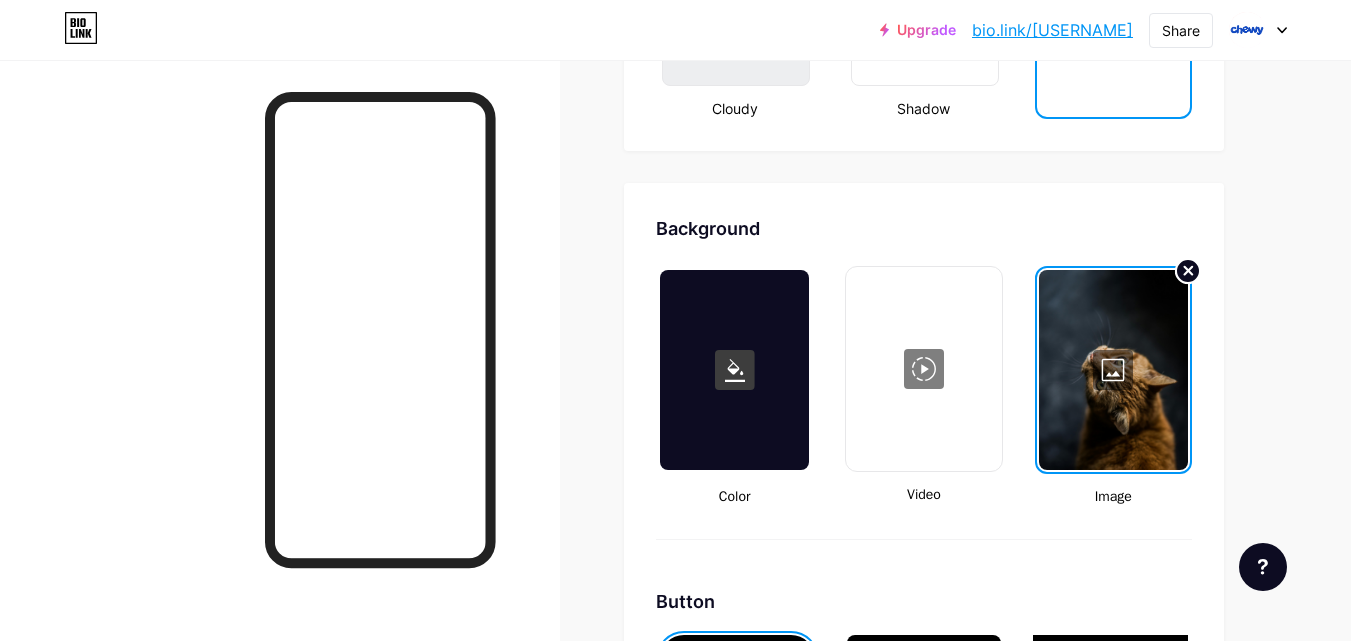 click 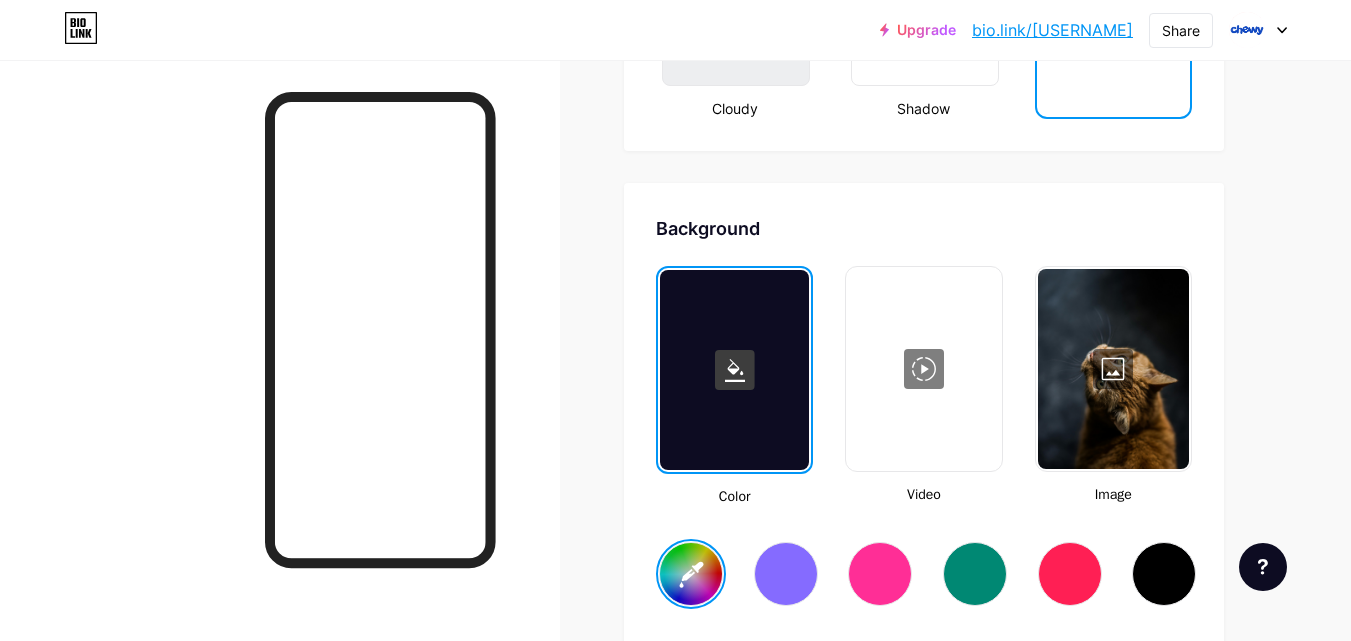 type on "#ffffff" 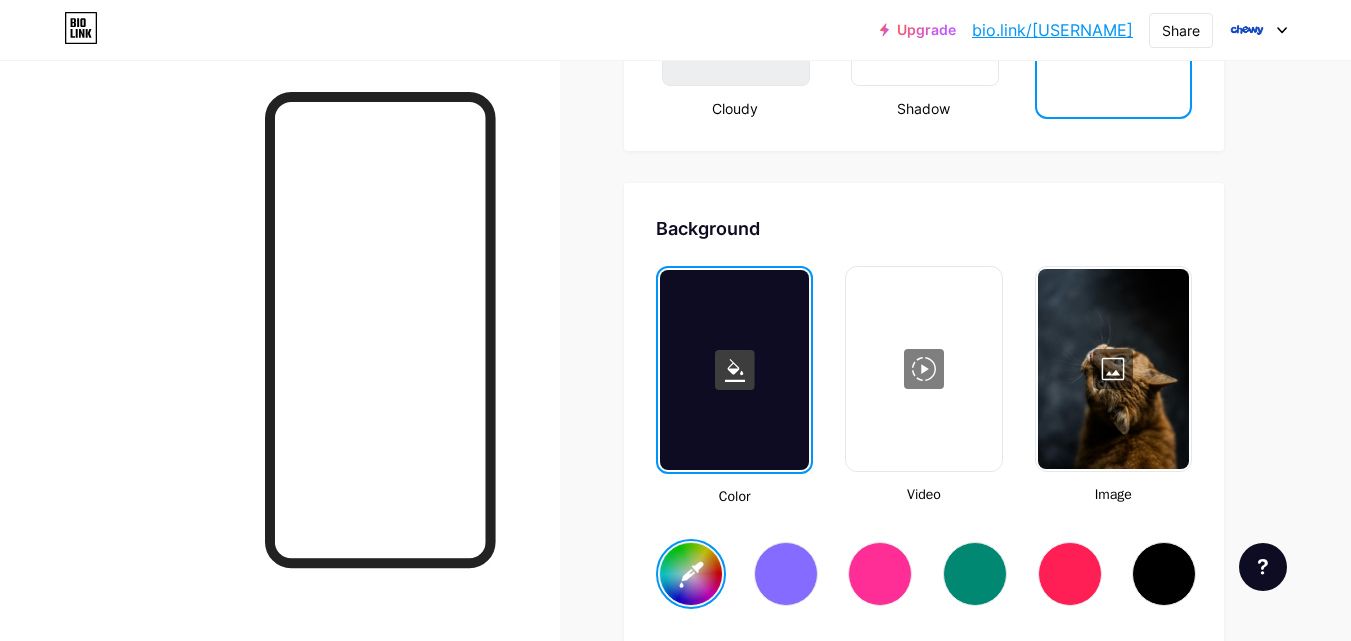 type on "#ffffff" 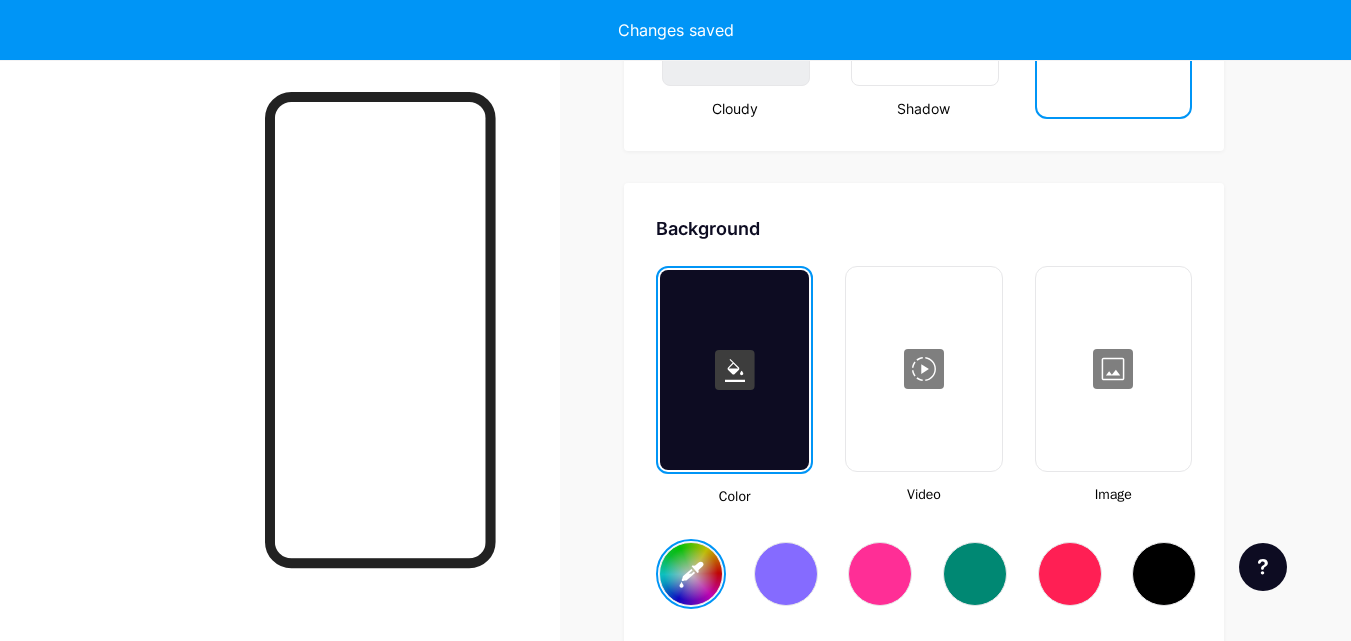 click at bounding box center [1113, 369] 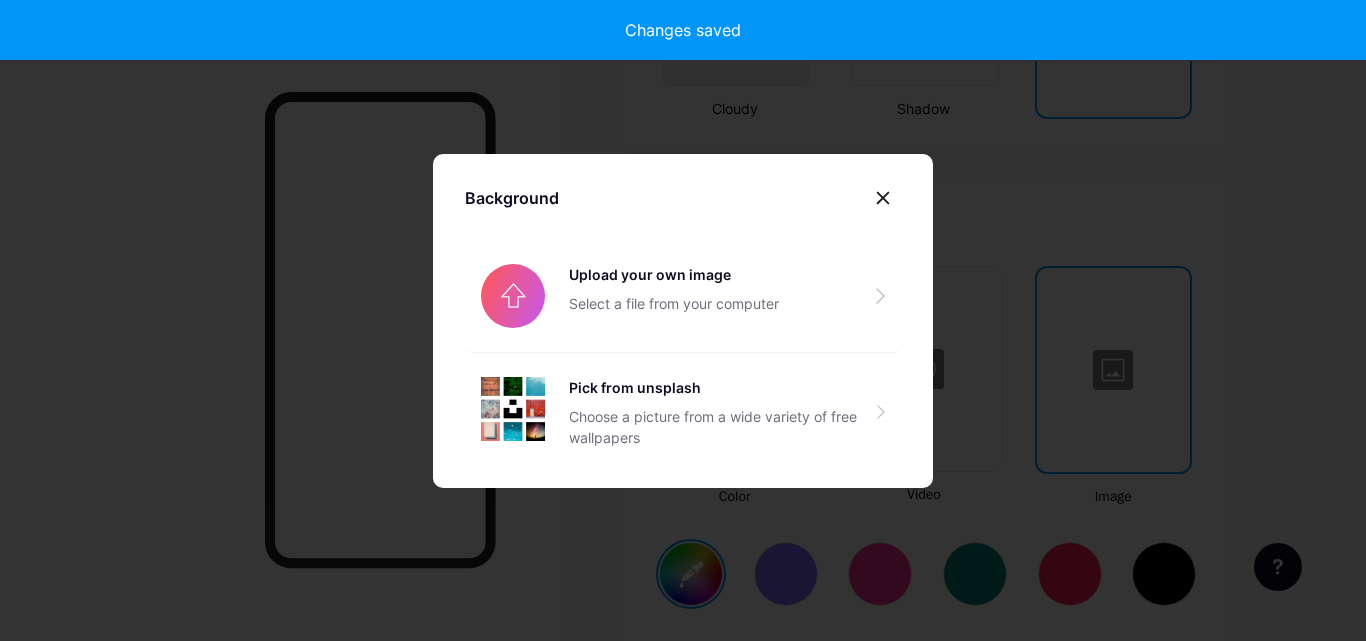 type on "#ffffff" 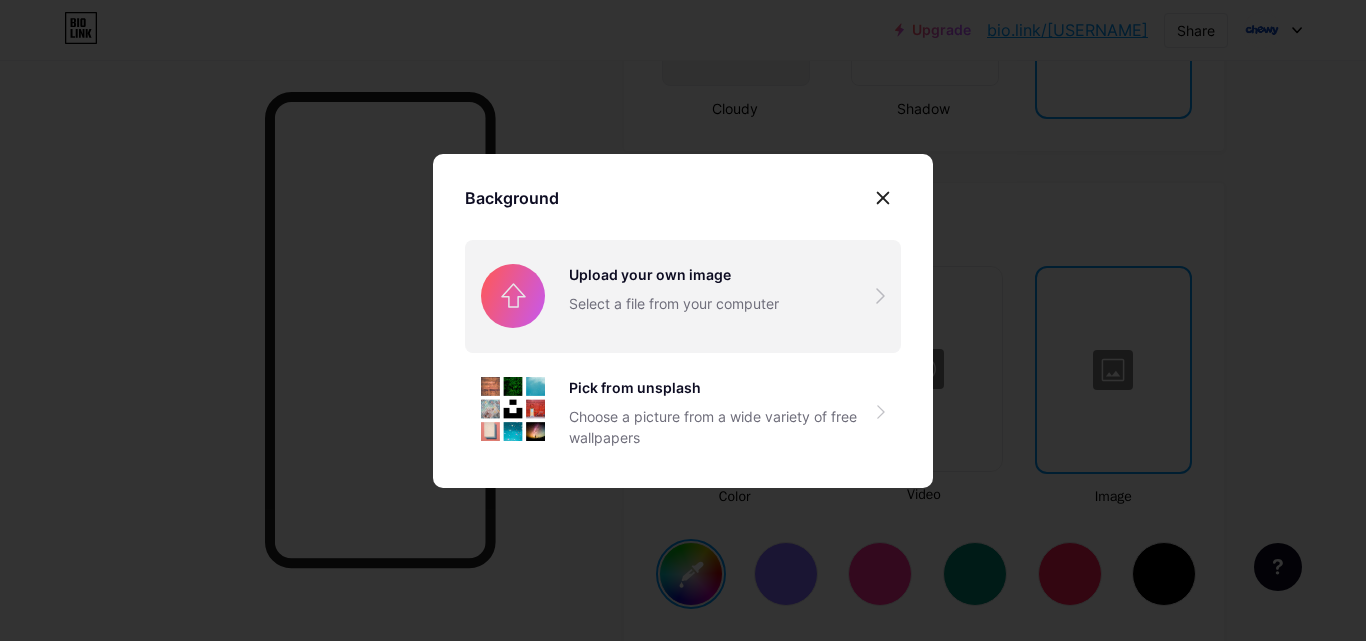 click at bounding box center (683, 296) 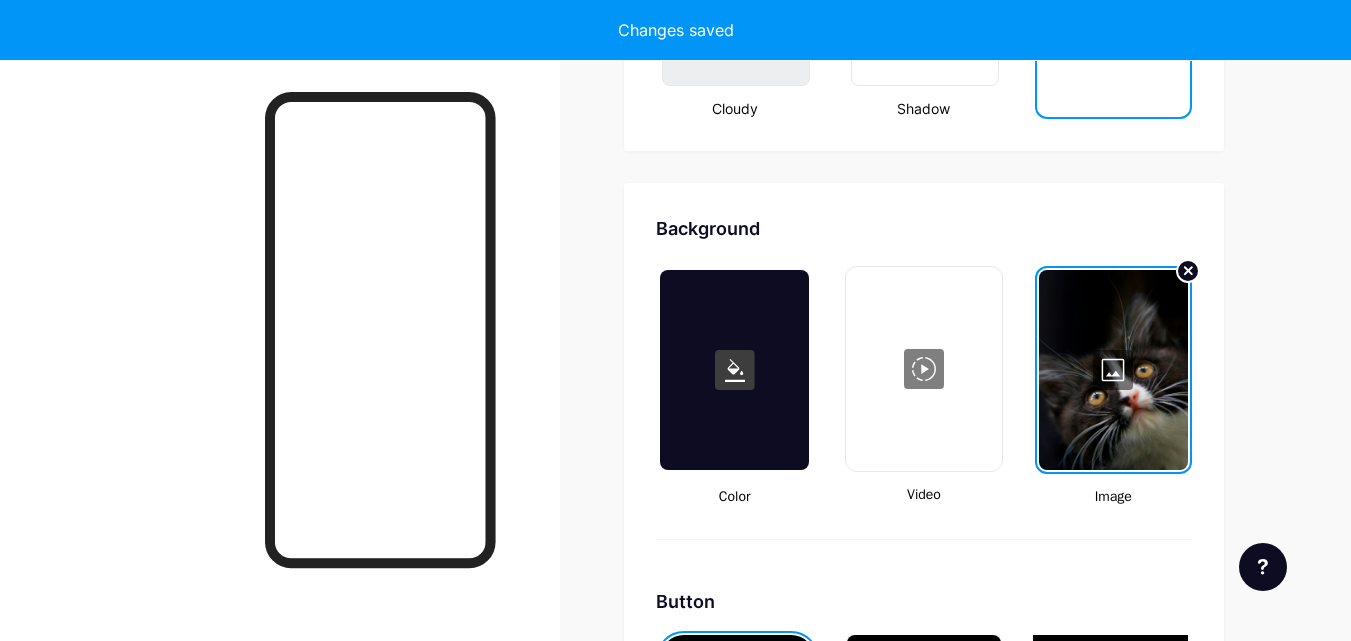 type on "#ffffff" 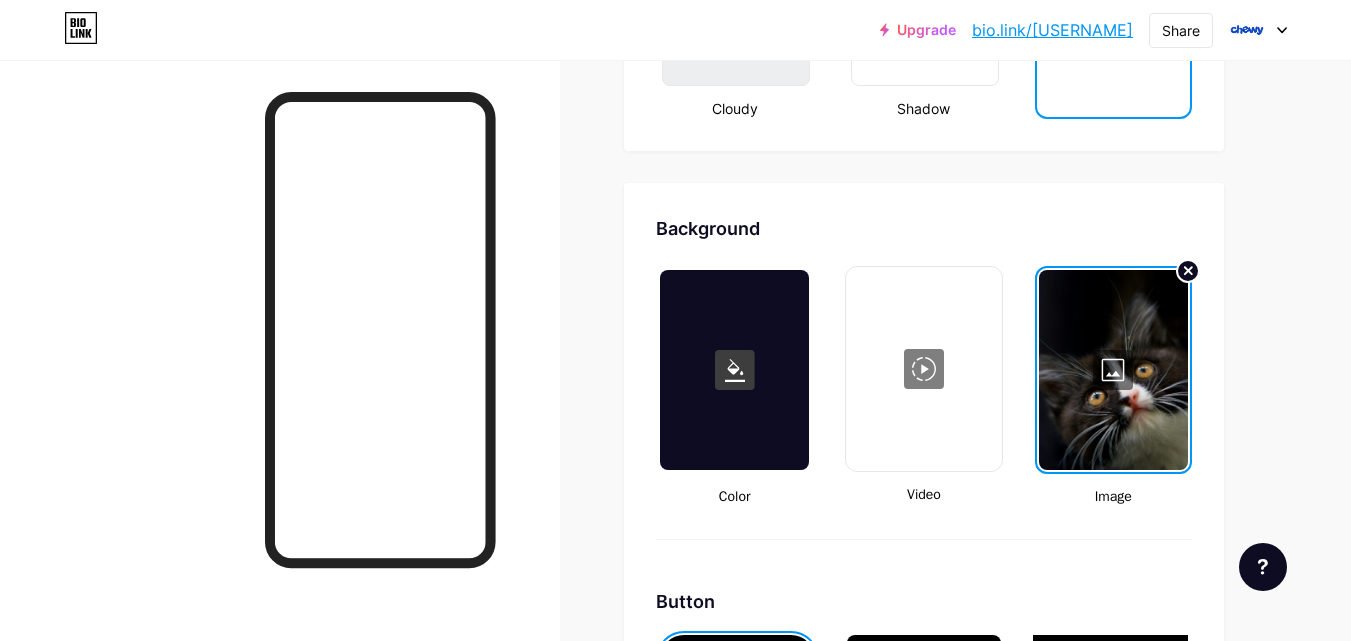 scroll, scrollTop: 1705, scrollLeft: 0, axis: vertical 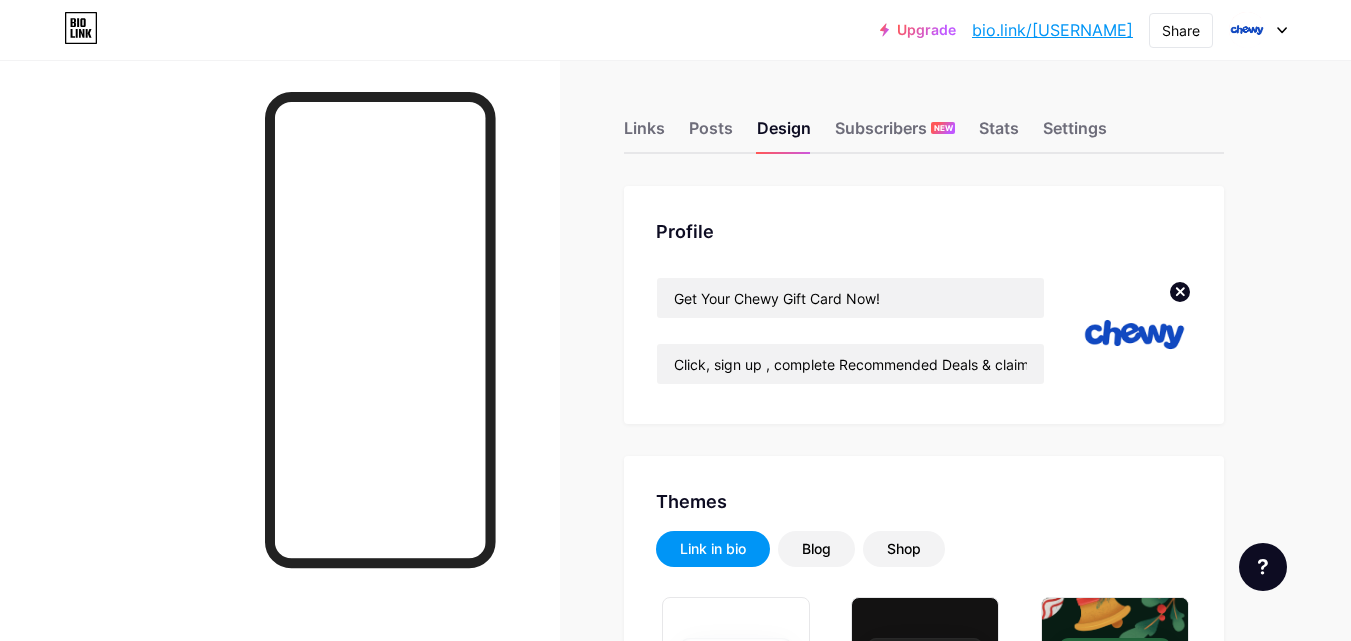 click on "bio.link/[USERNAME]" at bounding box center [1052, 30] 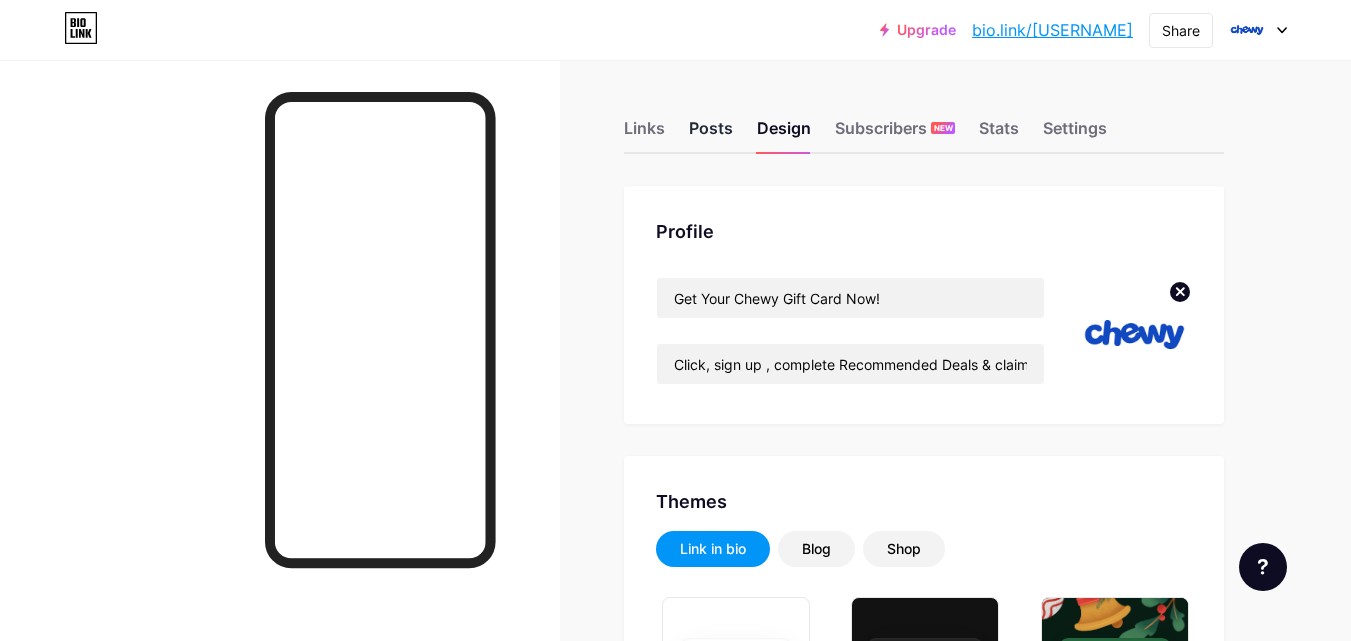 click on "Posts" at bounding box center (711, 134) 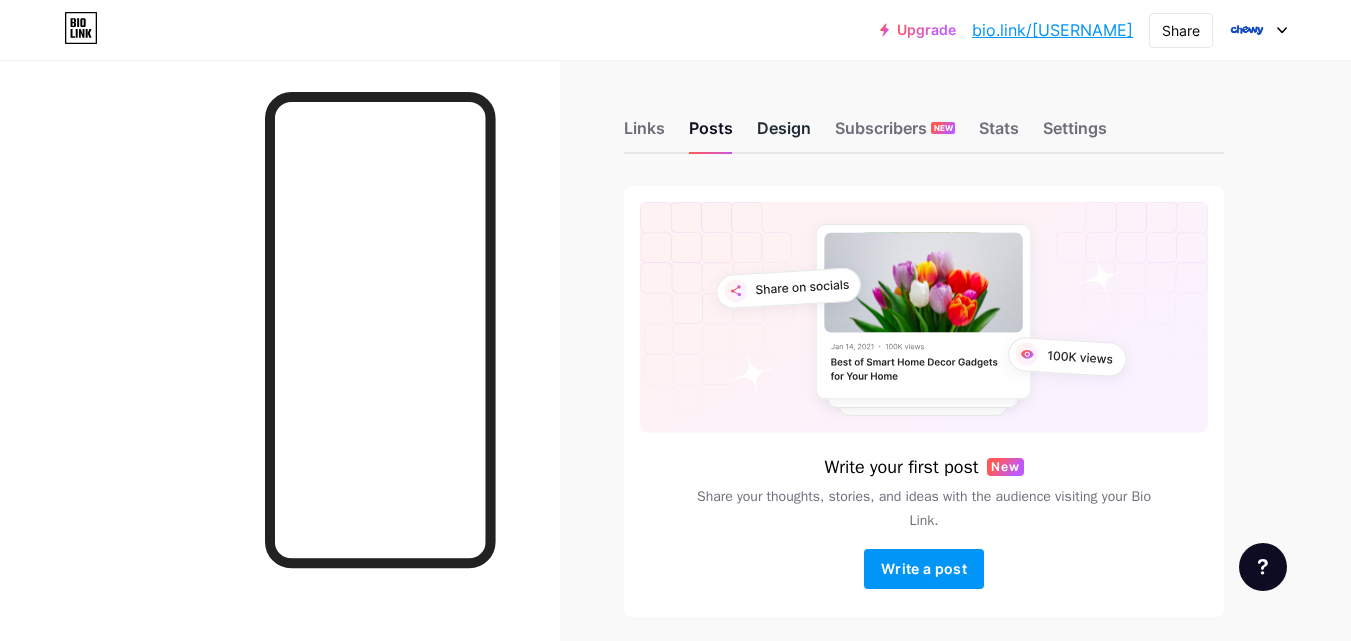 drag, startPoint x: 751, startPoint y: 138, endPoint x: 766, endPoint y: 133, distance: 15.811388 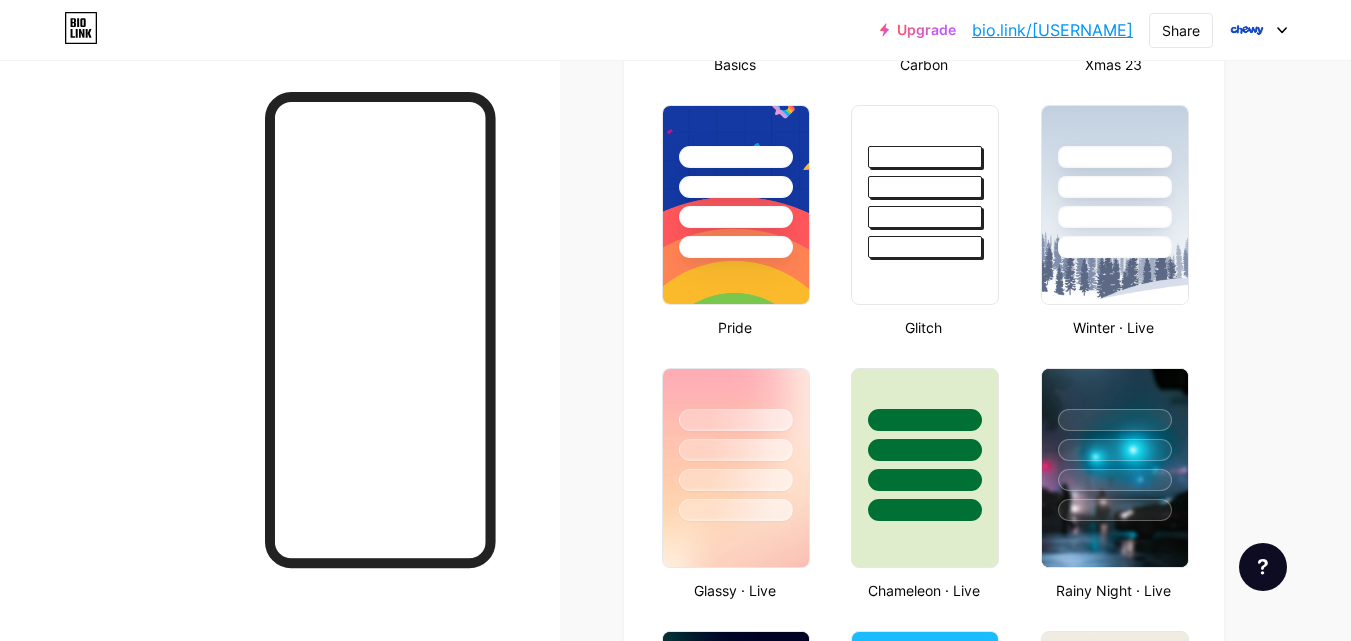 type on "#ffffff" 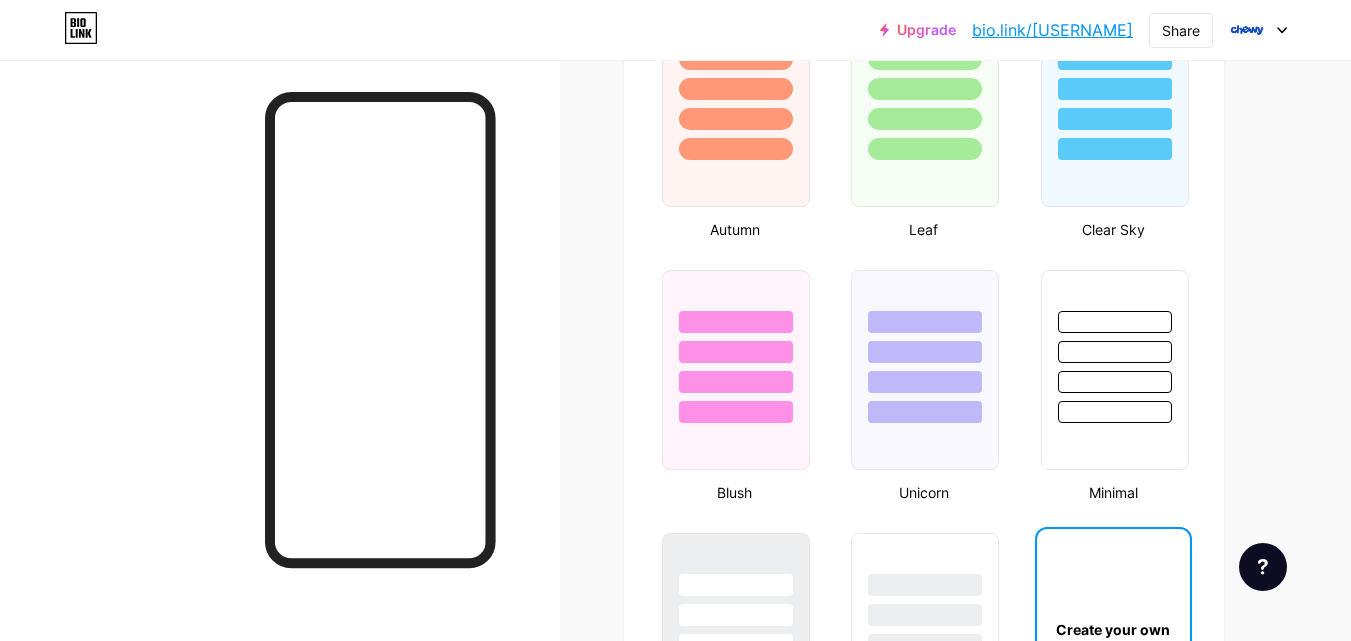 scroll, scrollTop: 0, scrollLeft: 0, axis: both 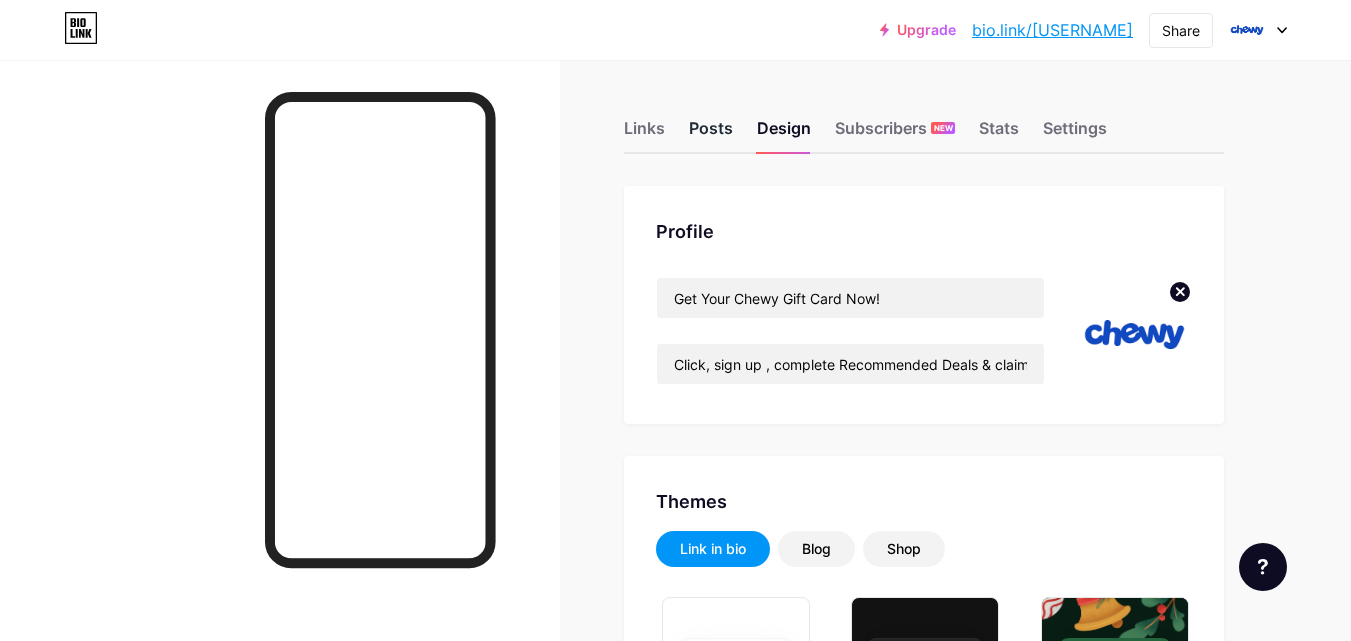 click on "Posts" at bounding box center [711, 134] 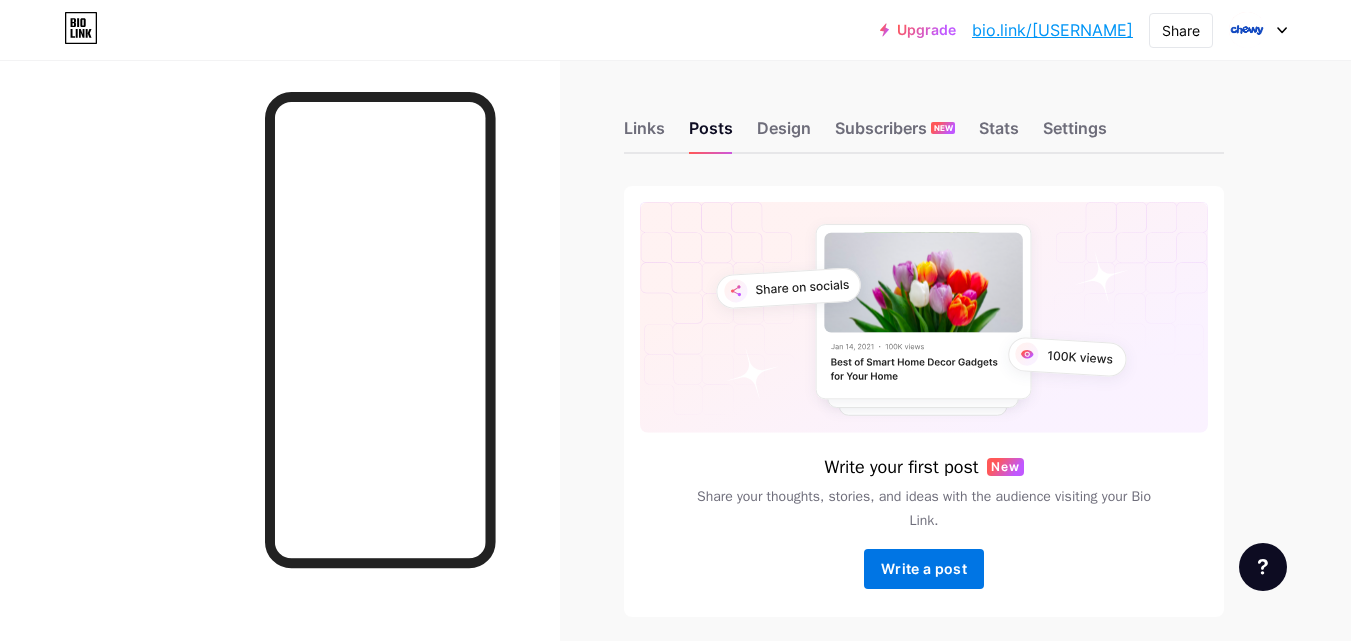 click on "Write a post" at bounding box center (924, 568) 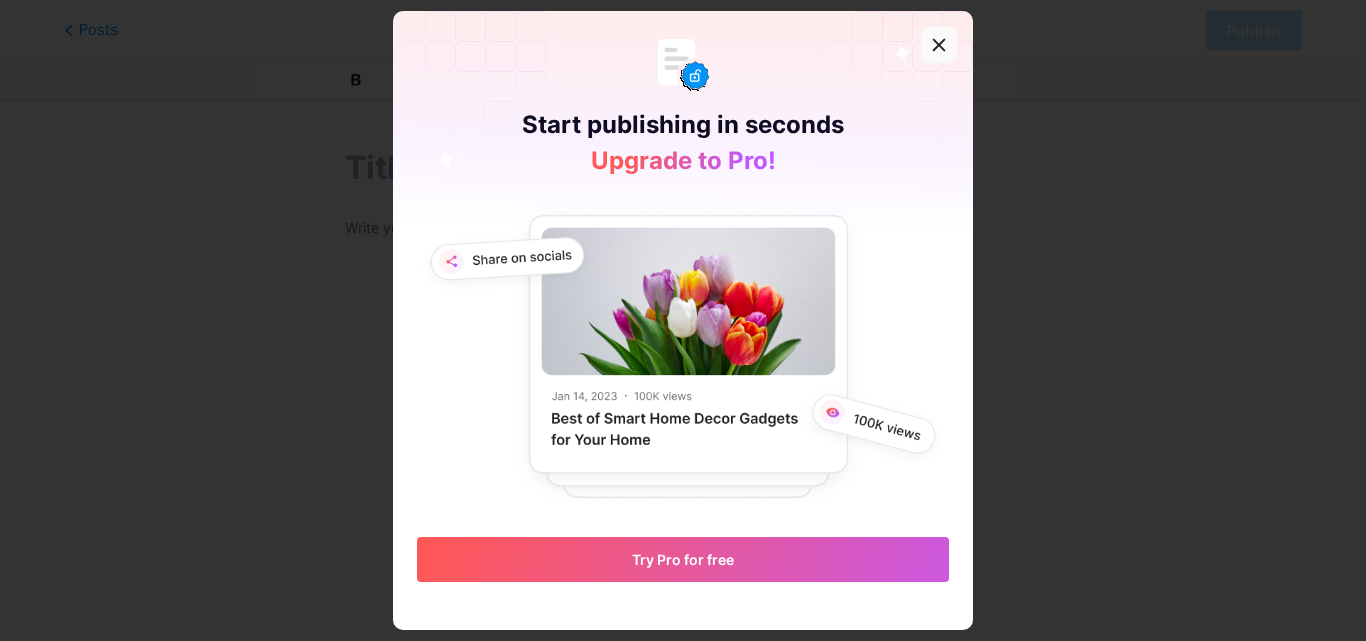 click 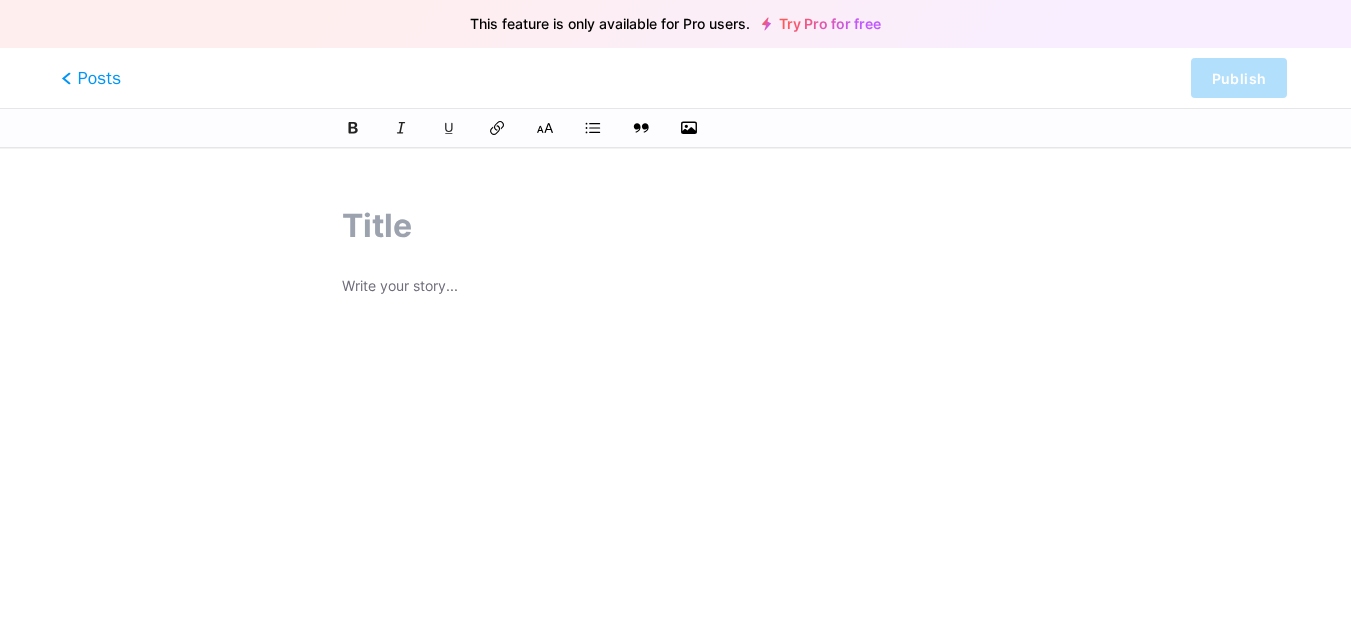 click on "Posts" at bounding box center [91, 78] 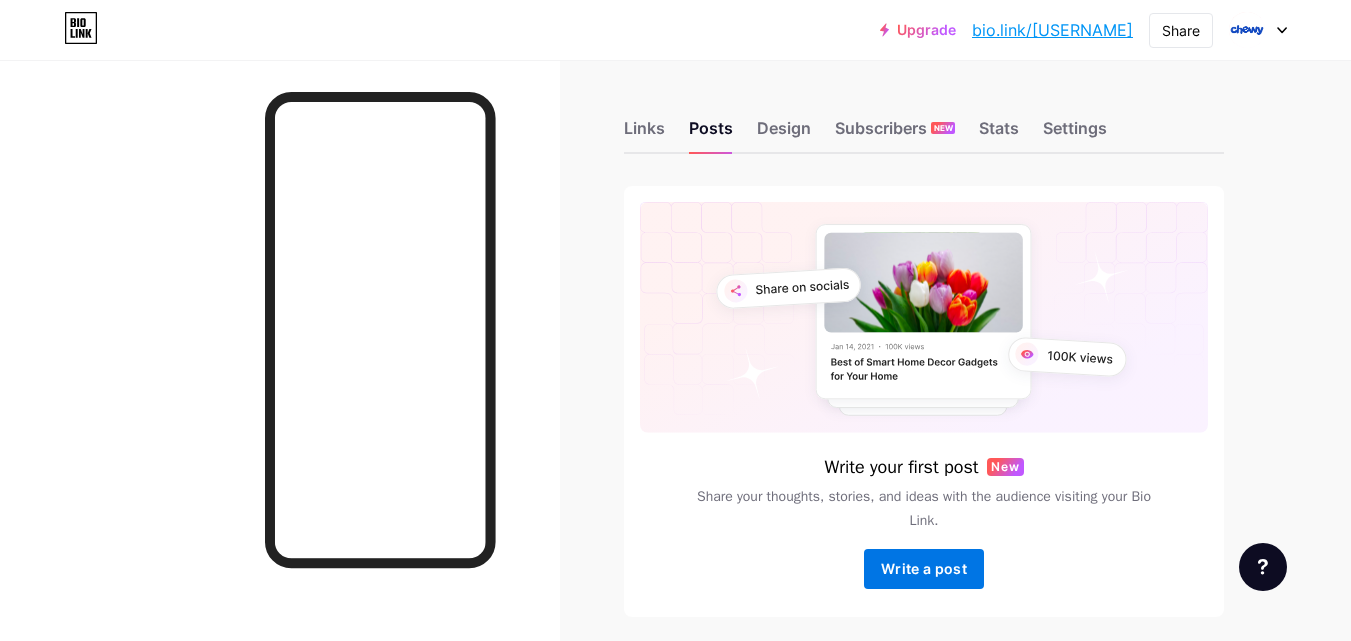 click on "Write a post" at bounding box center [924, 568] 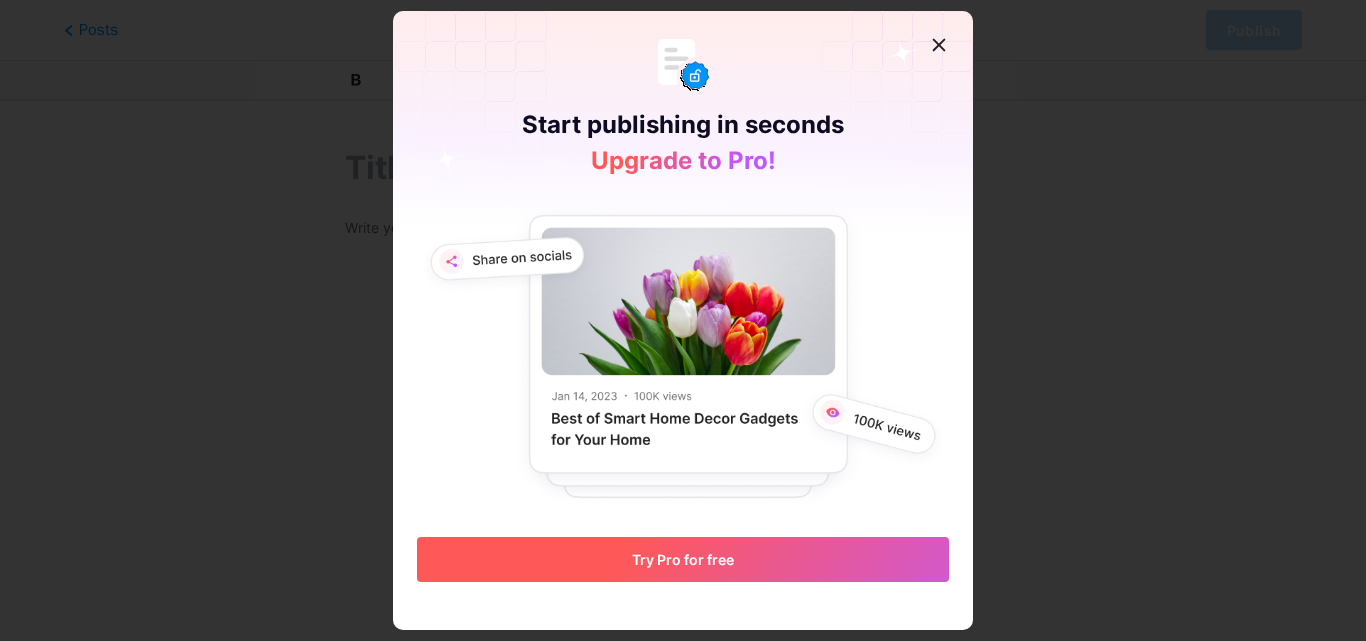 click on "Try Pro for free" at bounding box center [683, 559] 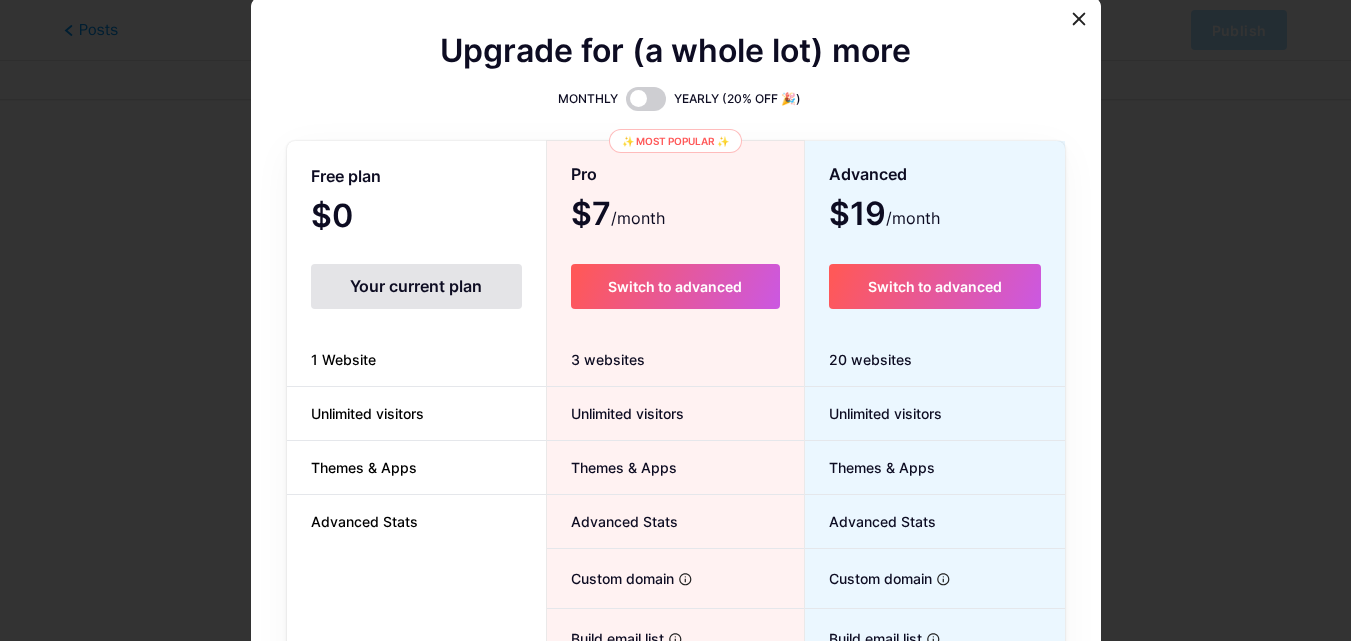 click on "Your current plan" at bounding box center [416, 286] 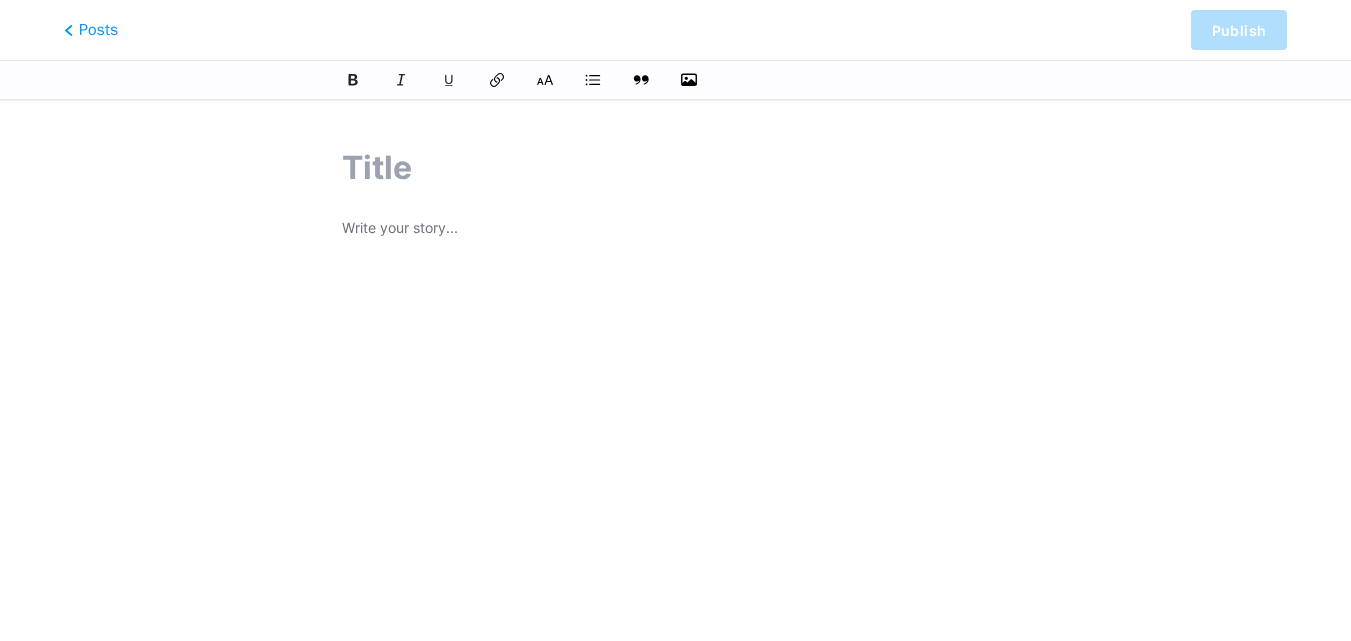 scroll, scrollTop: 0, scrollLeft: 0, axis: both 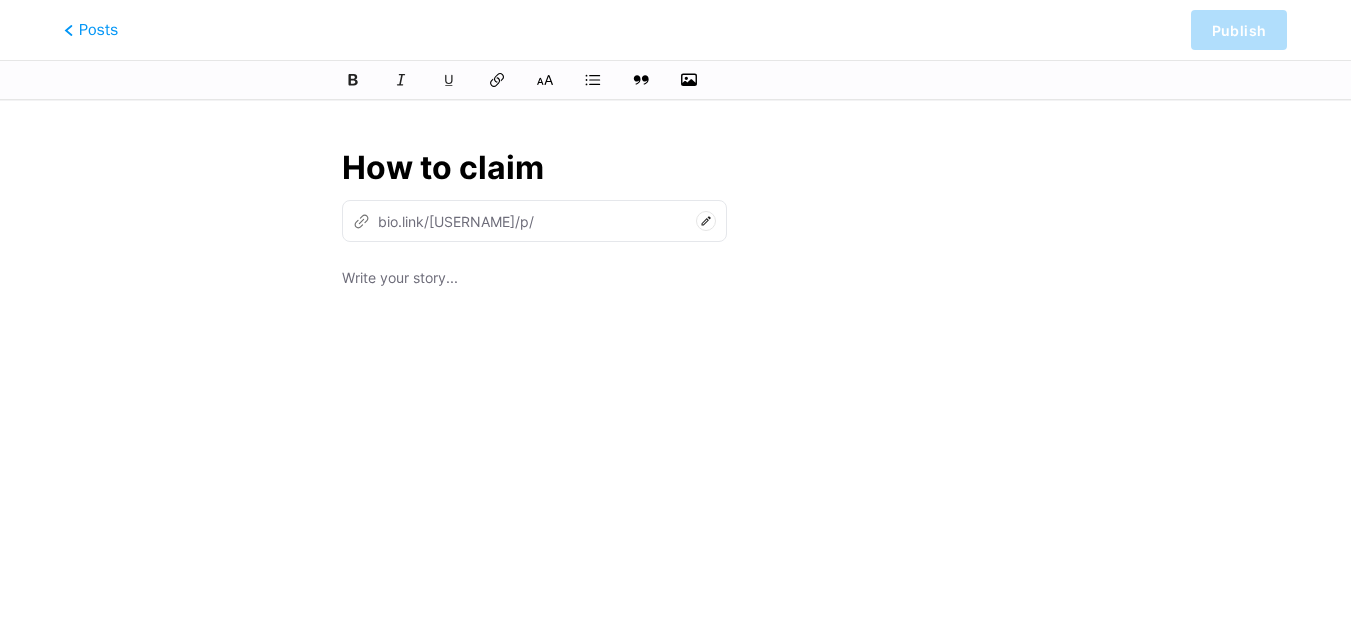 type on "How to claim" 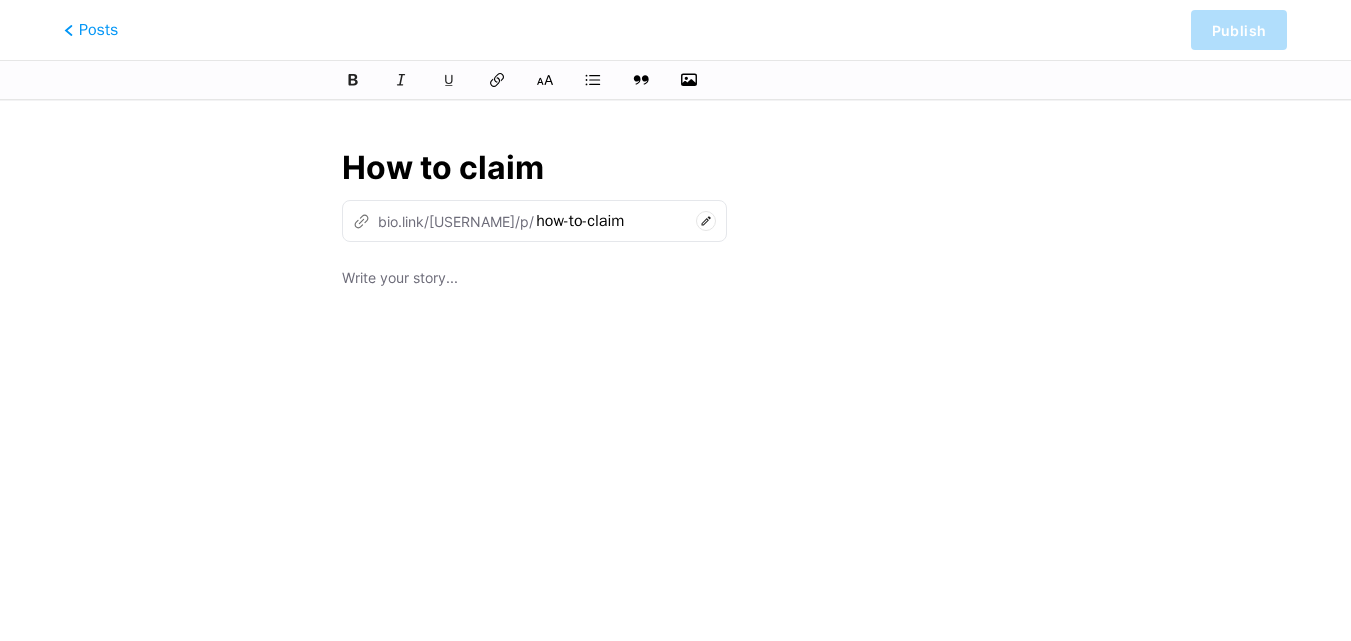 click at bounding box center (675, 516) 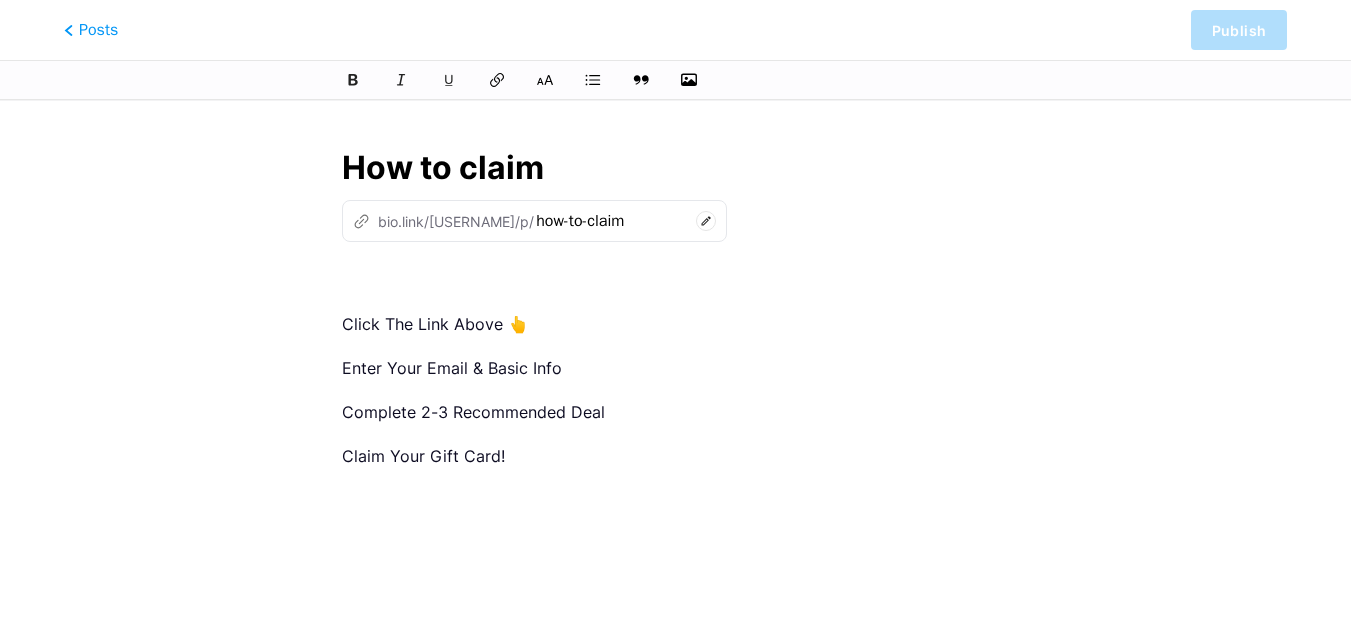 click on "This feature is only available for Pro
users.       Try Pro for free
Posts     Publish                         How to claim         z
bio.link/catzy_vibes10/p/
how-to-claim             Click The Link Above 👆 Enter Your Email & Basic Info Complete 2-3 Recommended Deal Claim Your Gift Card!" at bounding box center (675, 459) 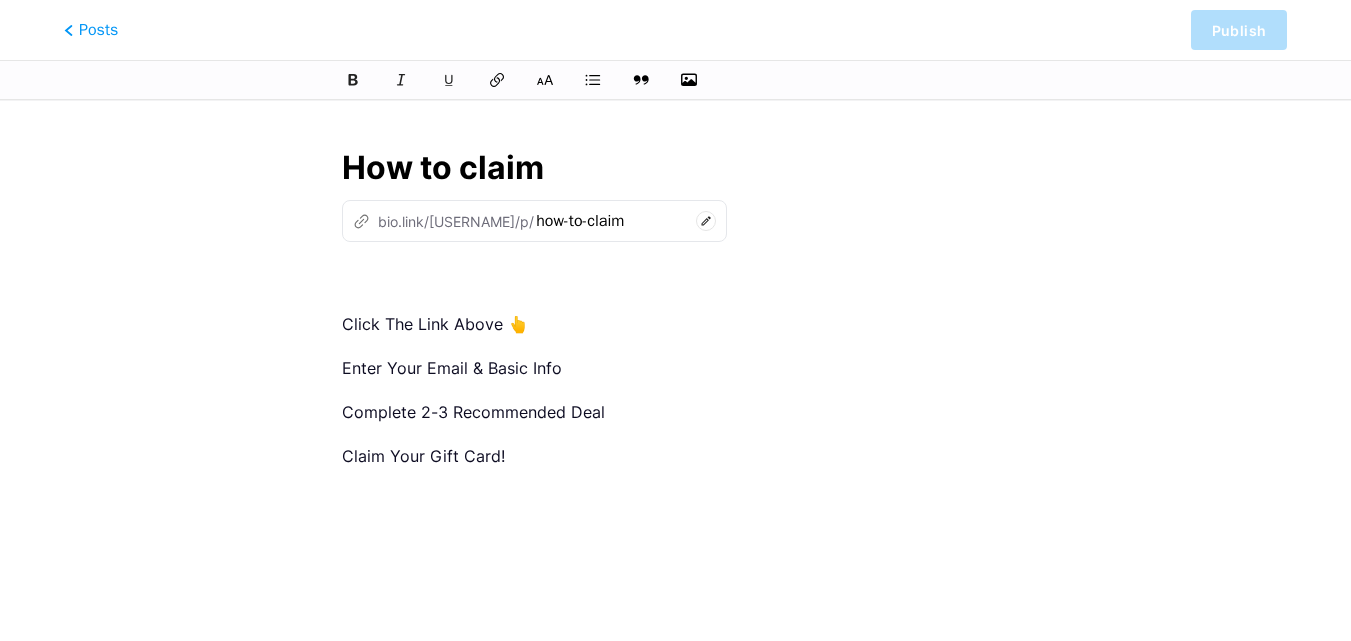 click on "z
bio.link/catzy_vibes10/p/
how-to-claim" at bounding box center (675, 221) 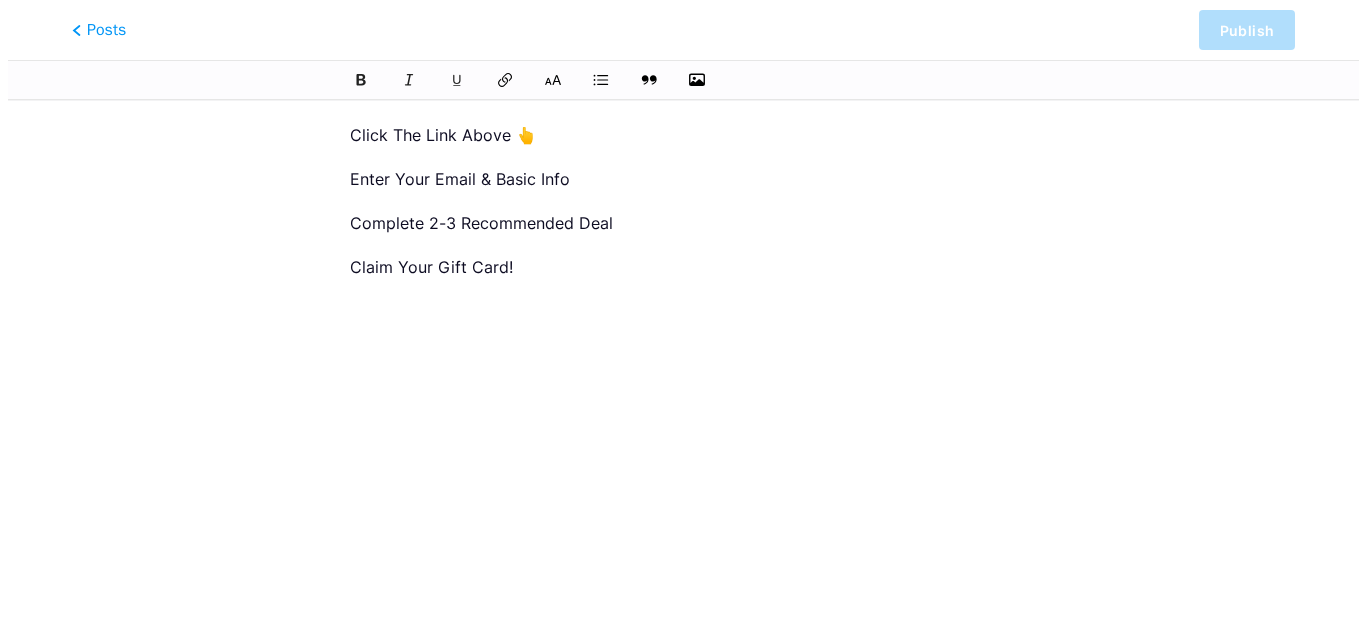 scroll, scrollTop: 0, scrollLeft: 0, axis: both 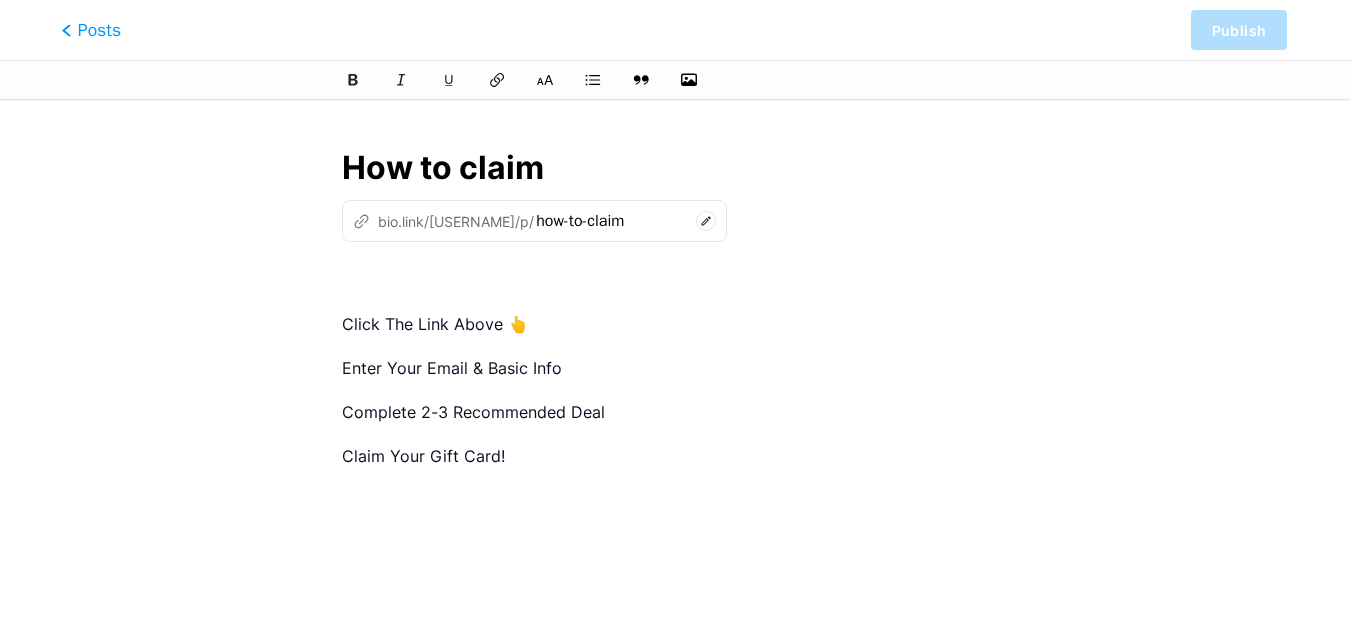 drag, startPoint x: 66, startPoint y: 45, endPoint x: 86, endPoint y: 31, distance: 24.41311 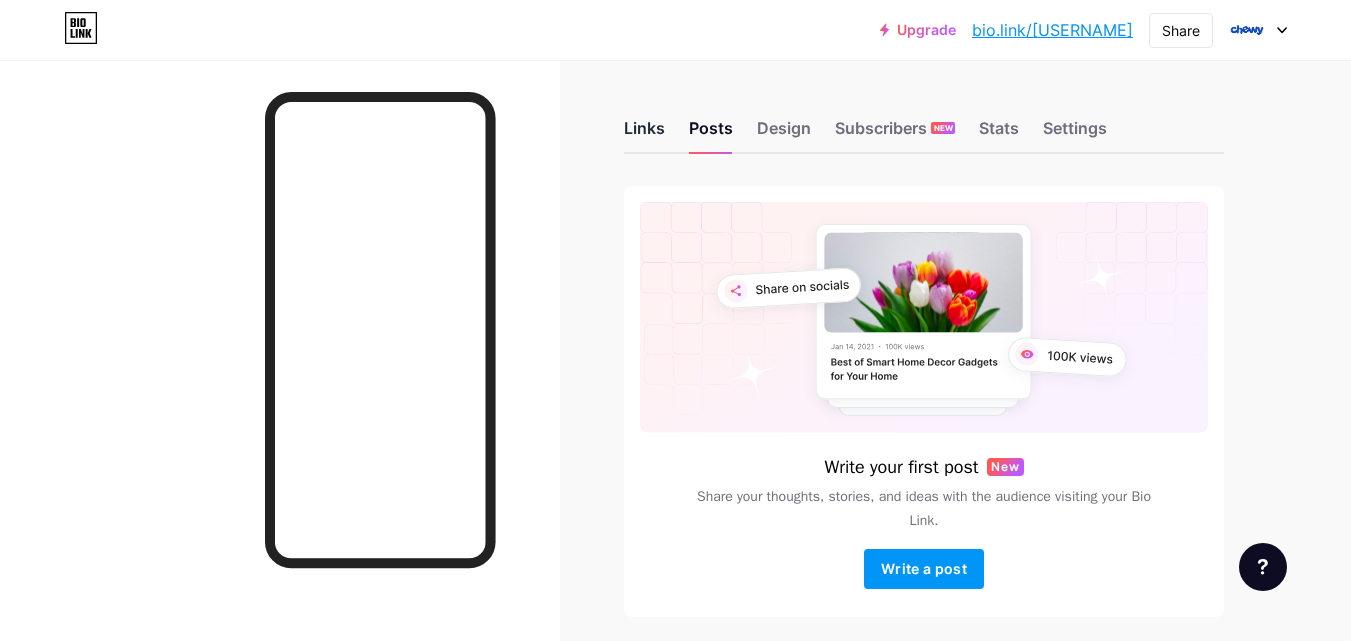 click on "Links" at bounding box center (644, 134) 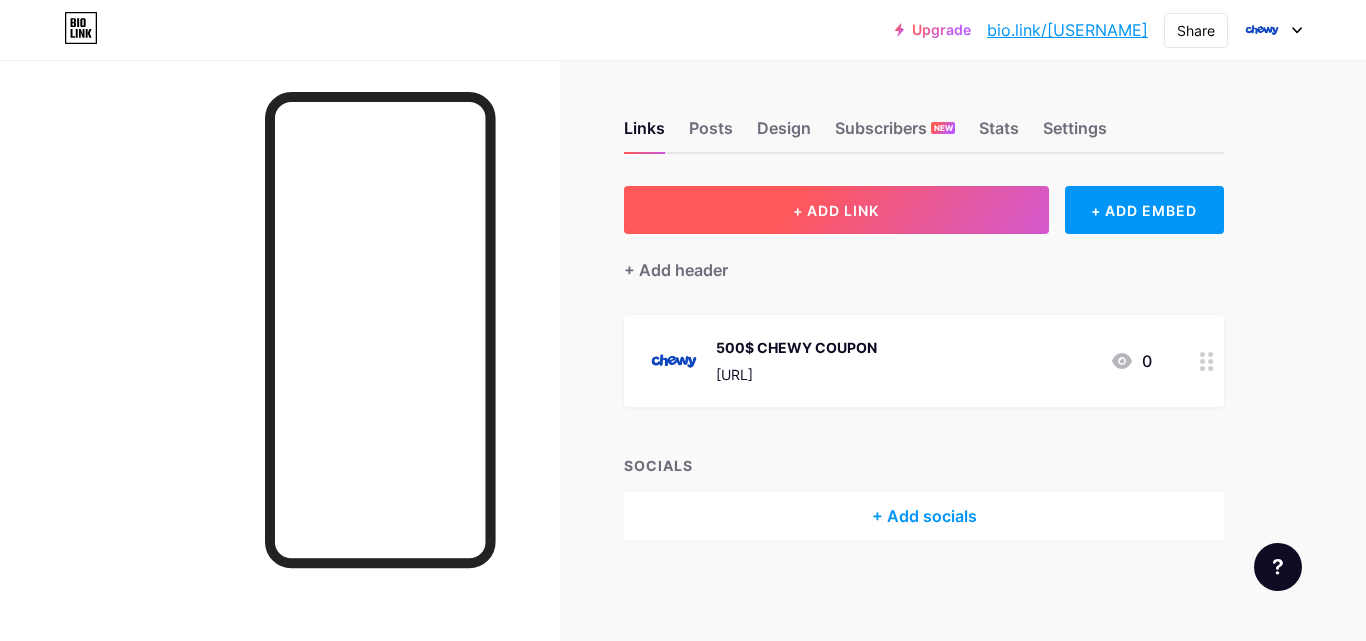 click on "+ ADD LINK" at bounding box center [836, 210] 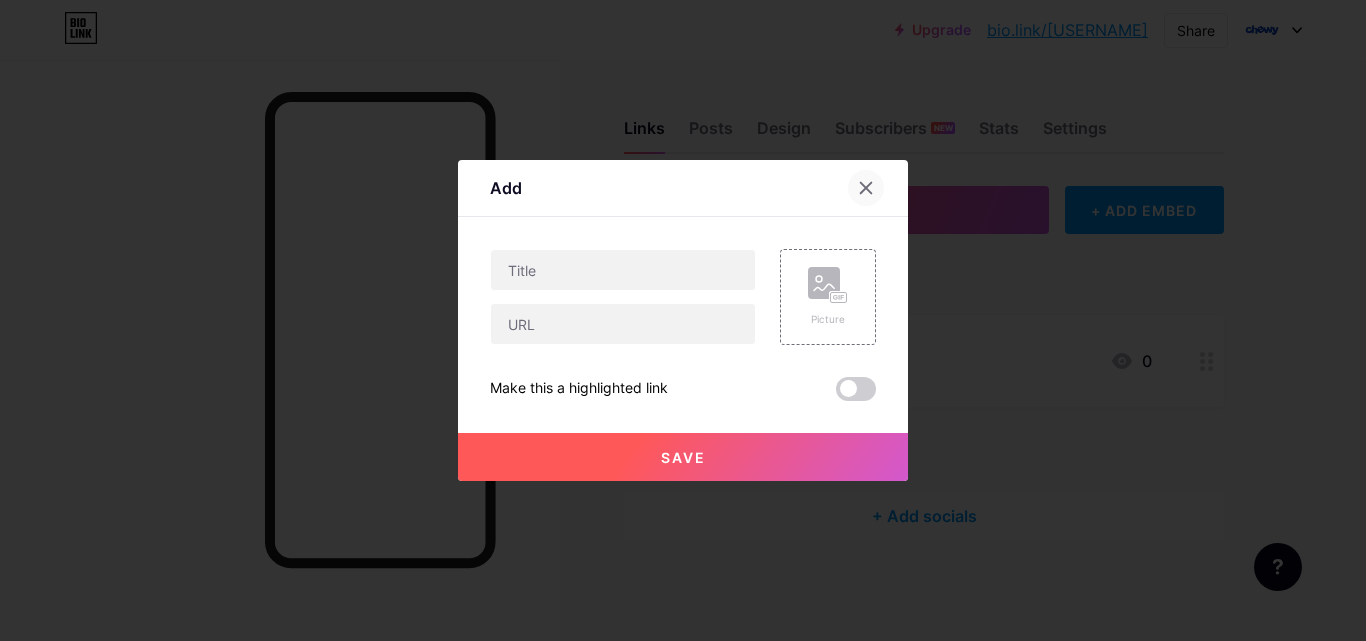 click 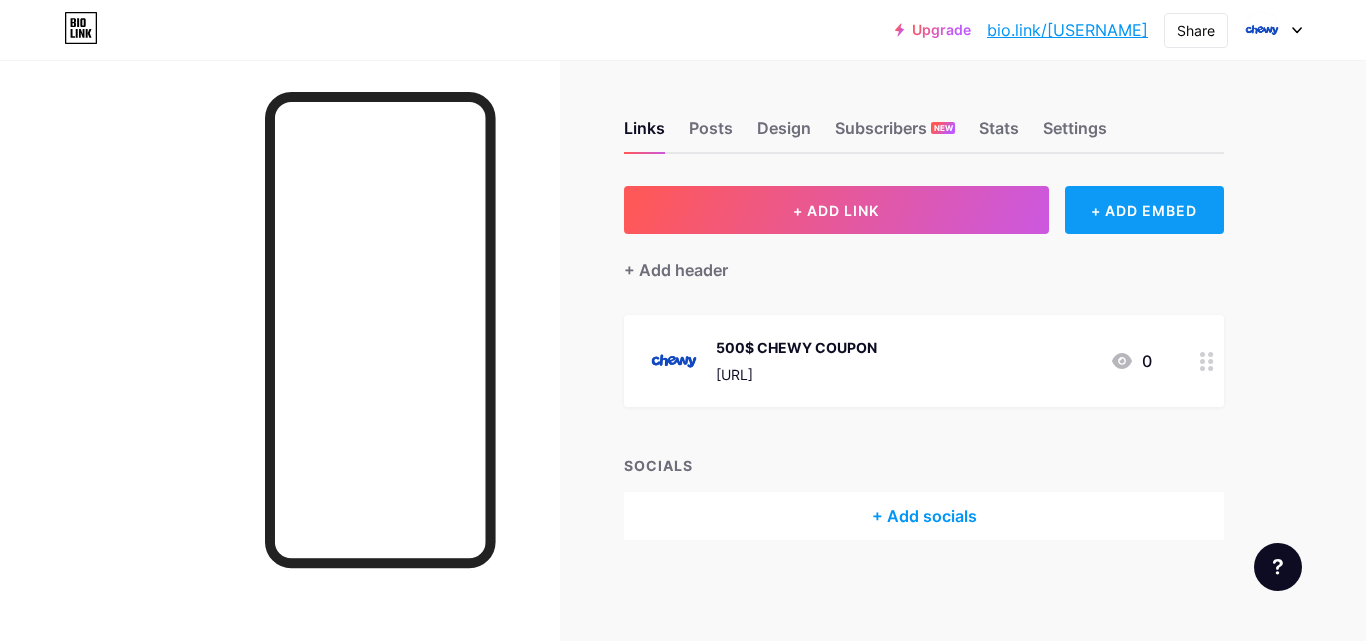 click on "+ ADD EMBED" at bounding box center [1144, 210] 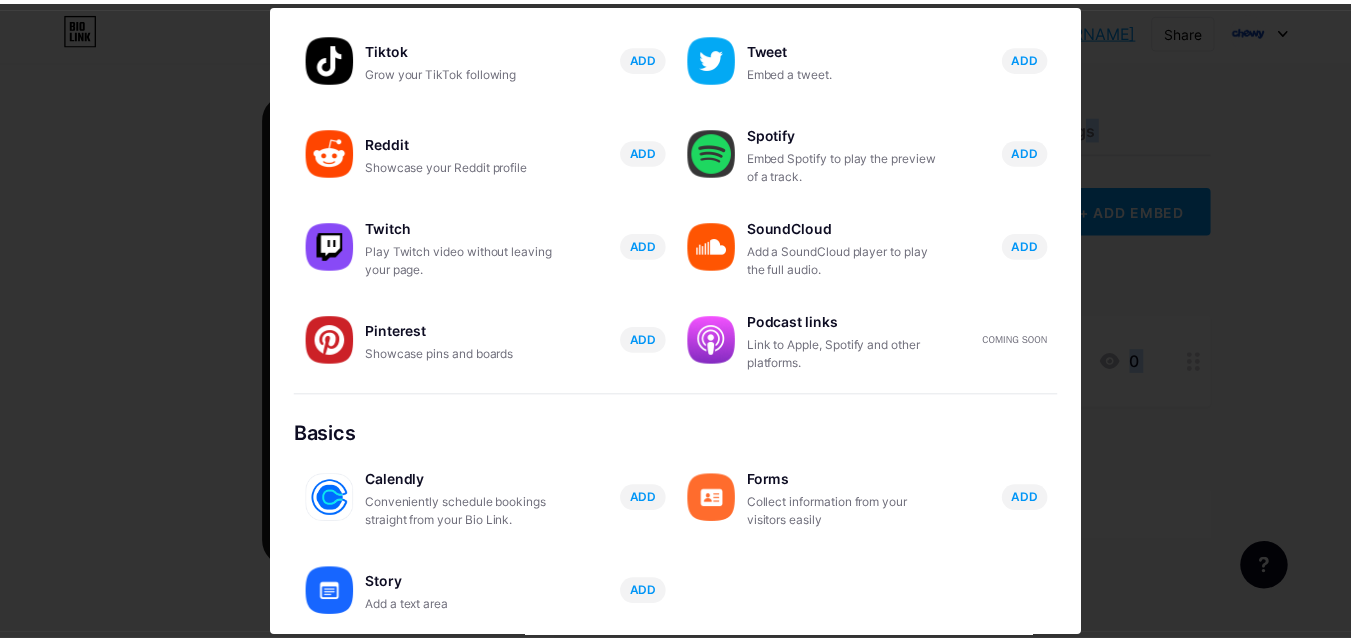 scroll, scrollTop: 0, scrollLeft: 0, axis: both 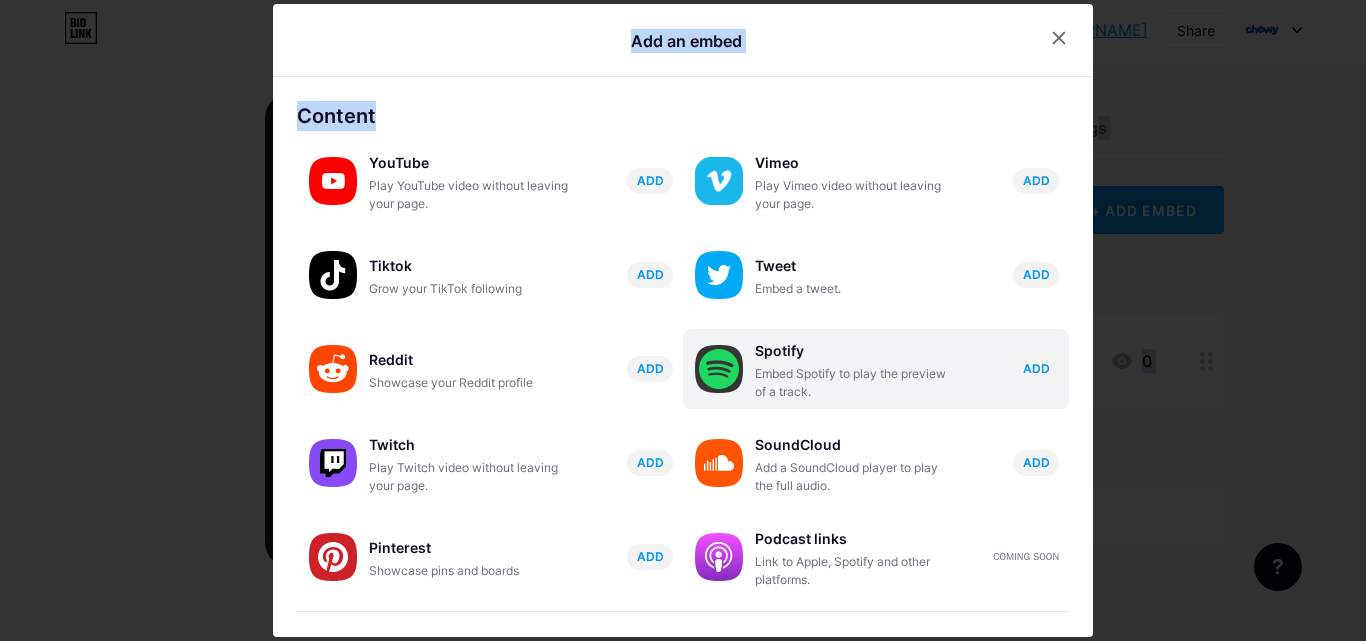 drag, startPoint x: 1024, startPoint y: 110, endPoint x: 880, endPoint y: 397, distance: 321.09967 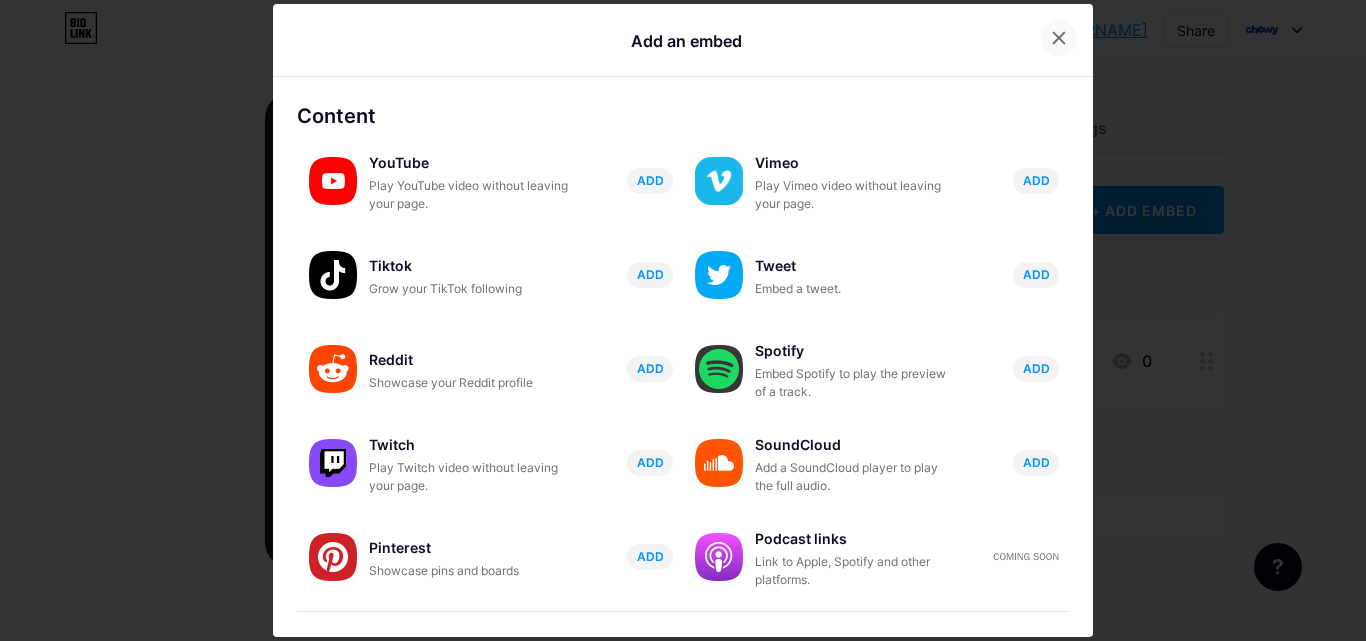 click 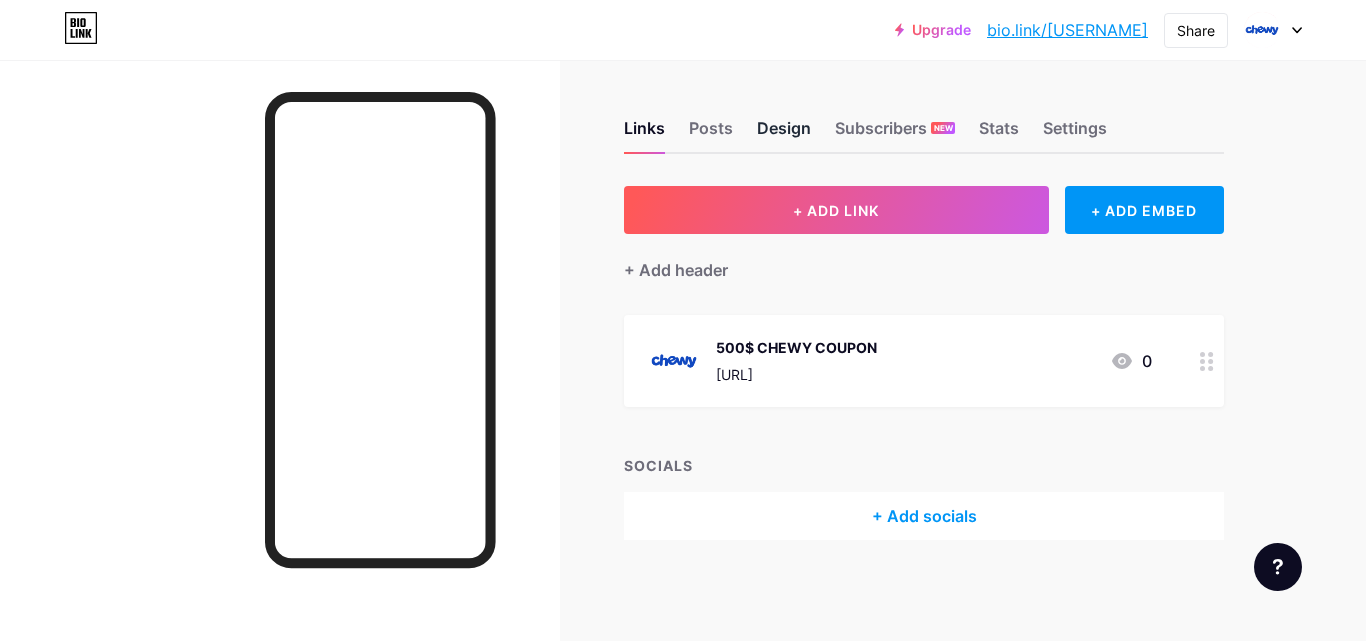 click on "Design" at bounding box center [784, 134] 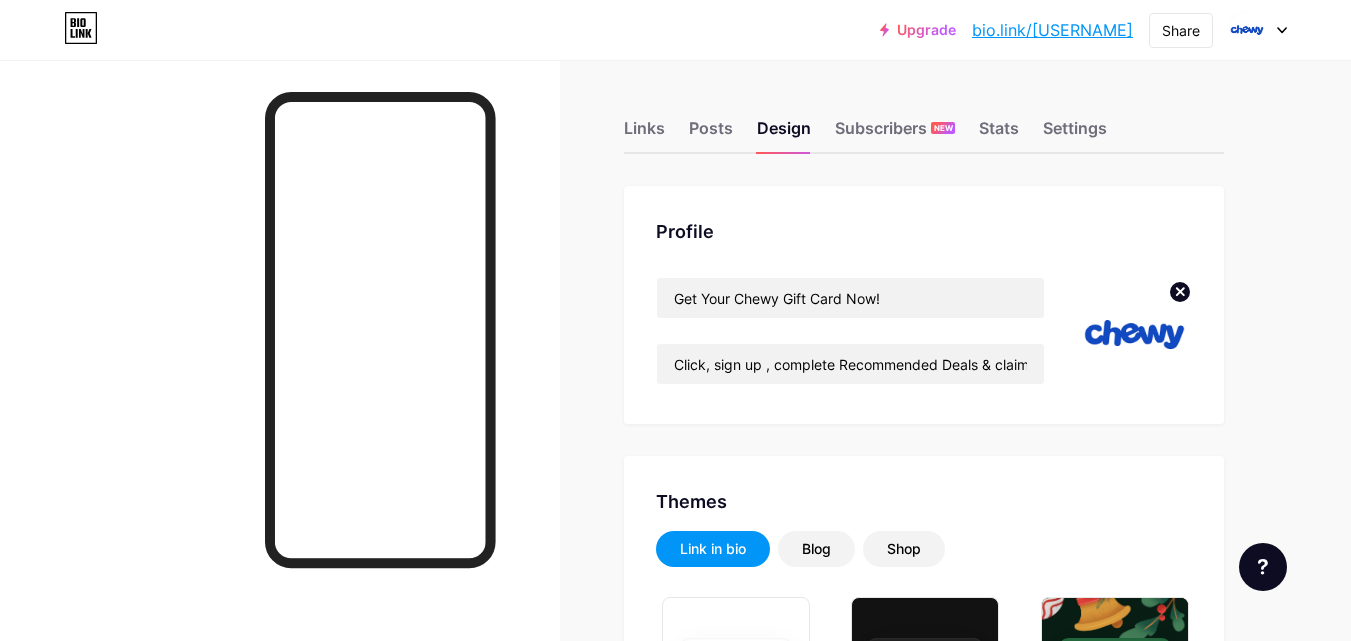 type on "#ffffff" 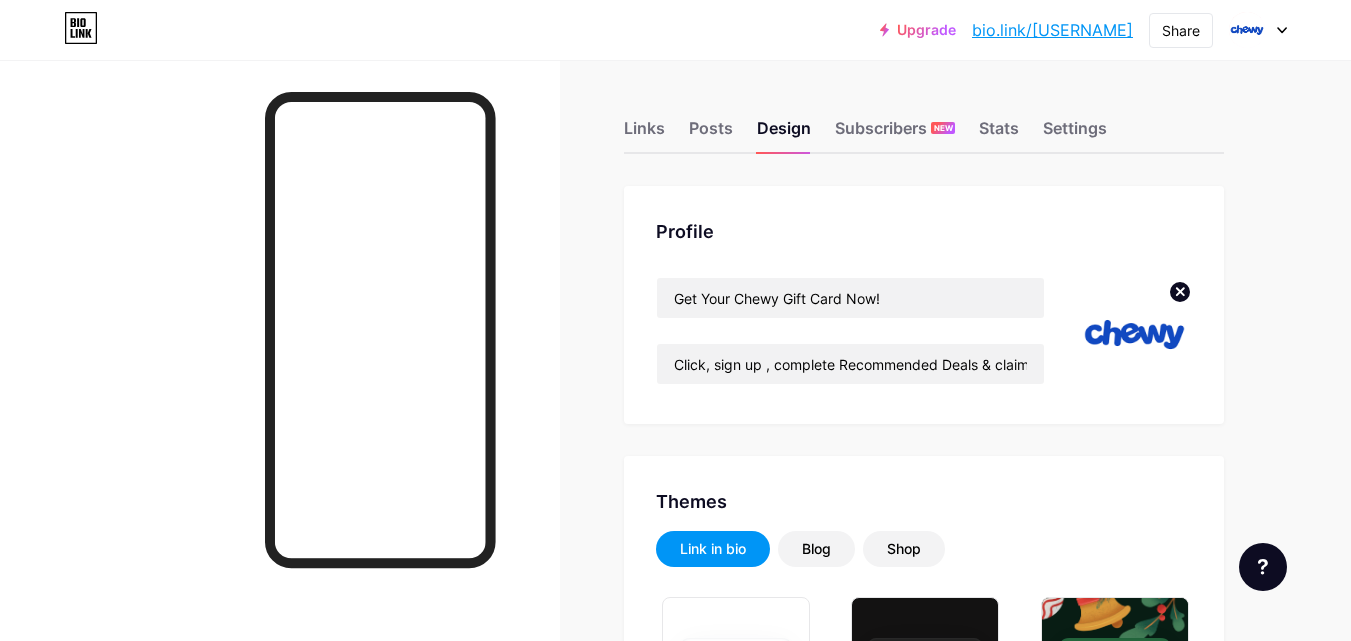 type on "#ffffff" 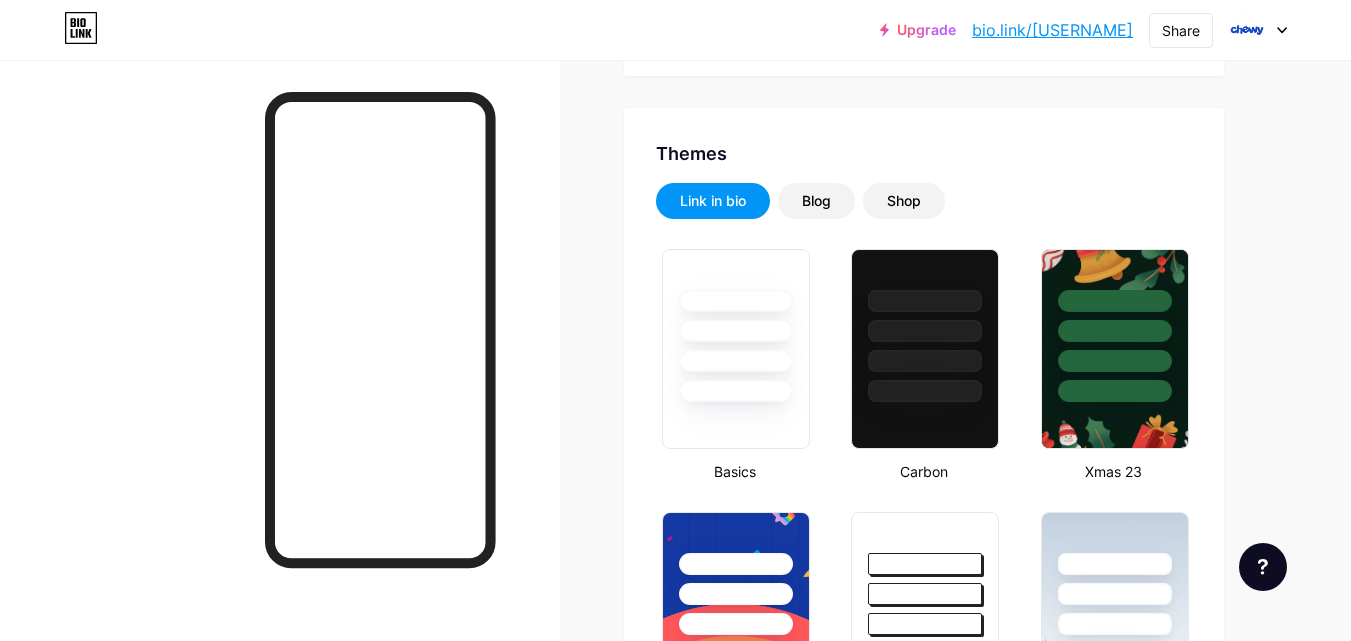 scroll, scrollTop: 0, scrollLeft: 0, axis: both 